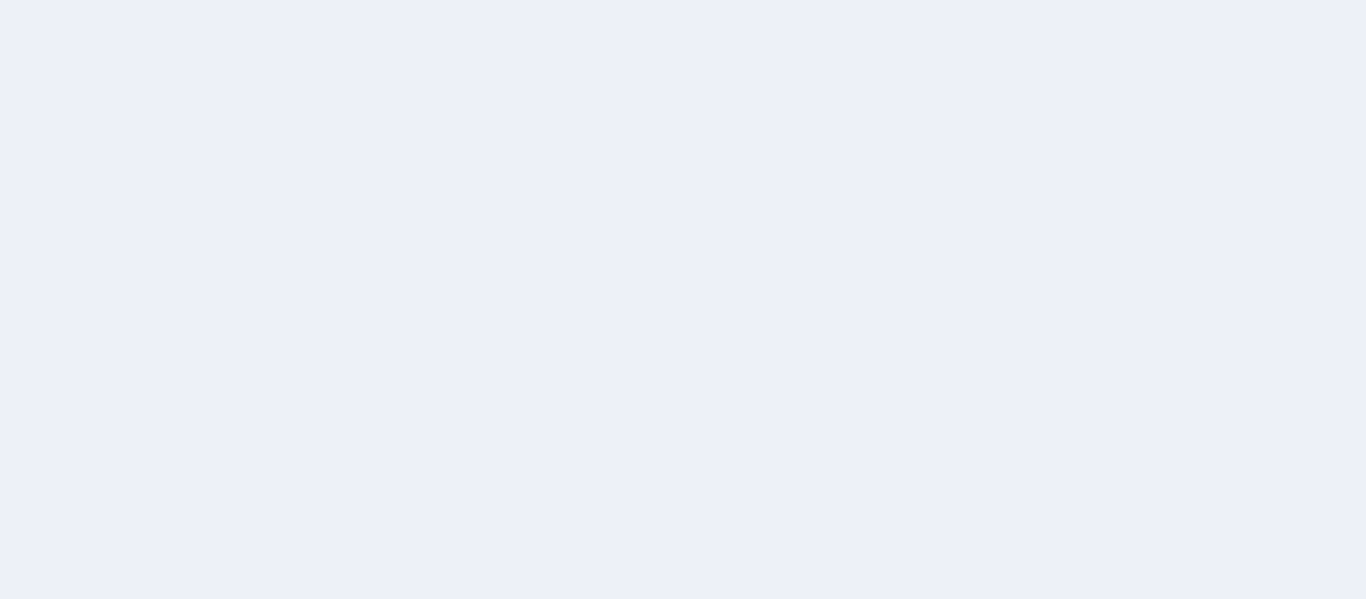 scroll, scrollTop: 0, scrollLeft: 0, axis: both 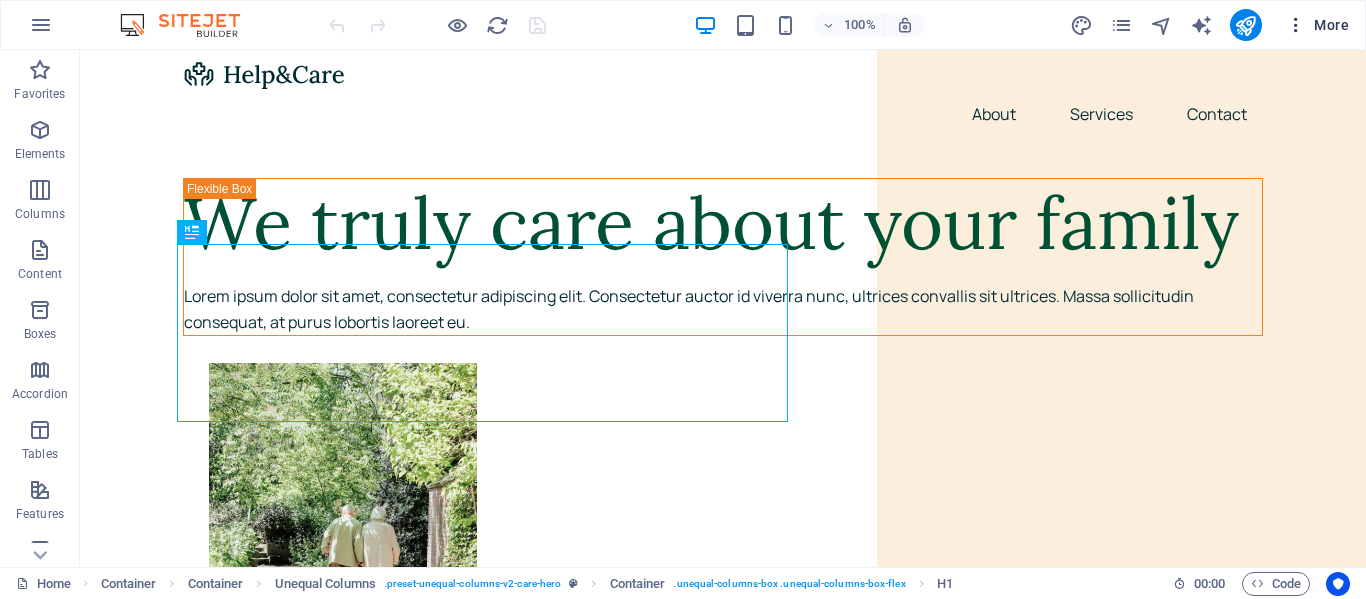 click at bounding box center [1296, 25] 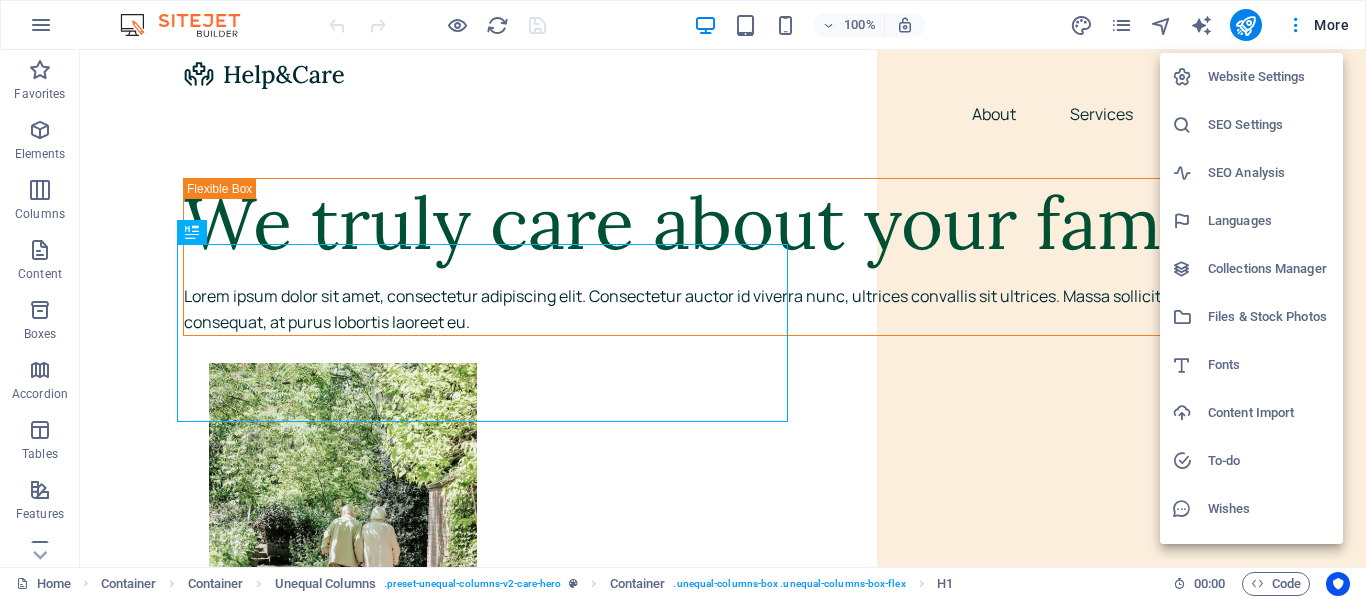 click at bounding box center [683, 299] 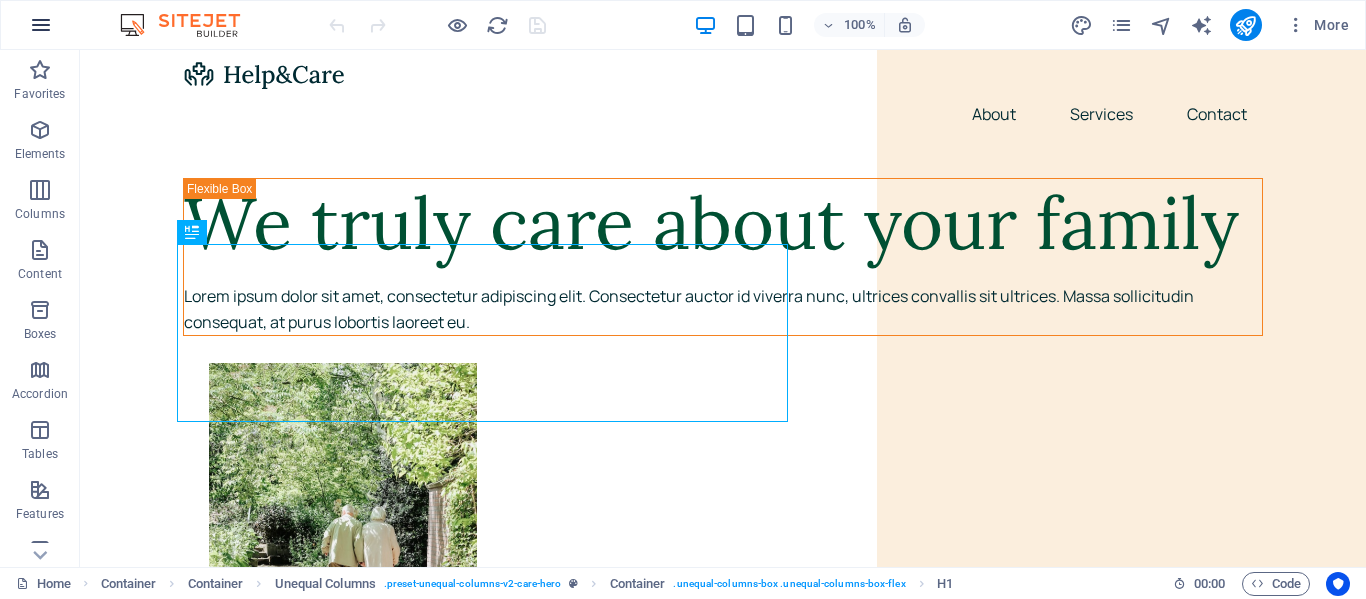click at bounding box center [41, 25] 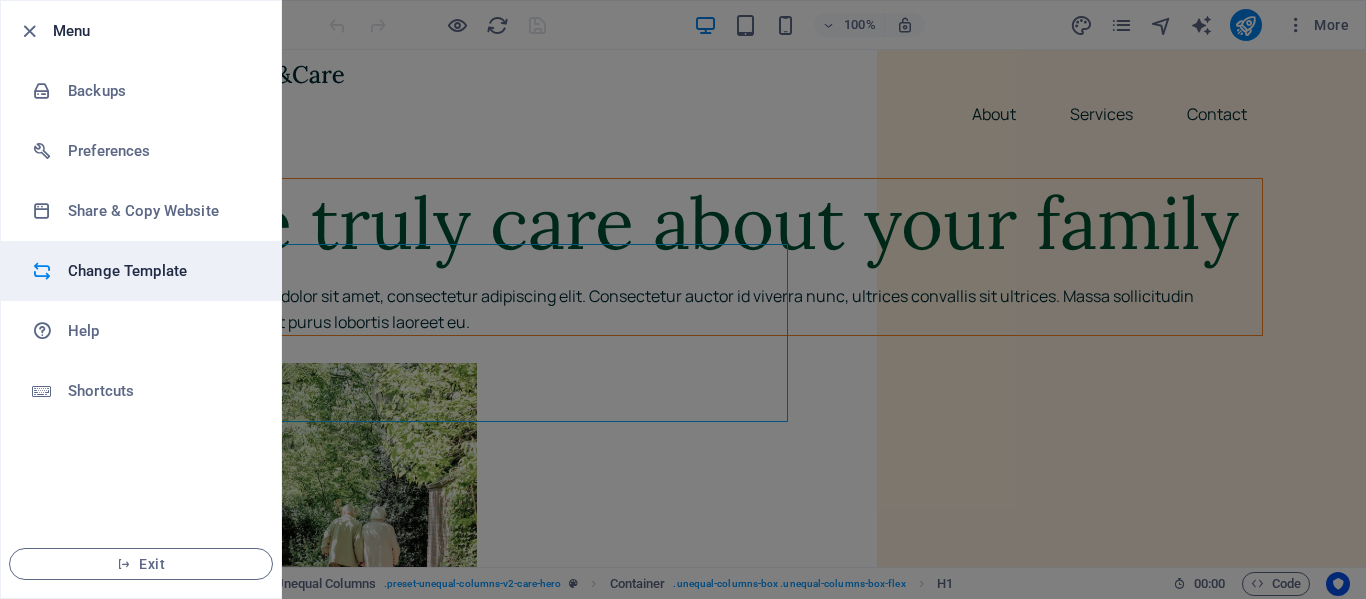 click on "Change Template" at bounding box center (160, 271) 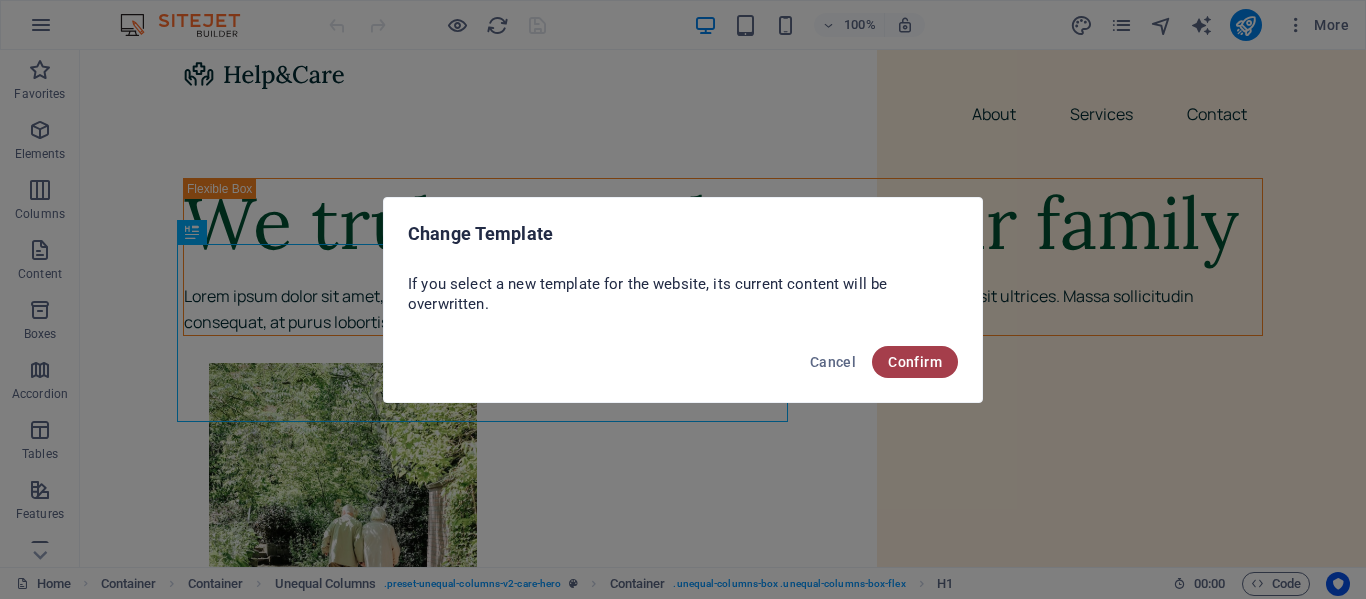 click on "Confirm" at bounding box center [915, 362] 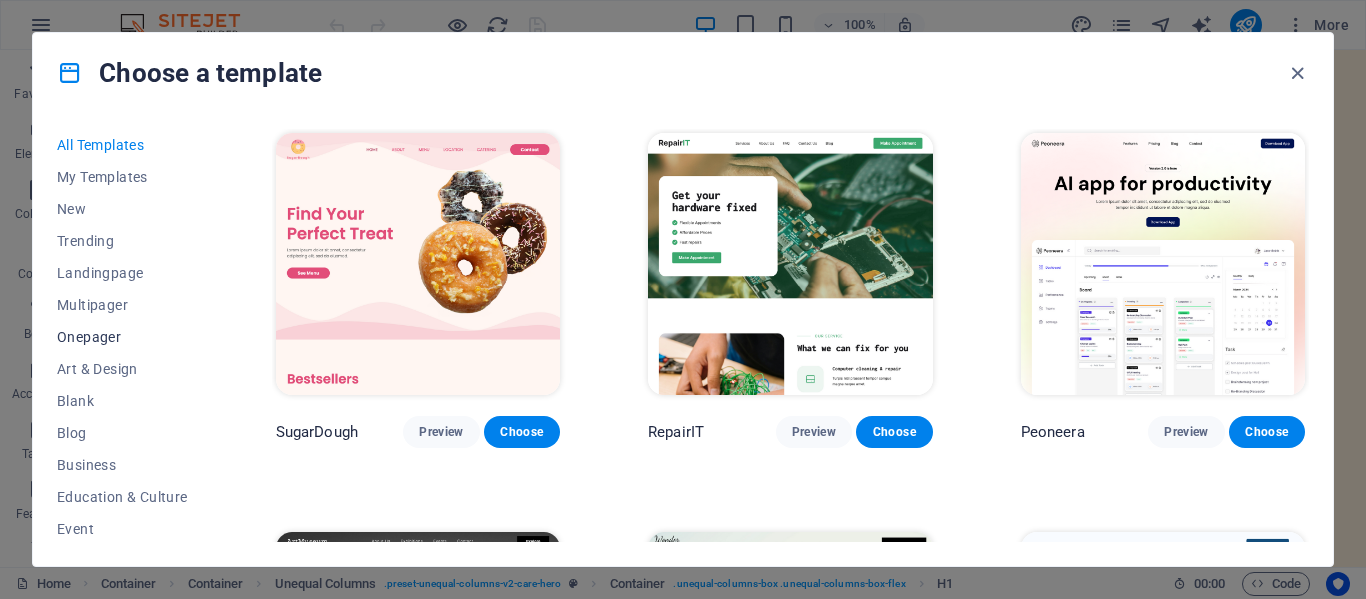 click on "Onepager" at bounding box center [122, 337] 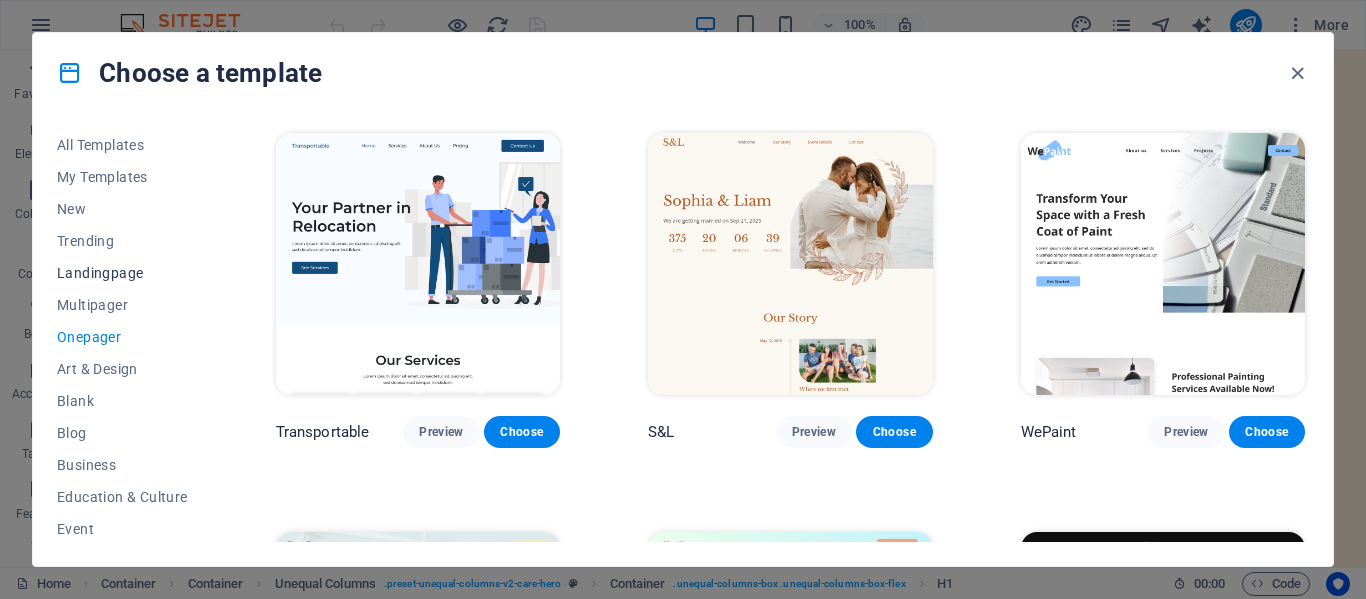 click on "Landingpage" at bounding box center [122, 273] 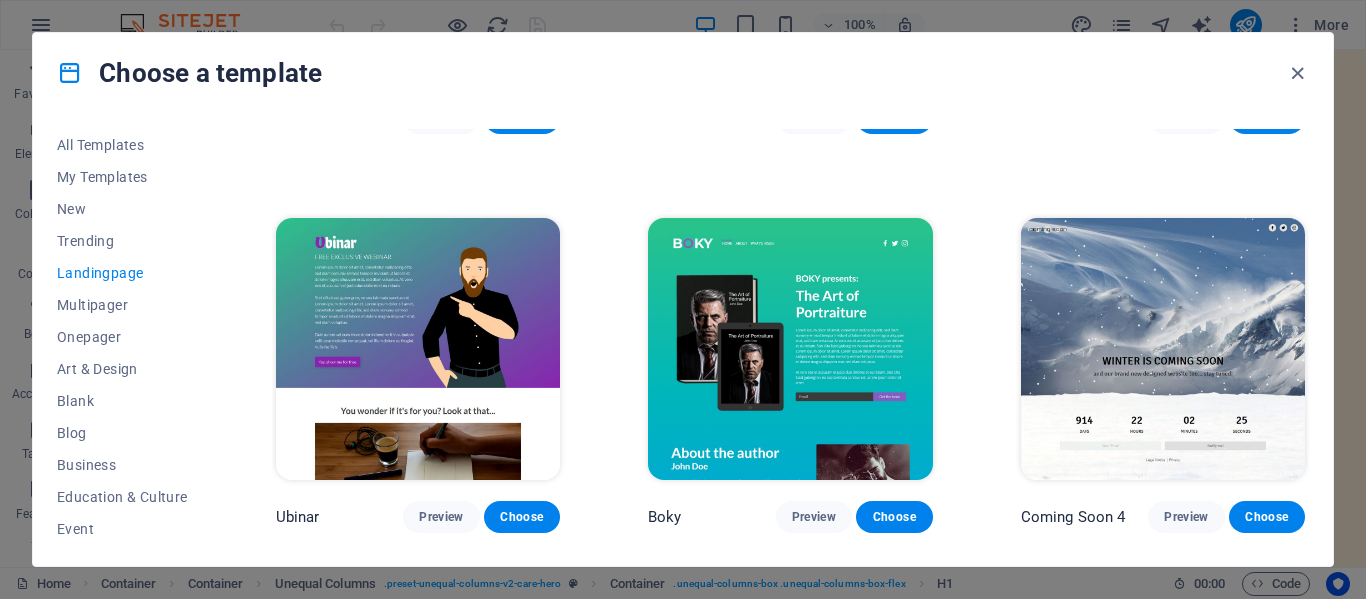 scroll, scrollTop: 2714, scrollLeft: 0, axis: vertical 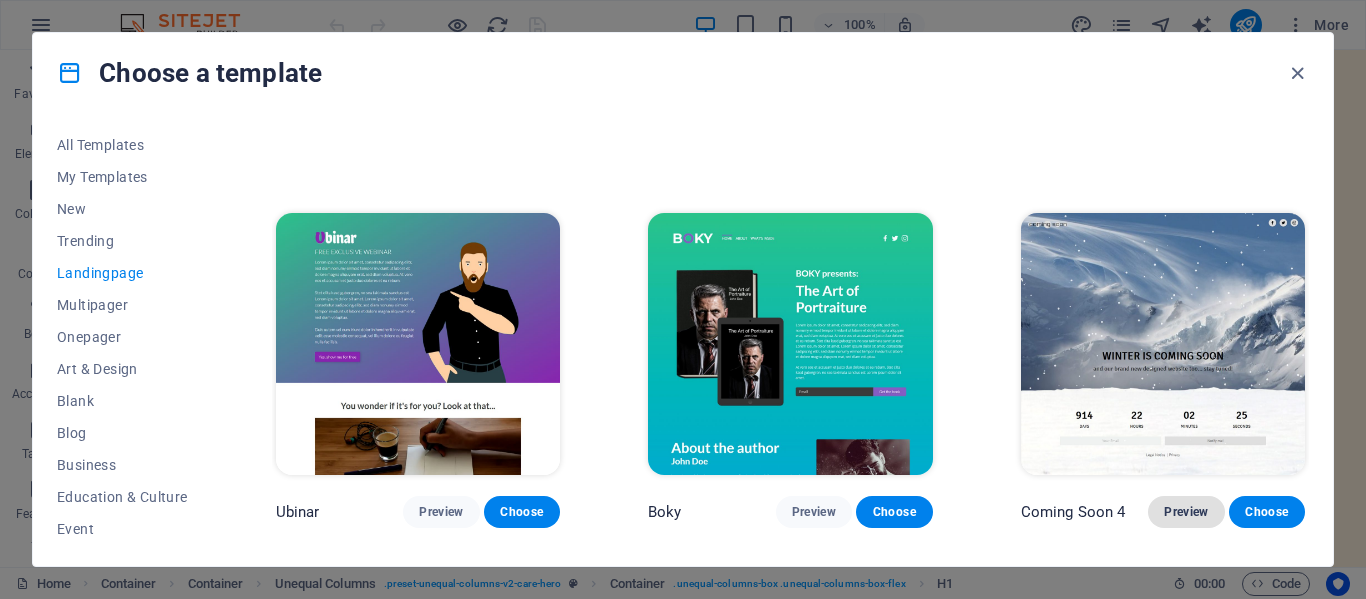click on "Preview" at bounding box center [1186, 512] 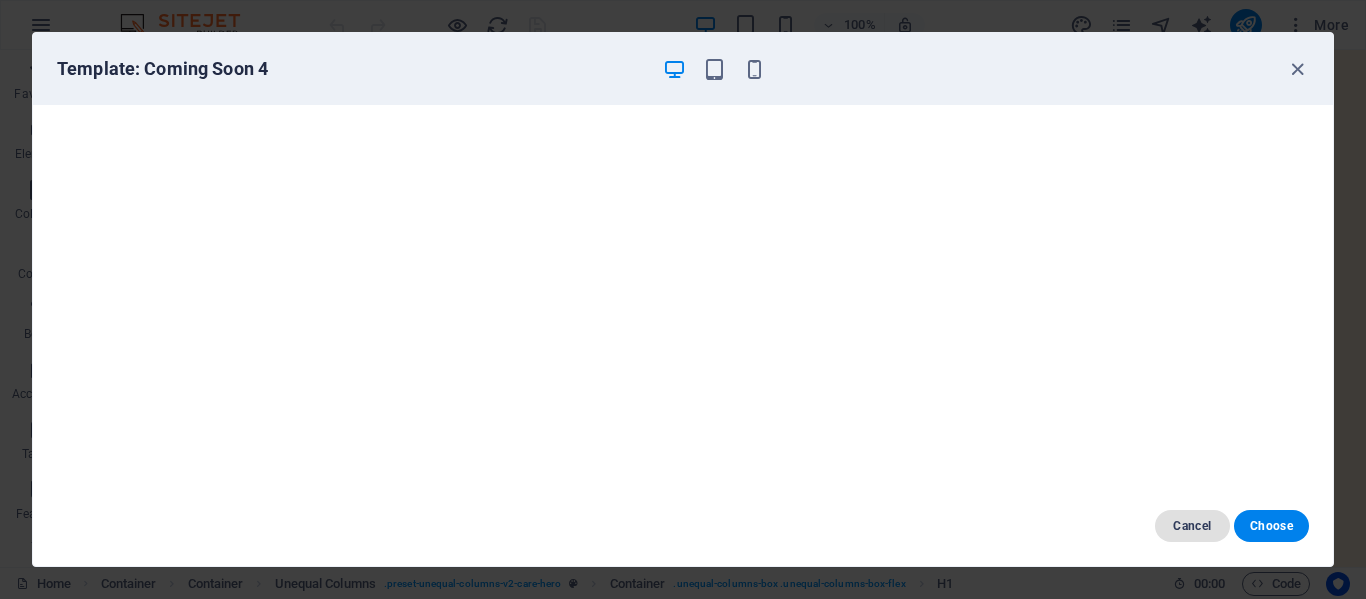 click on "Cancel" at bounding box center (1192, 526) 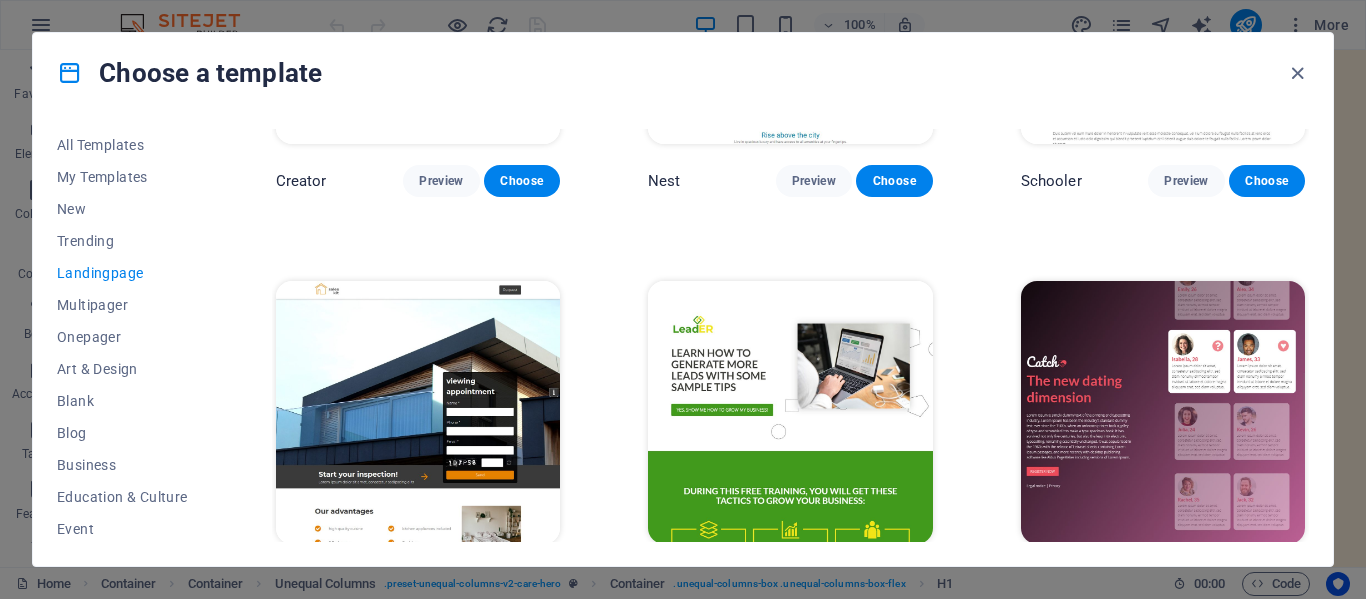 scroll, scrollTop: 2242, scrollLeft: 0, axis: vertical 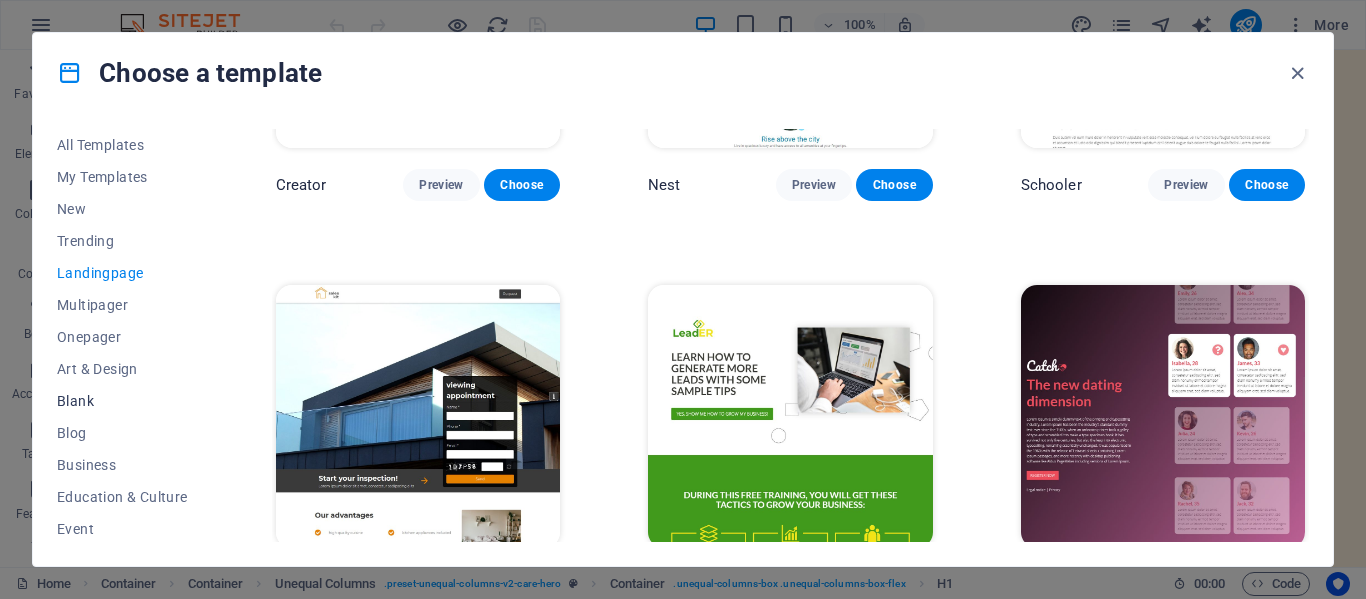 click on "Blank" at bounding box center [122, 401] 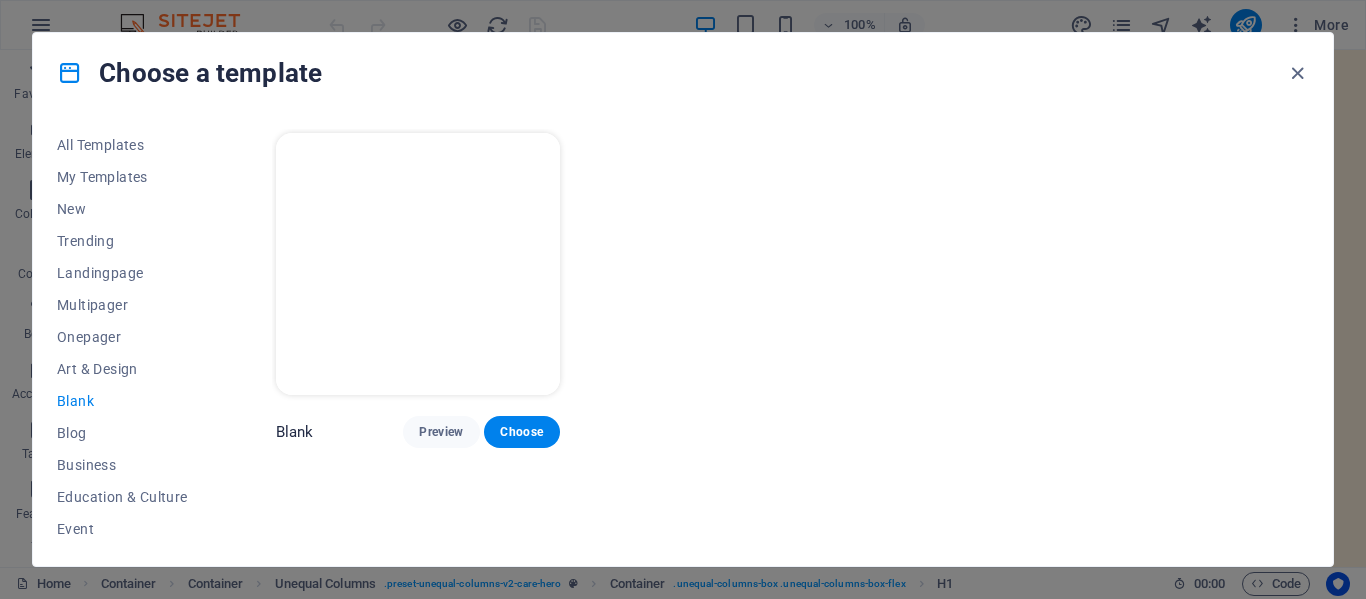 scroll, scrollTop: 0, scrollLeft: 0, axis: both 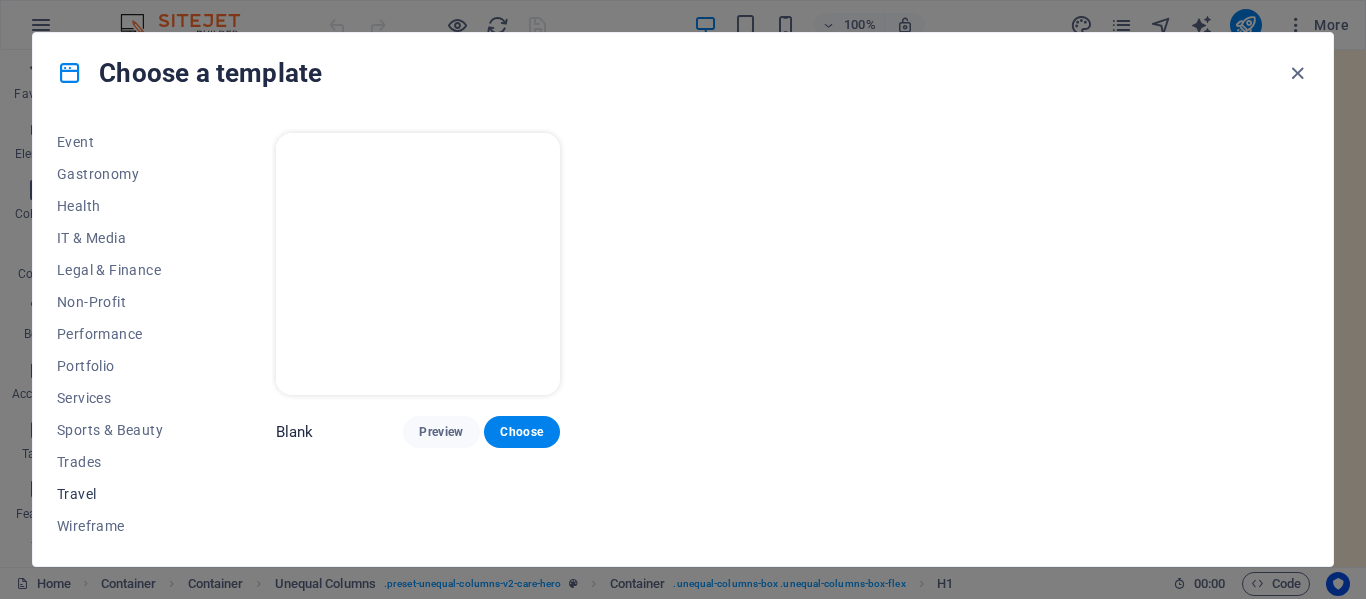 click on "Travel" at bounding box center (122, 494) 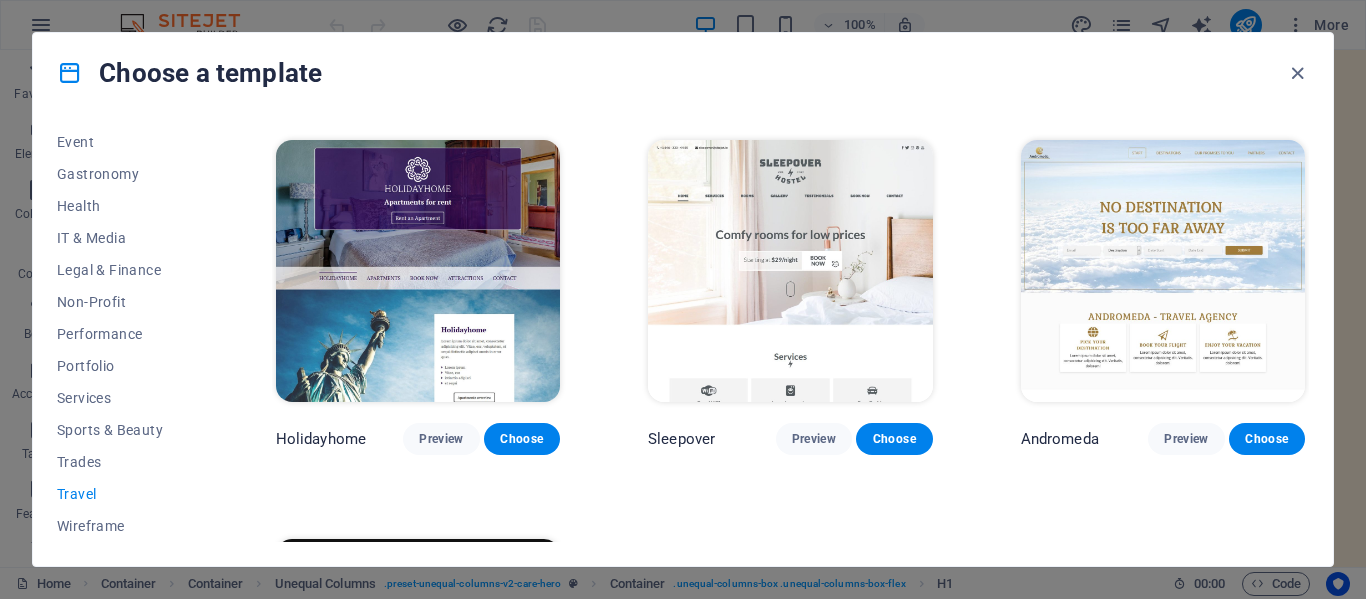 scroll, scrollTop: 697, scrollLeft: 0, axis: vertical 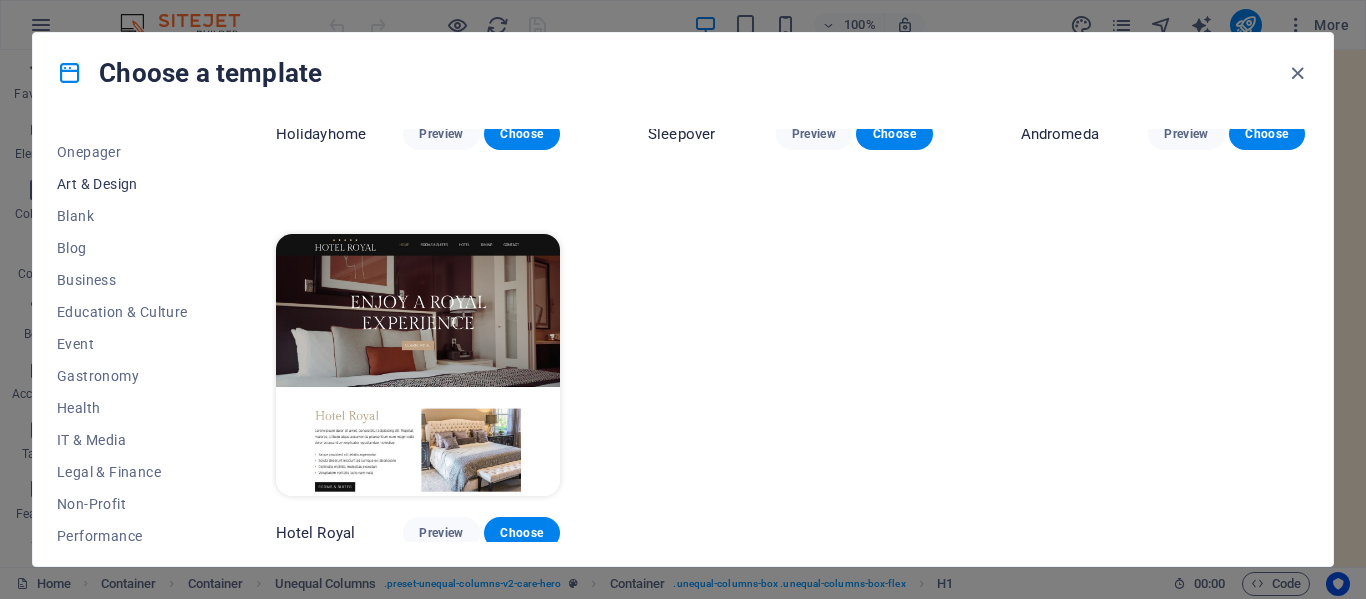click on "Art & Design" at bounding box center (122, 184) 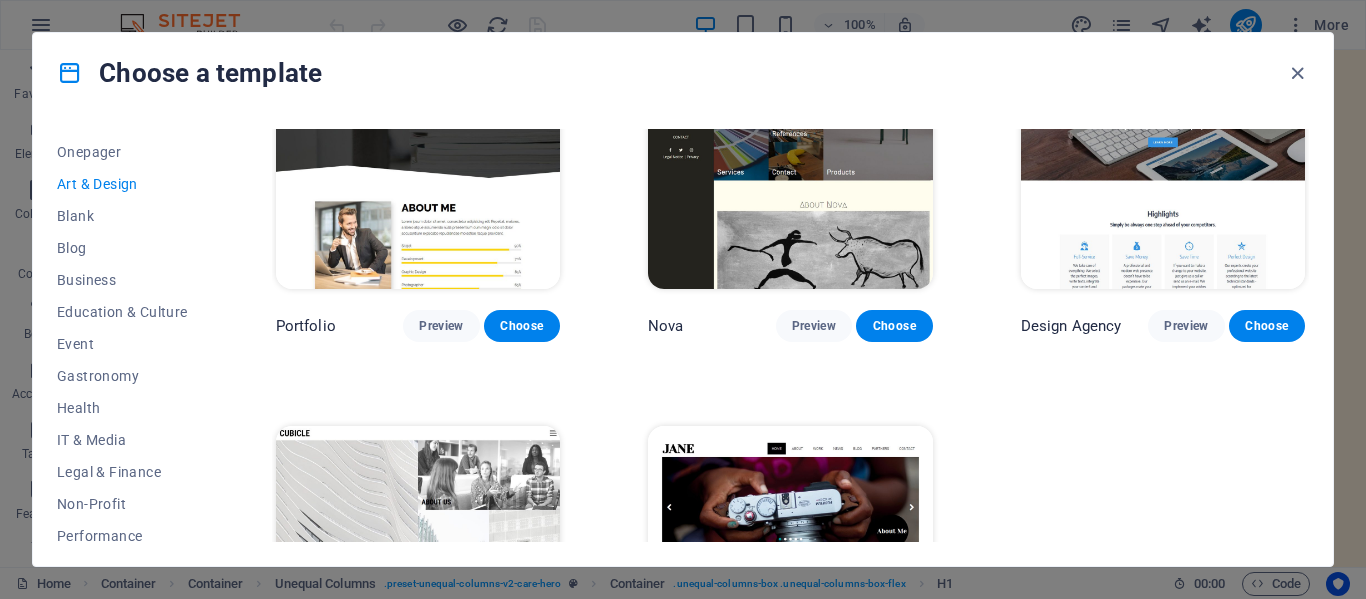 scroll, scrollTop: 1491, scrollLeft: 0, axis: vertical 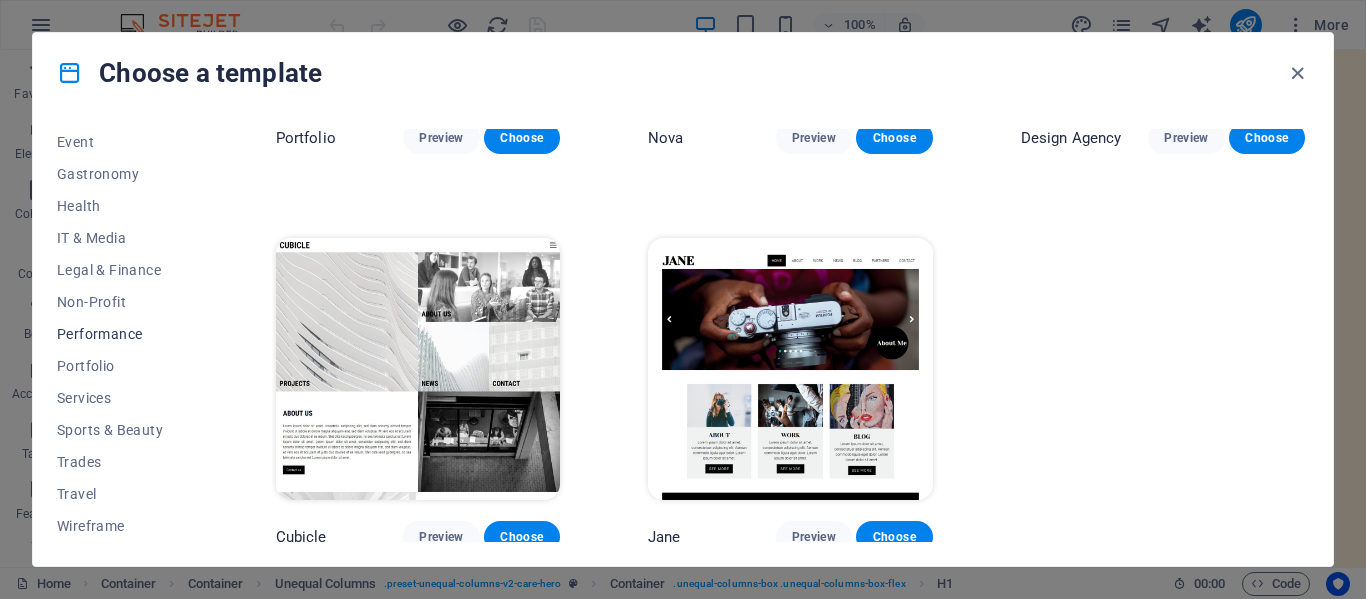 click on "Performance" at bounding box center (122, 334) 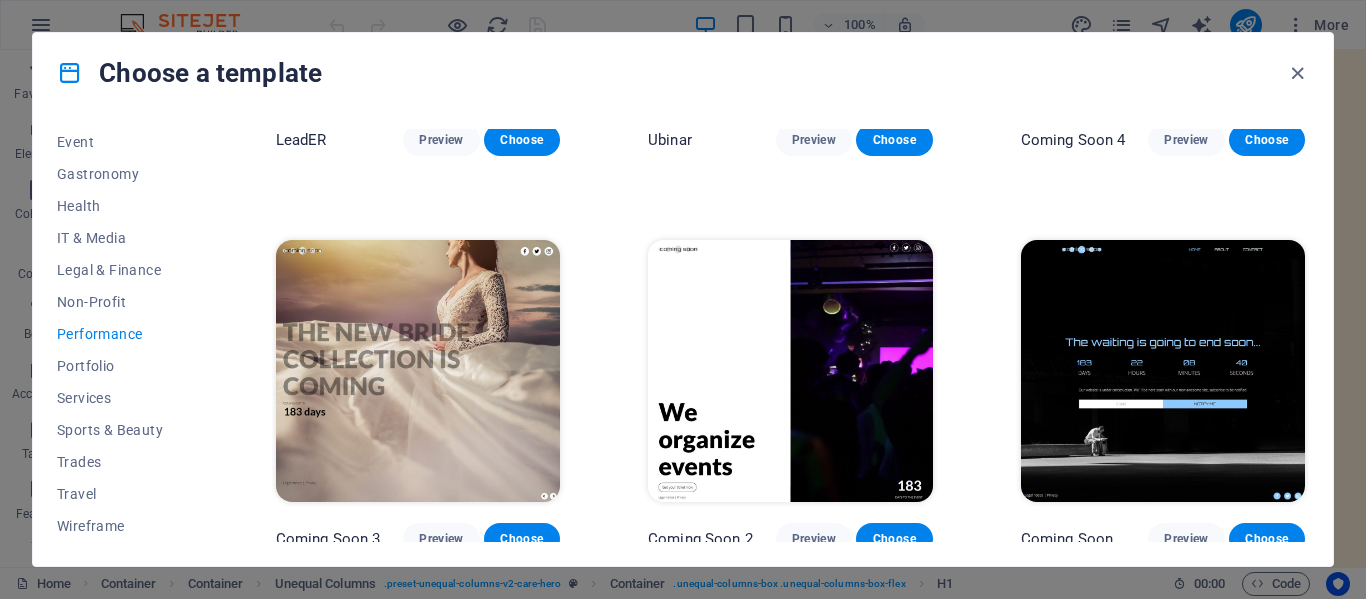 scroll, scrollTop: 1888, scrollLeft: 0, axis: vertical 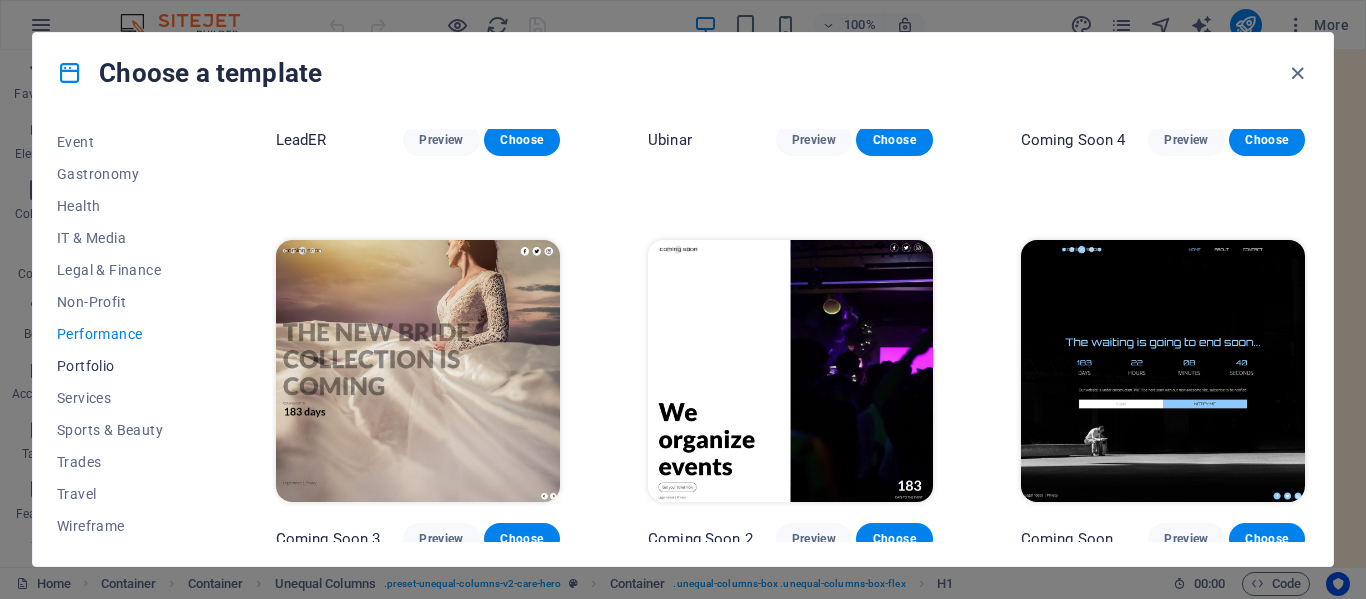 click on "Portfolio" at bounding box center (122, 366) 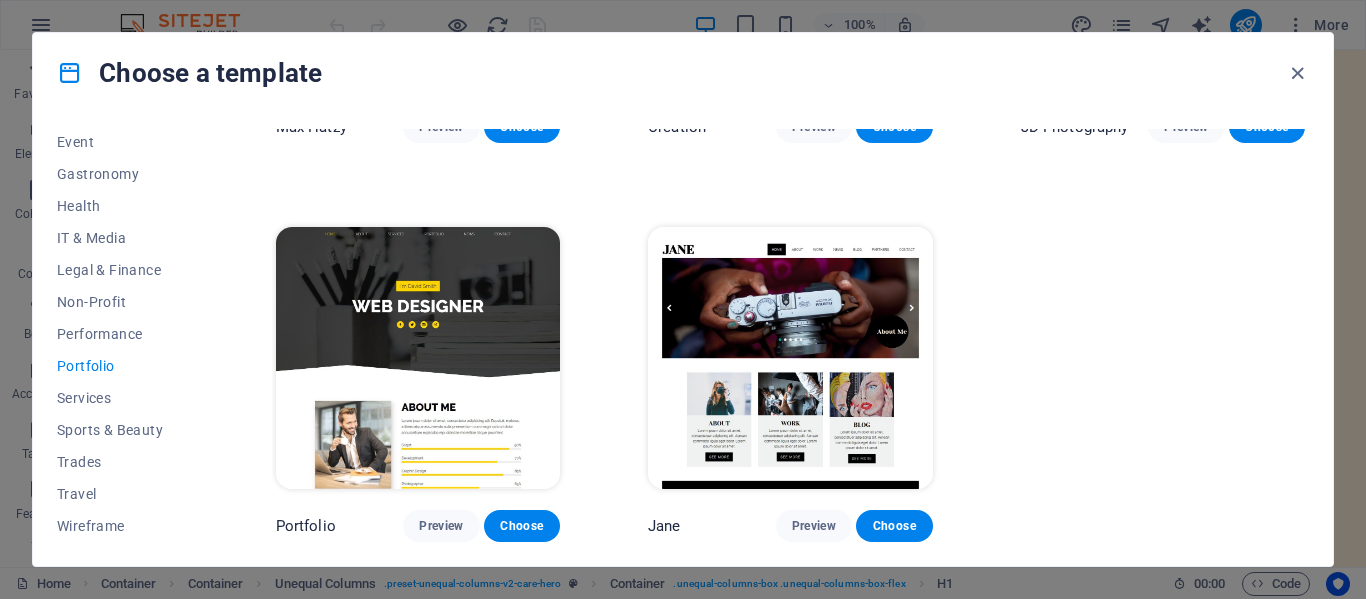 scroll, scrollTop: 705, scrollLeft: 0, axis: vertical 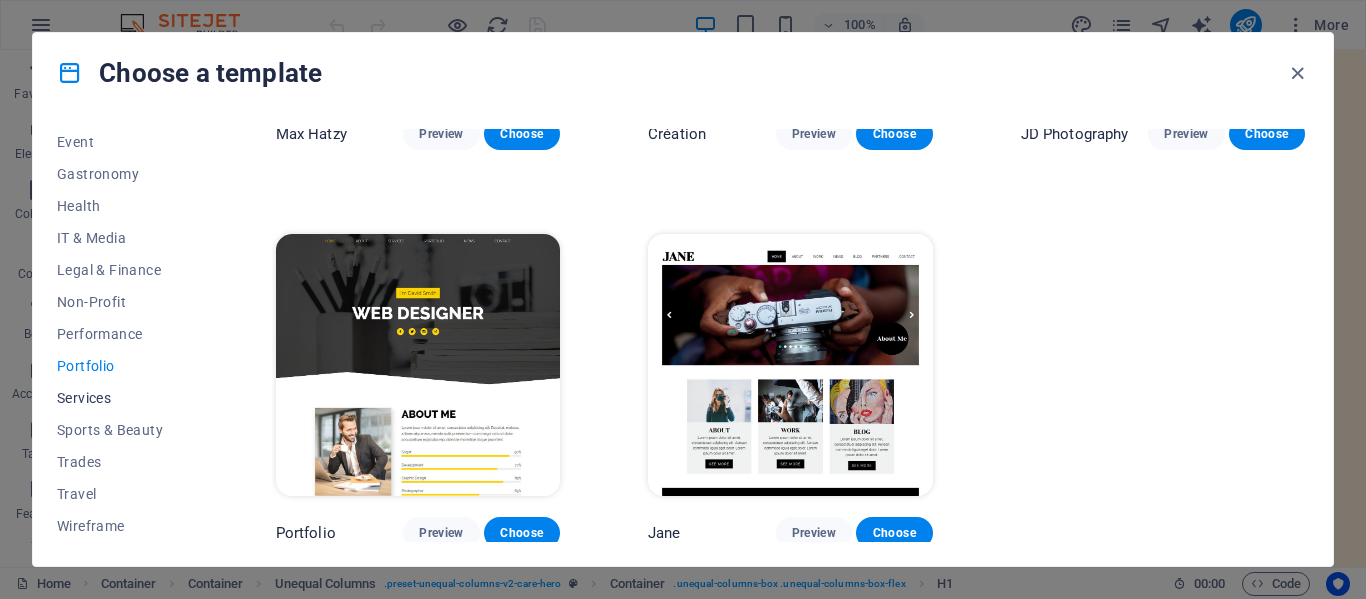 click on "Services" at bounding box center [122, 398] 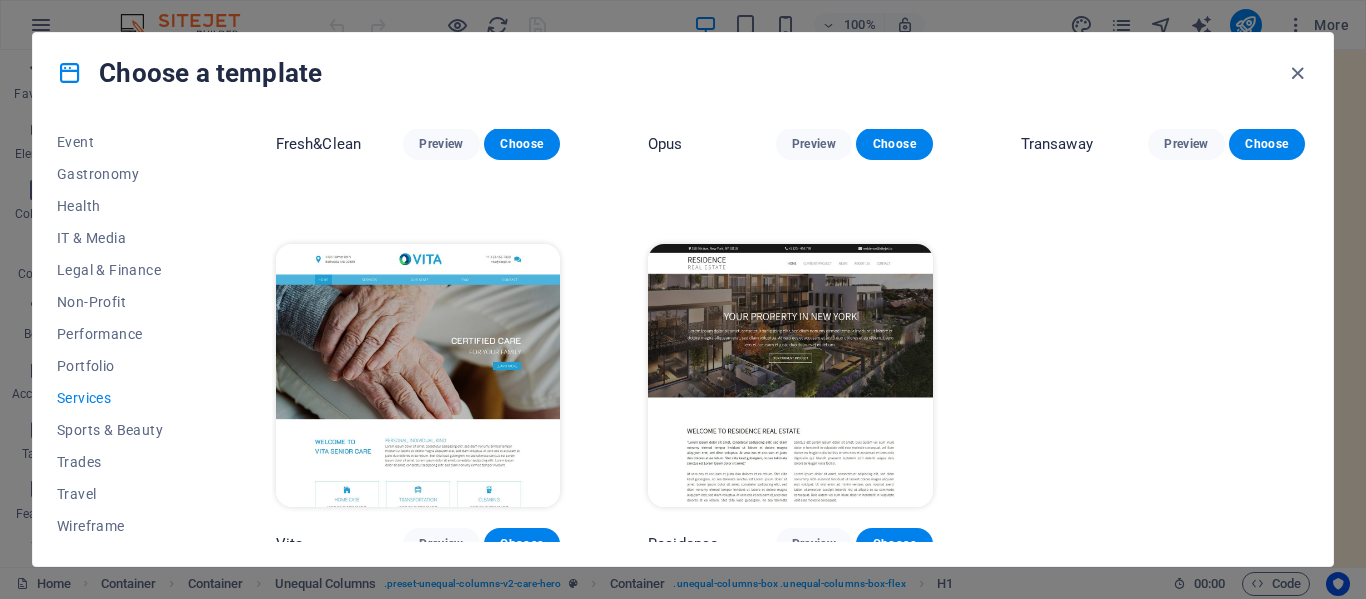 scroll, scrollTop: 2301, scrollLeft: 0, axis: vertical 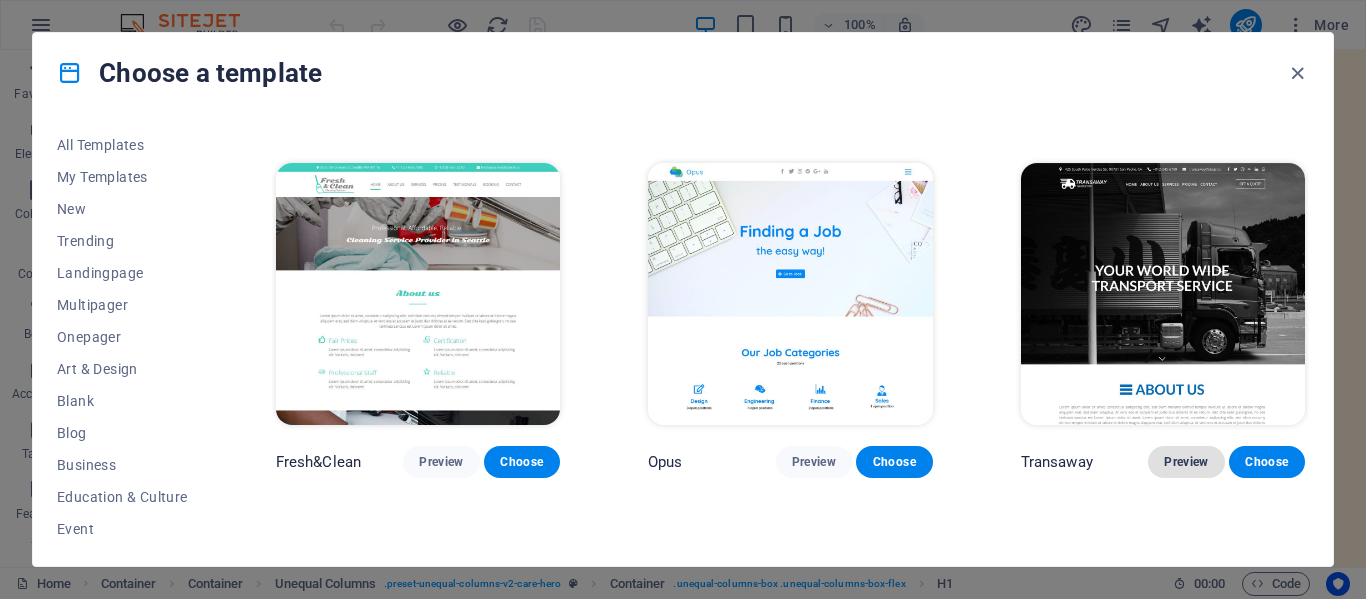 click on "Preview" at bounding box center [1186, 462] 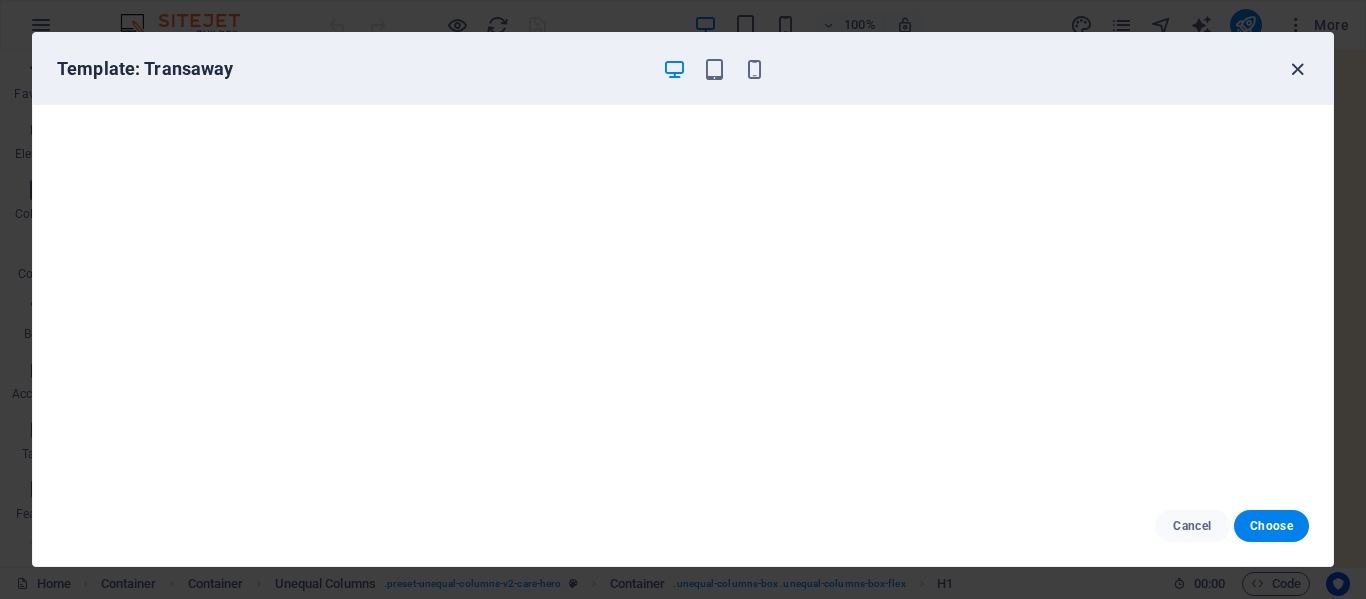 click at bounding box center [1297, 69] 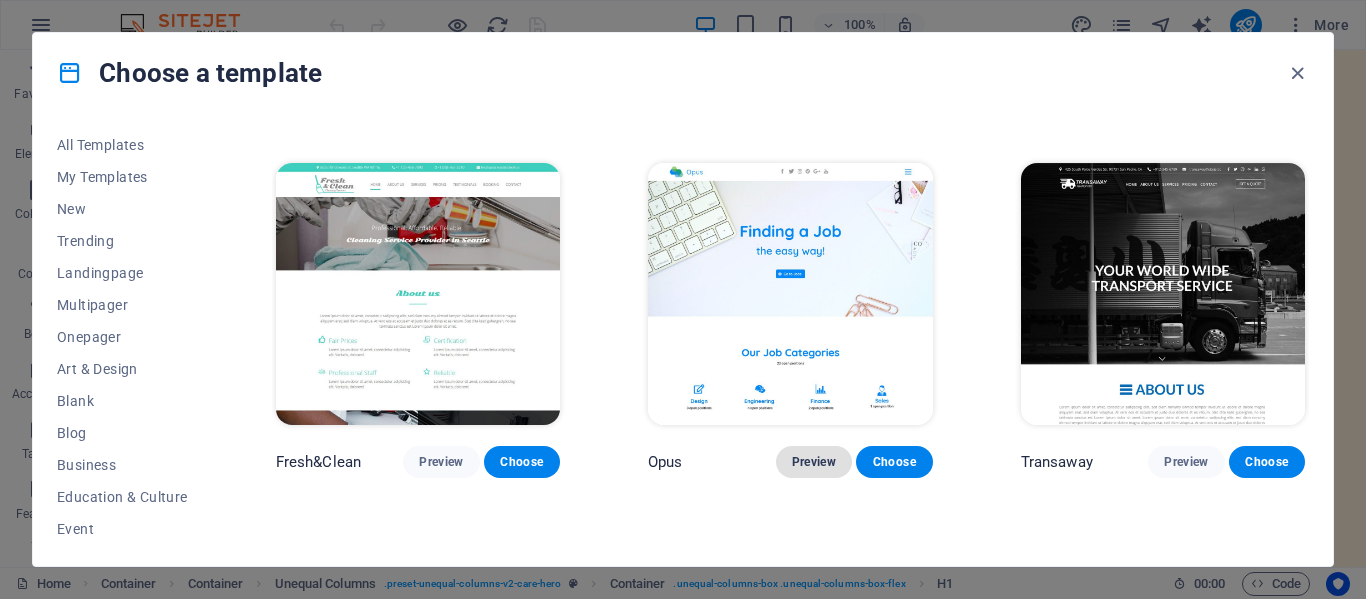 click on "Preview" at bounding box center (814, 462) 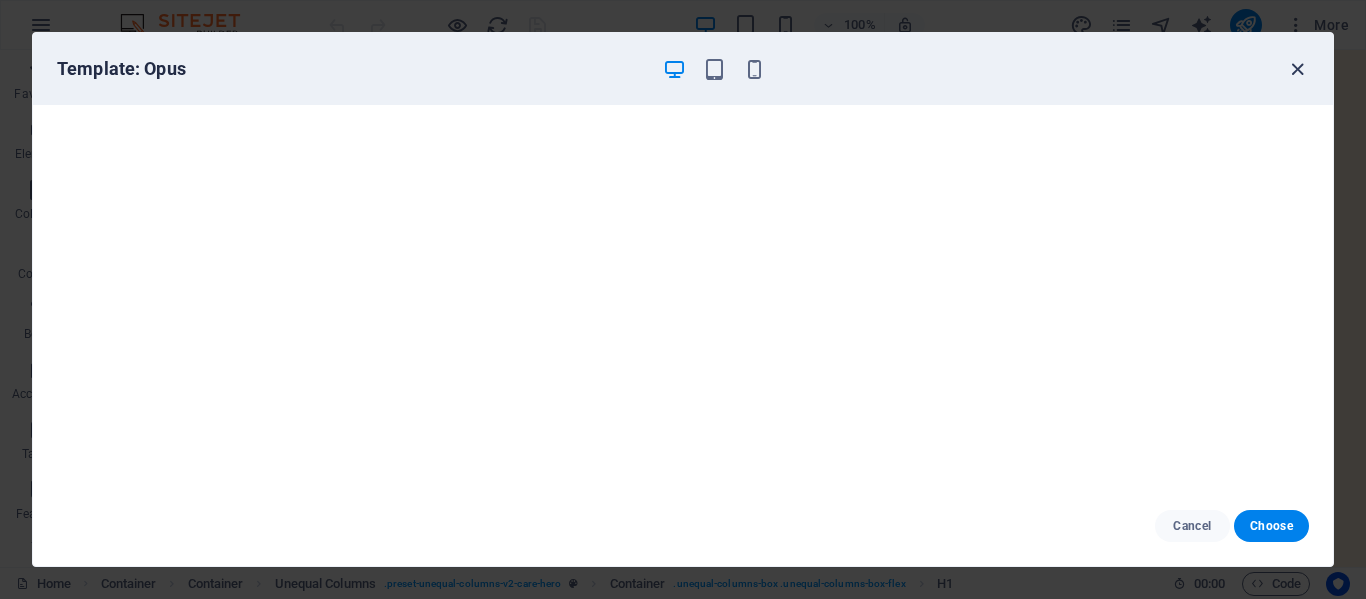 click at bounding box center [1297, 69] 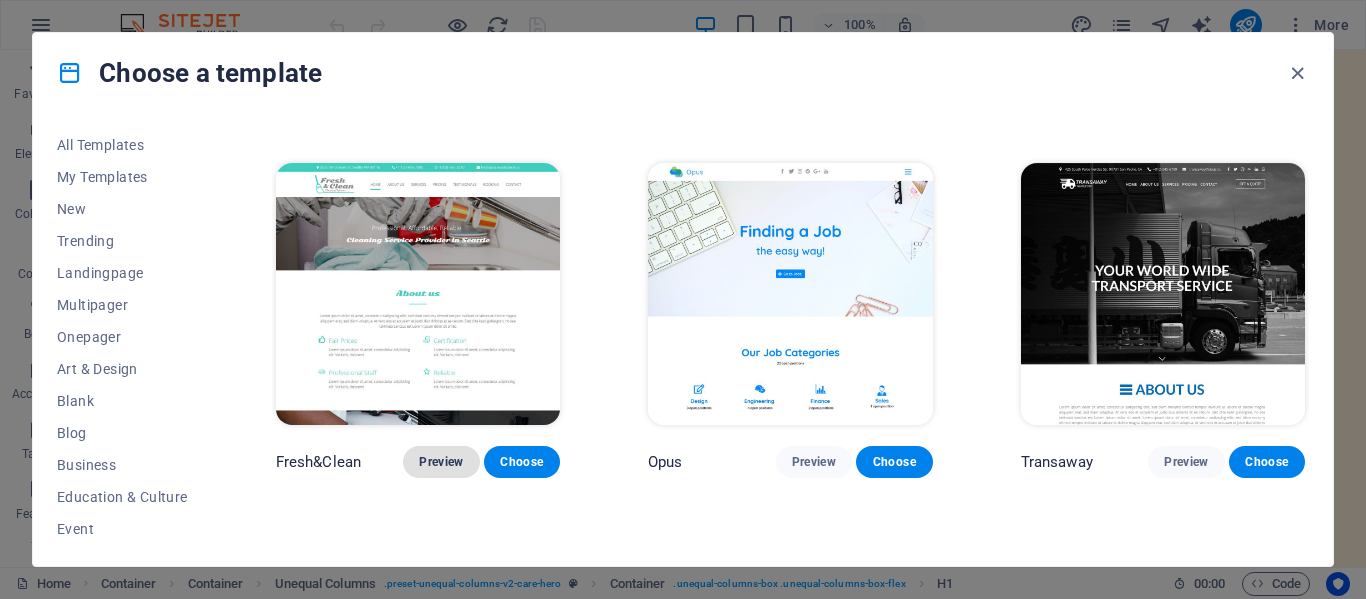 click on "Preview" at bounding box center [441, 462] 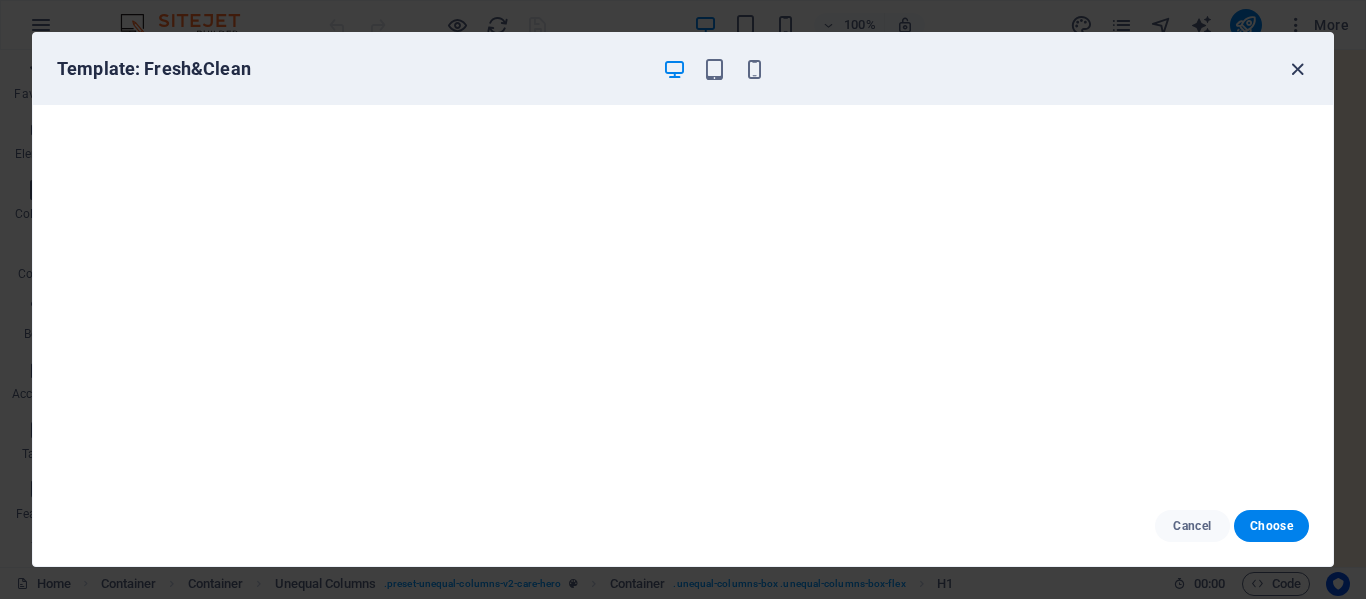 click at bounding box center [1297, 69] 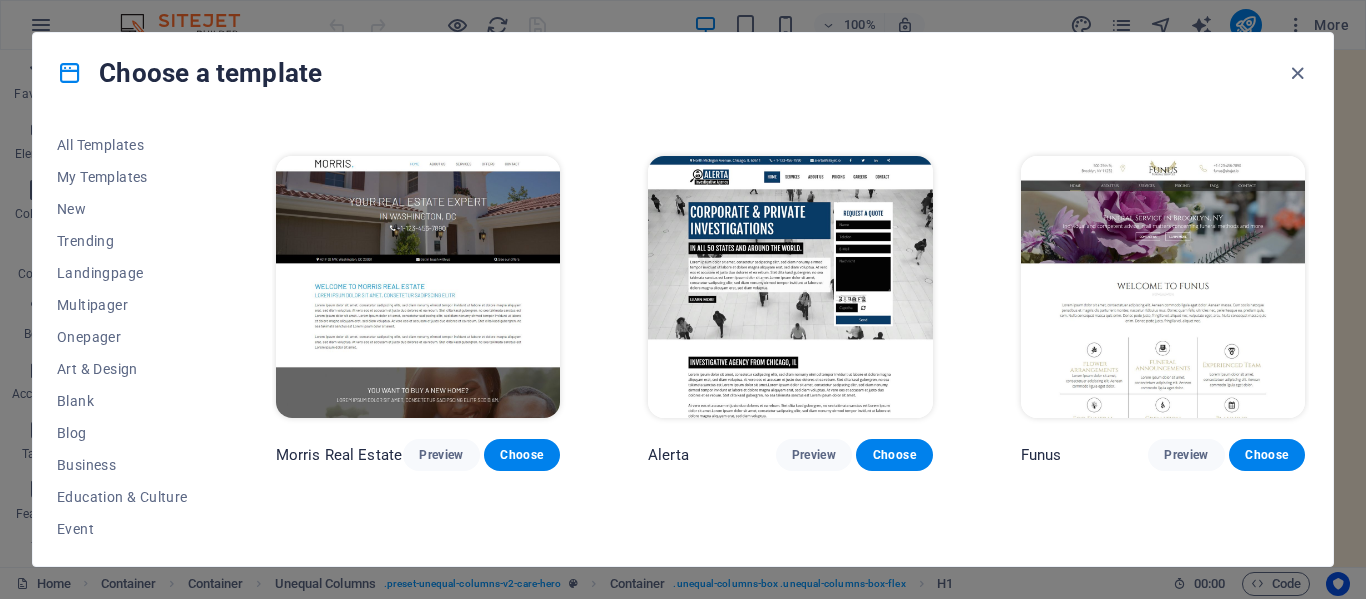 scroll, scrollTop: 1580, scrollLeft: 0, axis: vertical 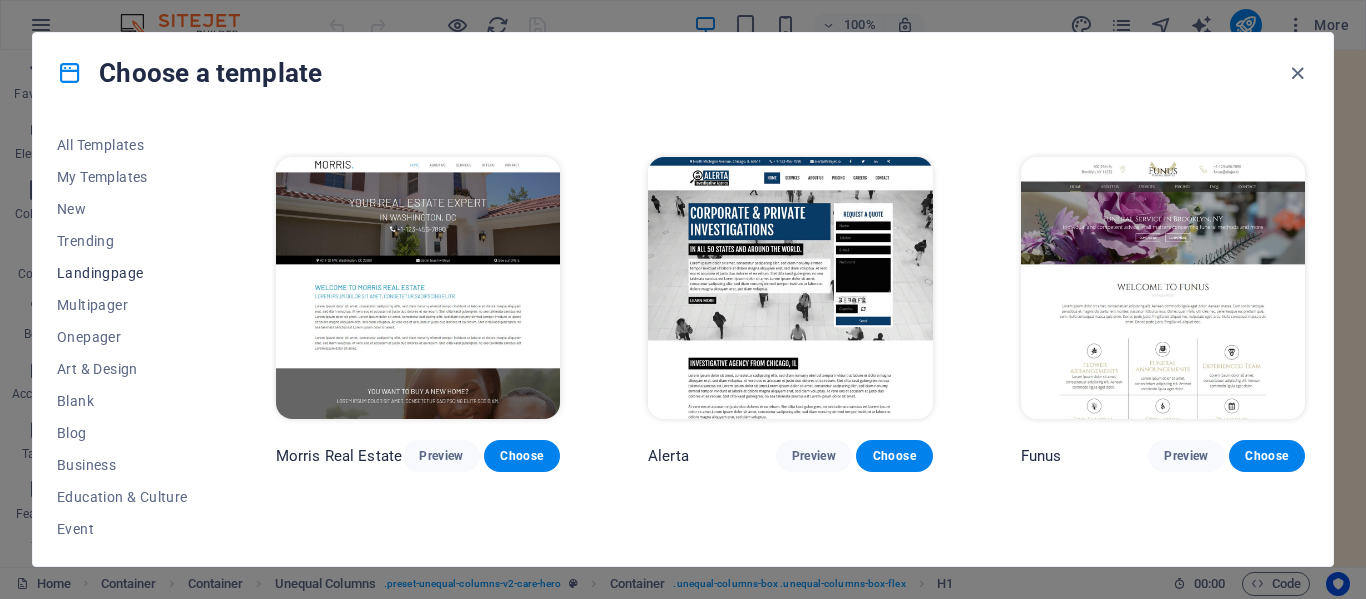 click on "Landingpage" at bounding box center (122, 273) 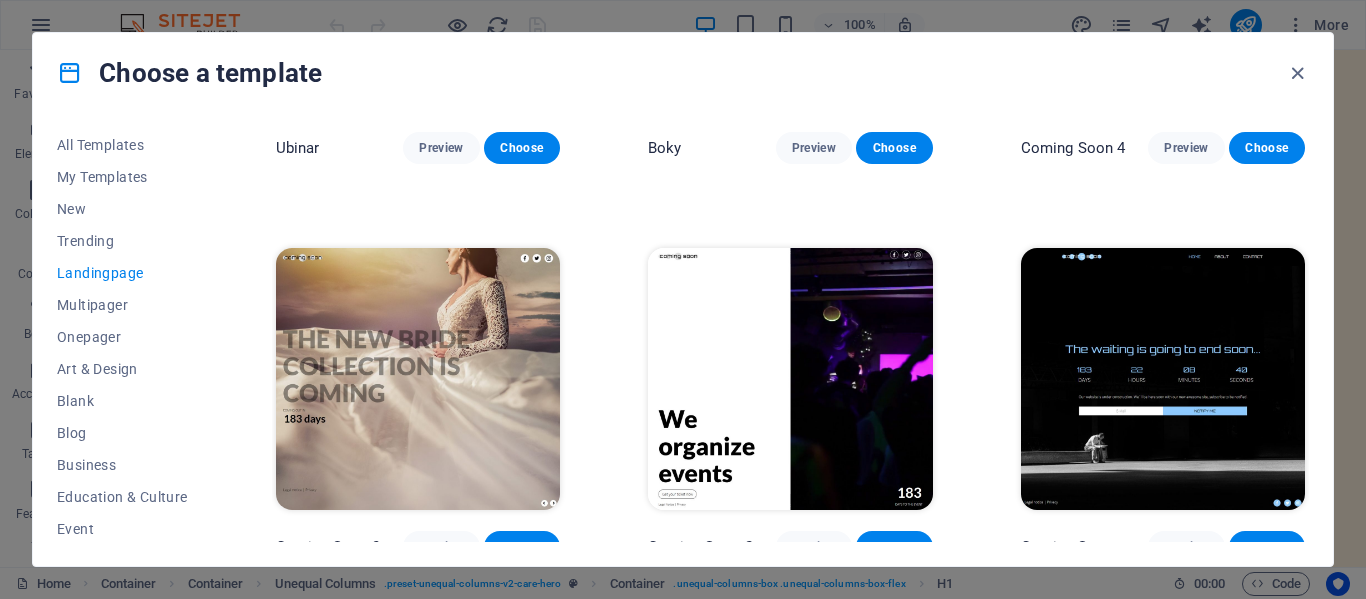 scroll, scrollTop: 3078, scrollLeft: 0, axis: vertical 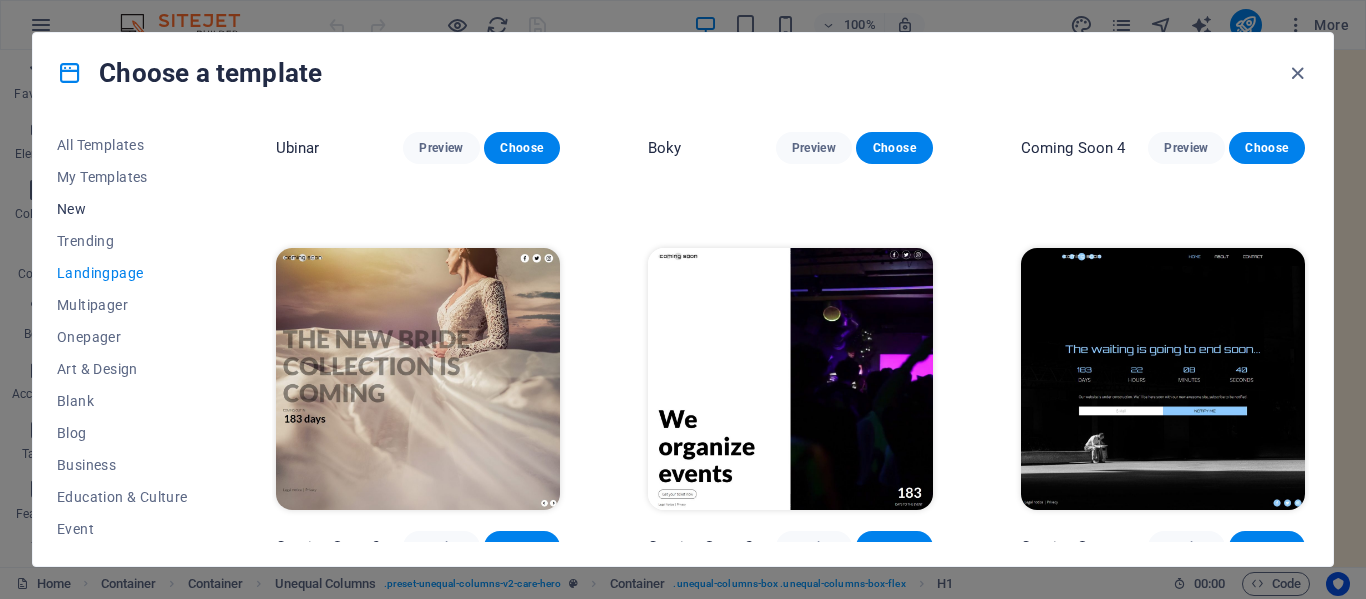 click on "New" at bounding box center (122, 209) 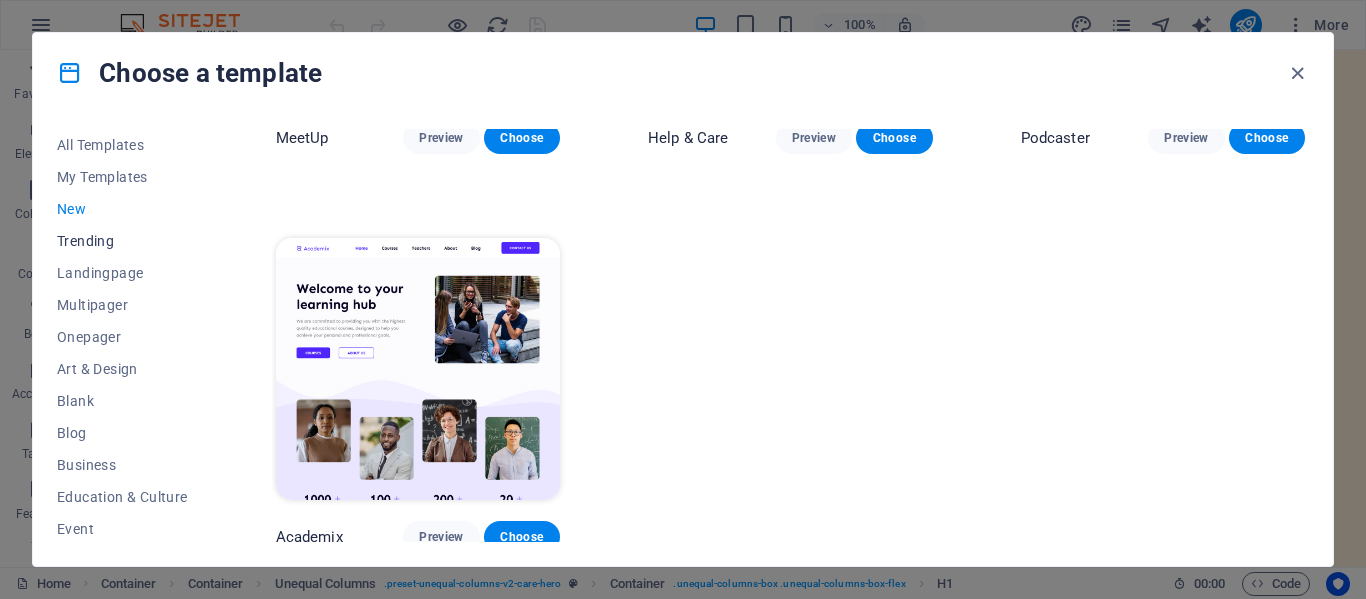 click on "Trending" at bounding box center [122, 241] 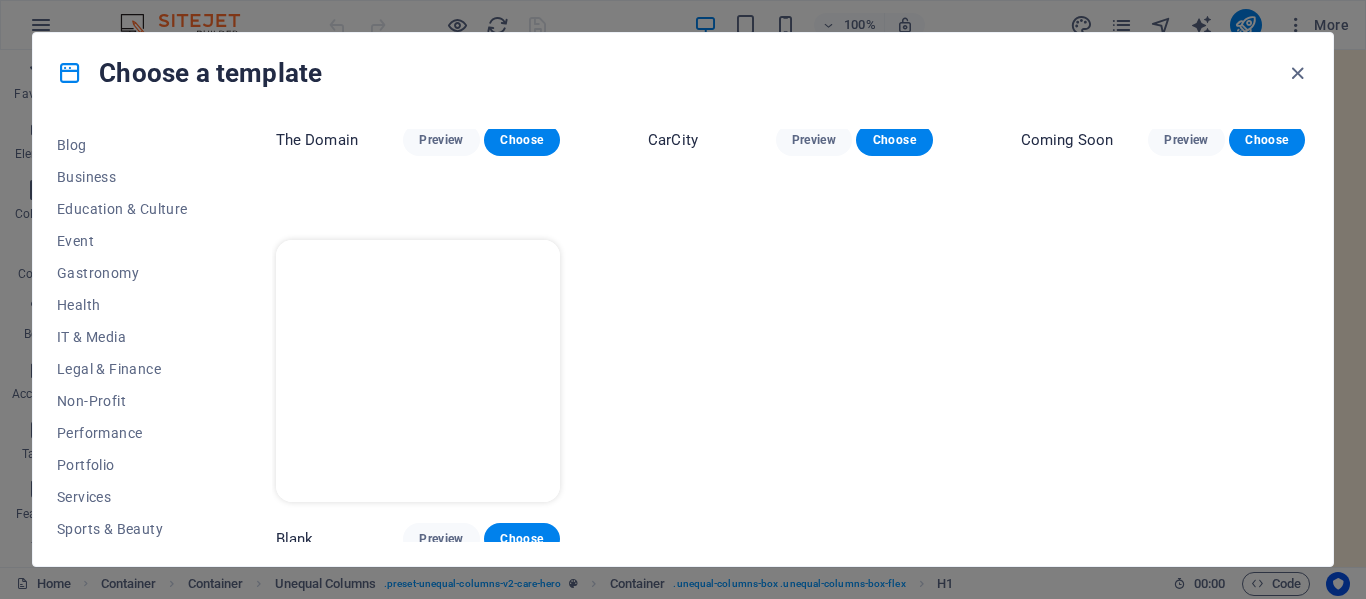scroll, scrollTop: 387, scrollLeft: 0, axis: vertical 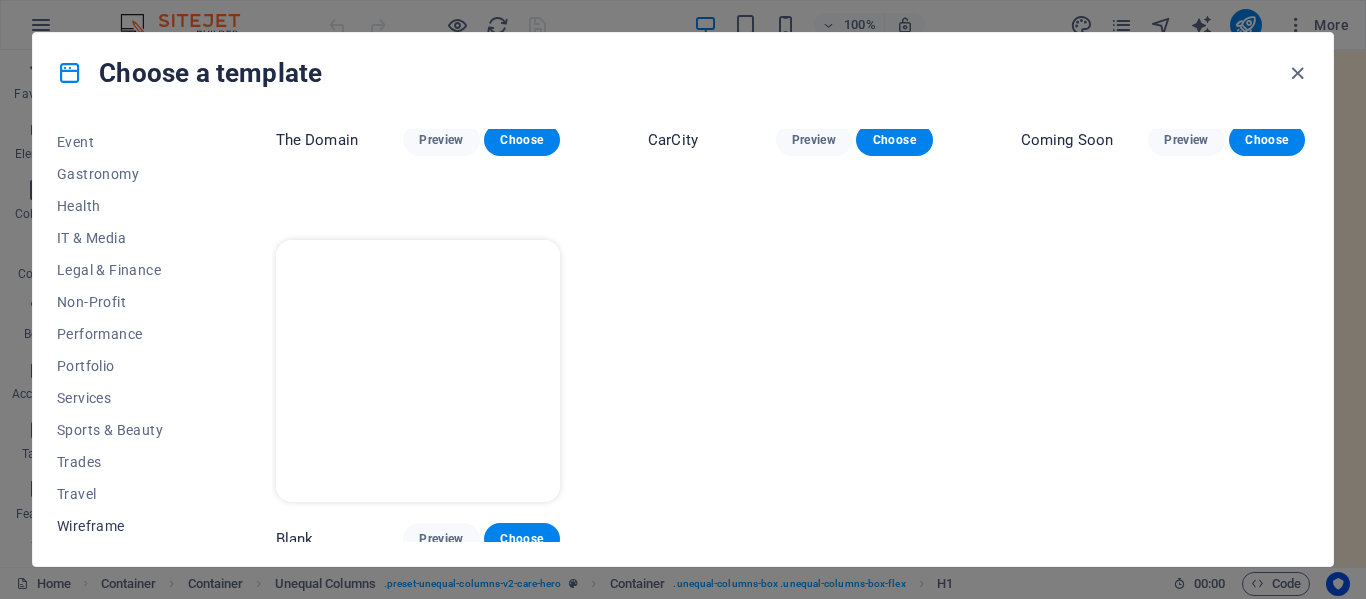 click on "Wireframe" at bounding box center [122, 526] 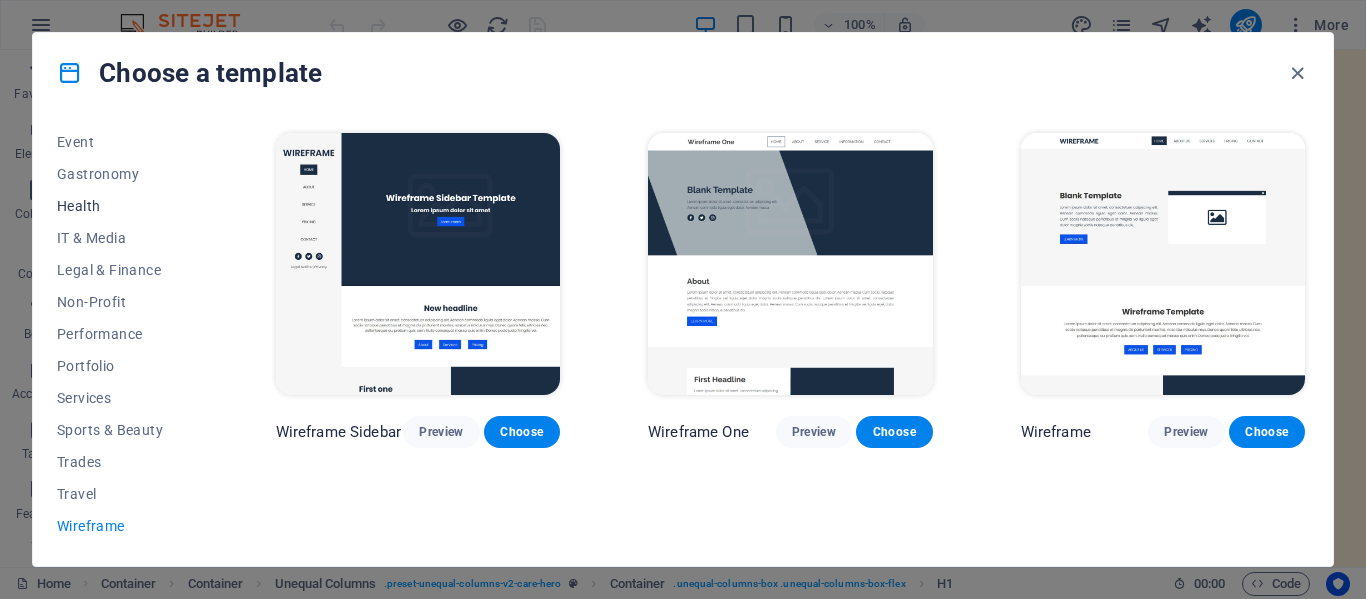 scroll, scrollTop: 0, scrollLeft: 0, axis: both 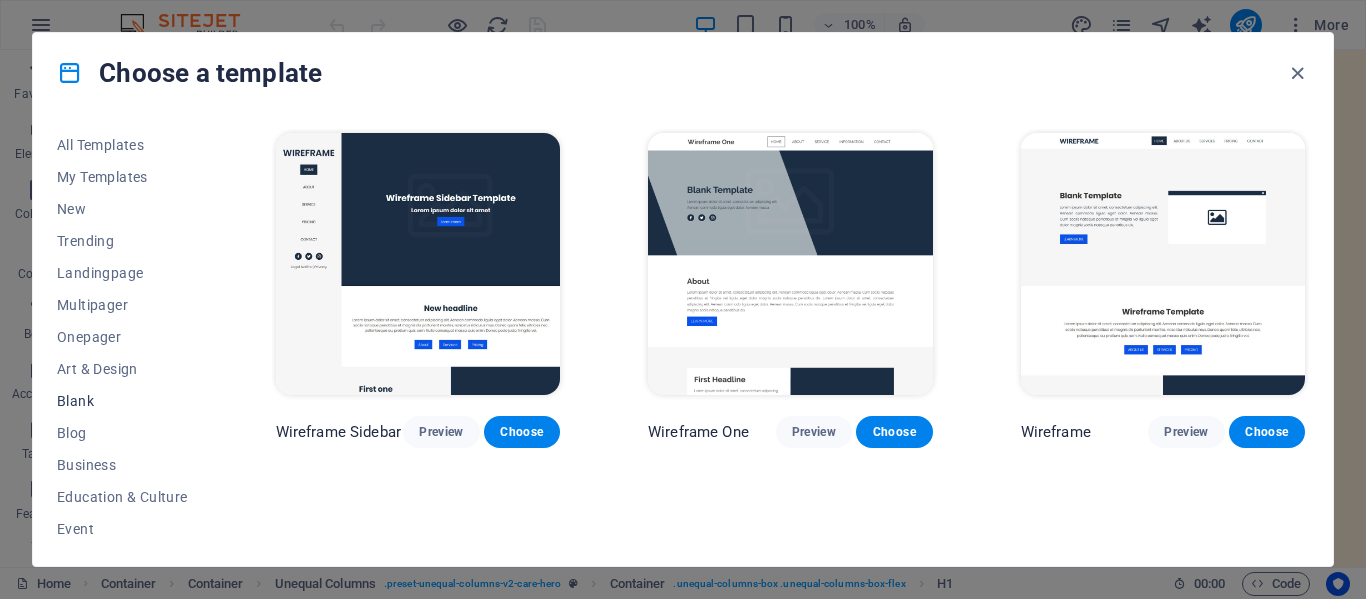 click on "Blank" at bounding box center [122, 401] 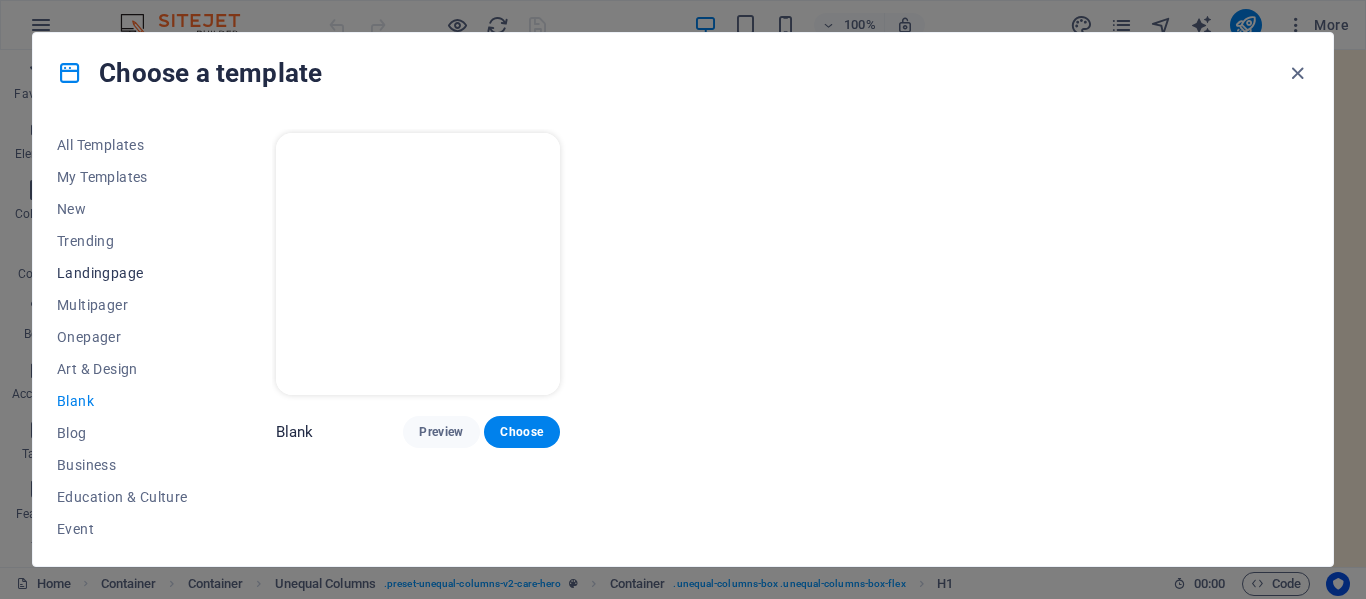 click on "Landingpage" at bounding box center (122, 273) 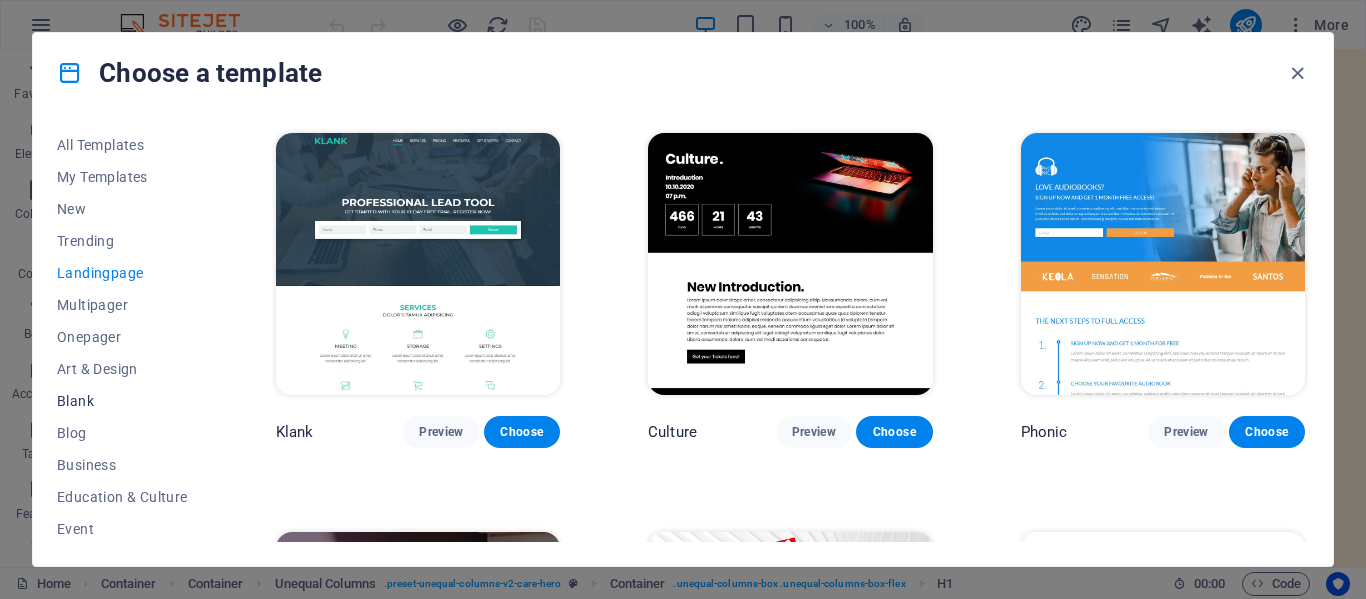 click on "Blank" at bounding box center [122, 401] 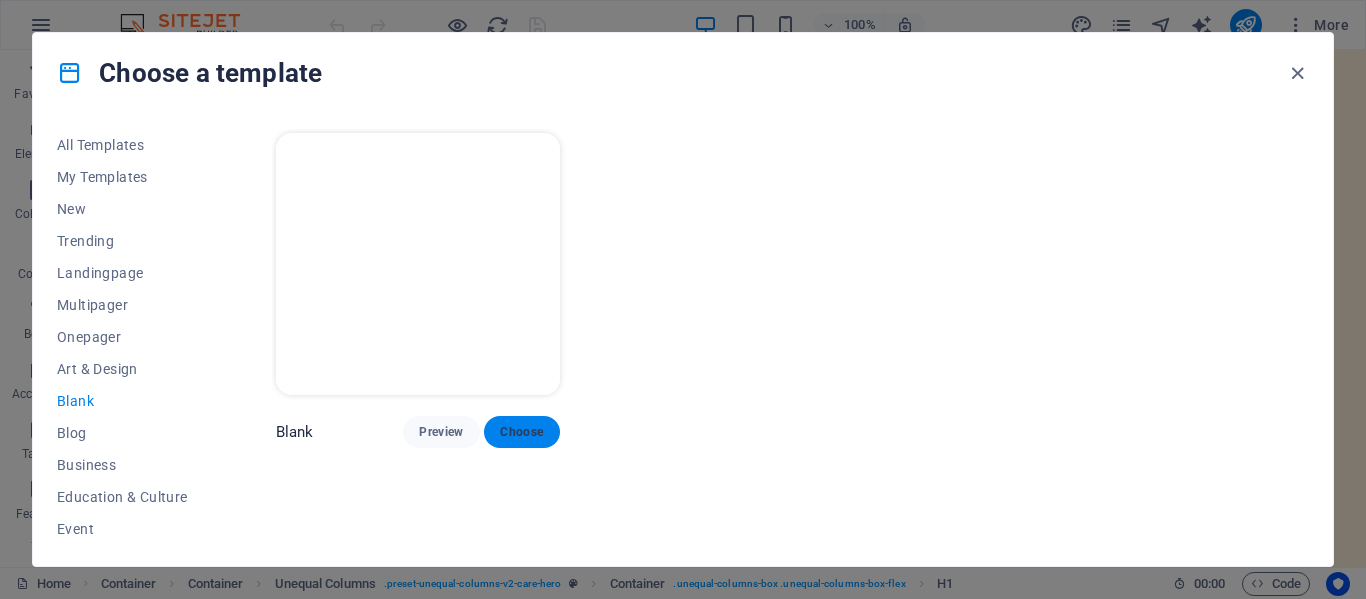 click on "Choose" at bounding box center [522, 432] 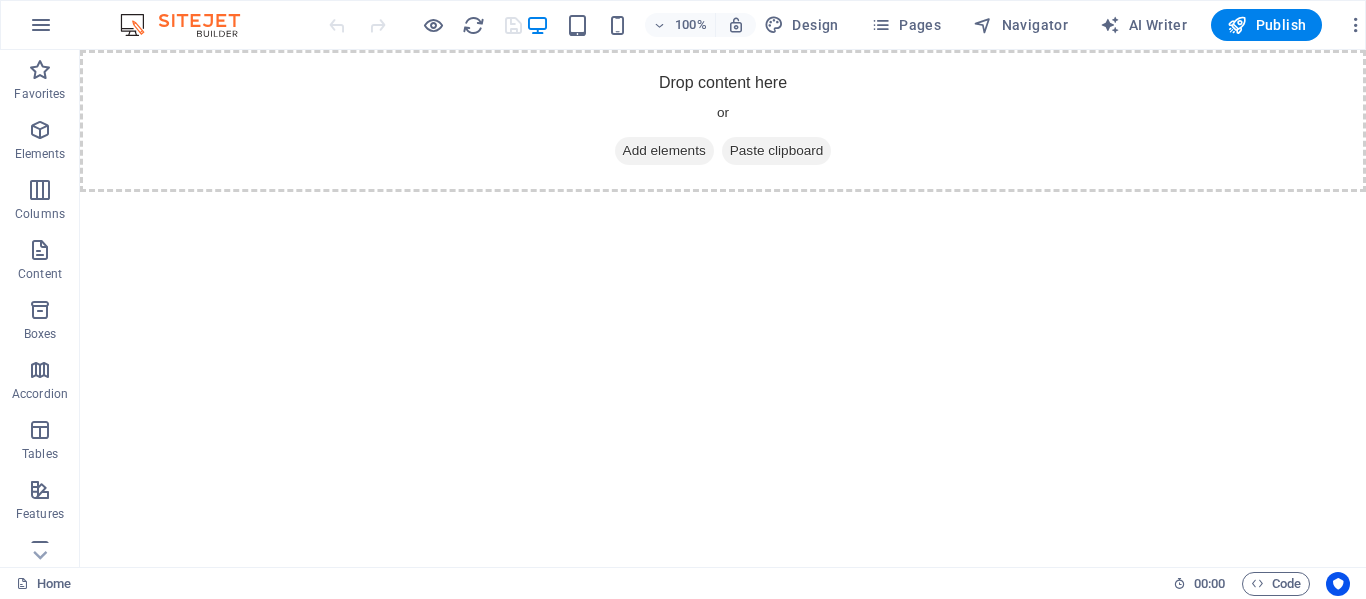 scroll, scrollTop: 0, scrollLeft: 0, axis: both 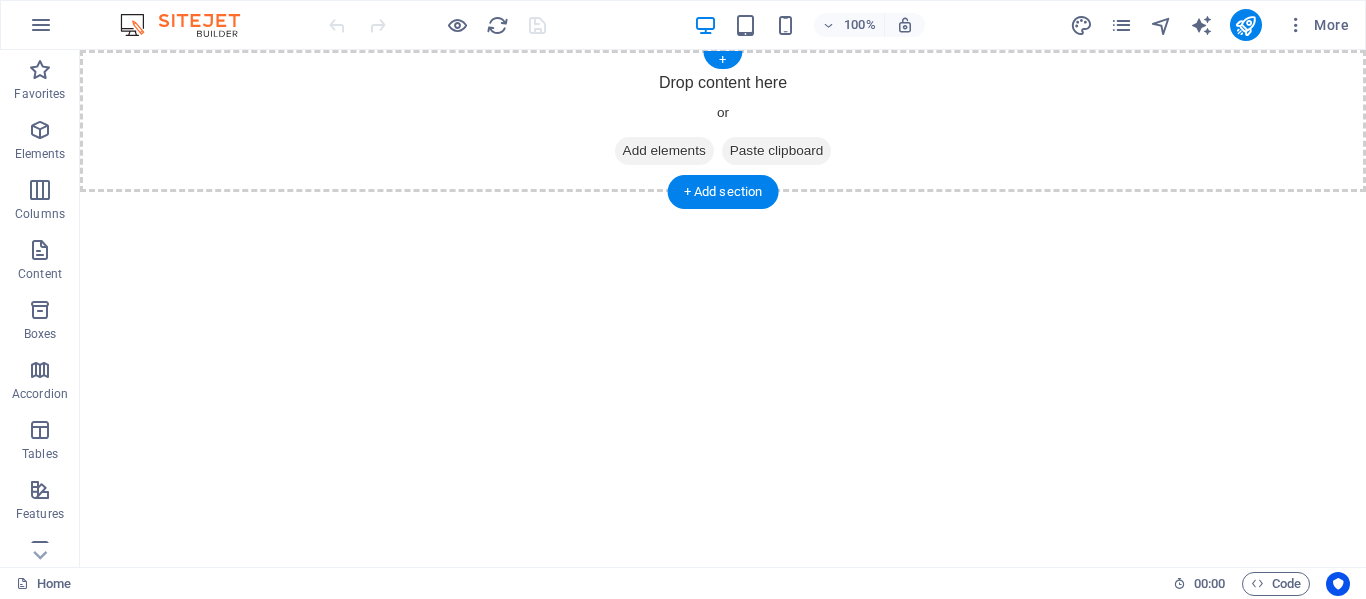 click on "Add elements" at bounding box center [664, 151] 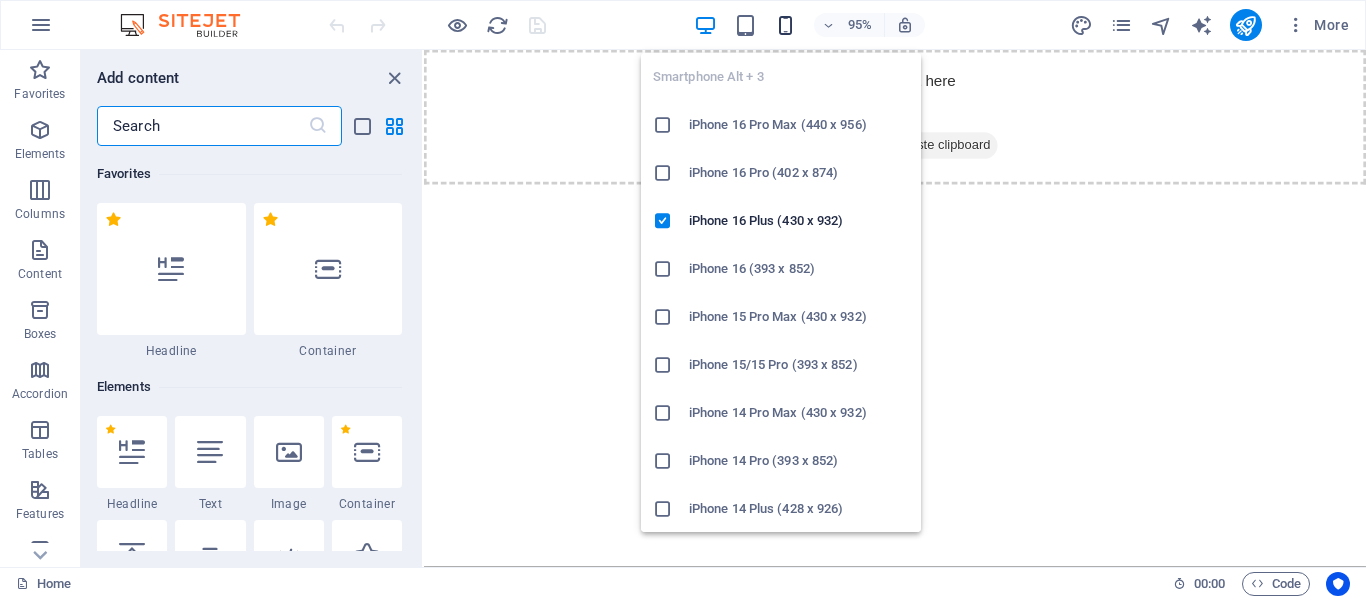 click at bounding box center (785, 25) 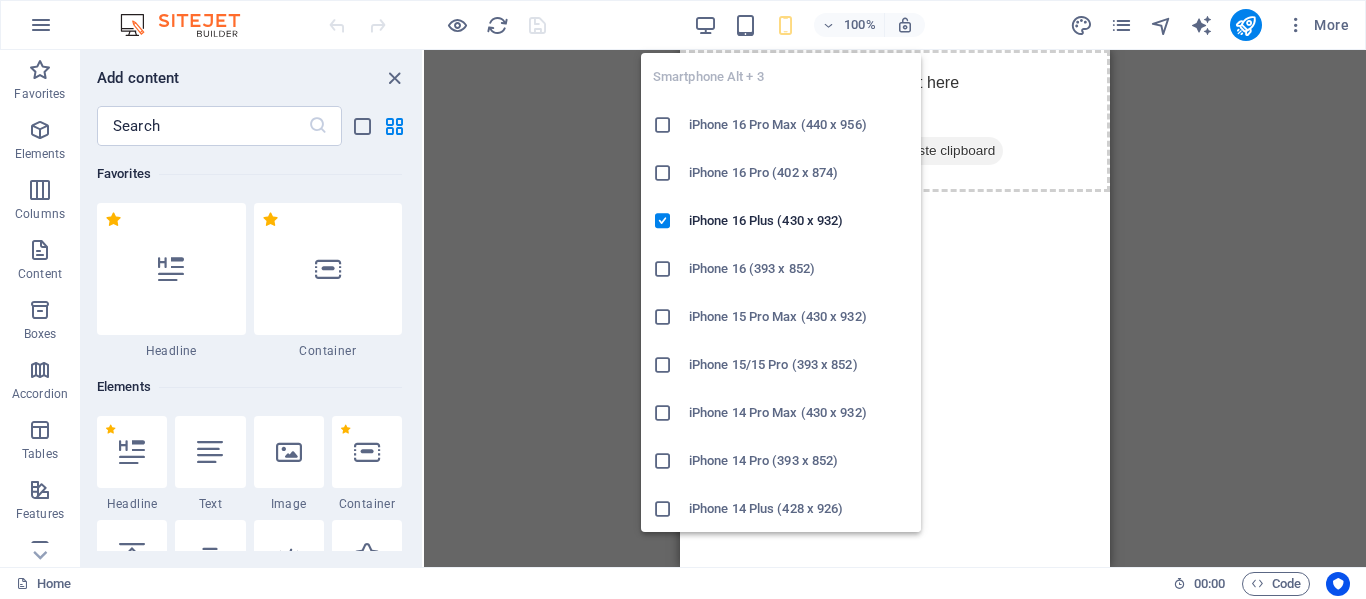 click on "iPhone 16 Pro (402 x 874)" at bounding box center [799, 173] 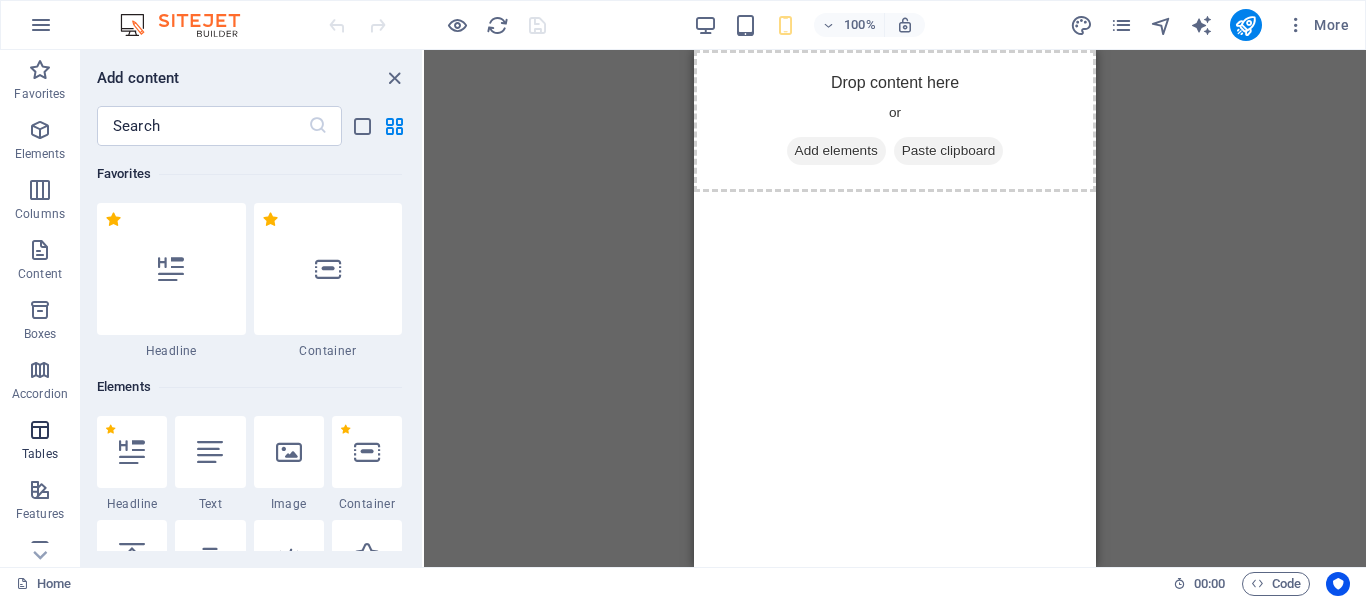 scroll, scrollTop: 383, scrollLeft: 0, axis: vertical 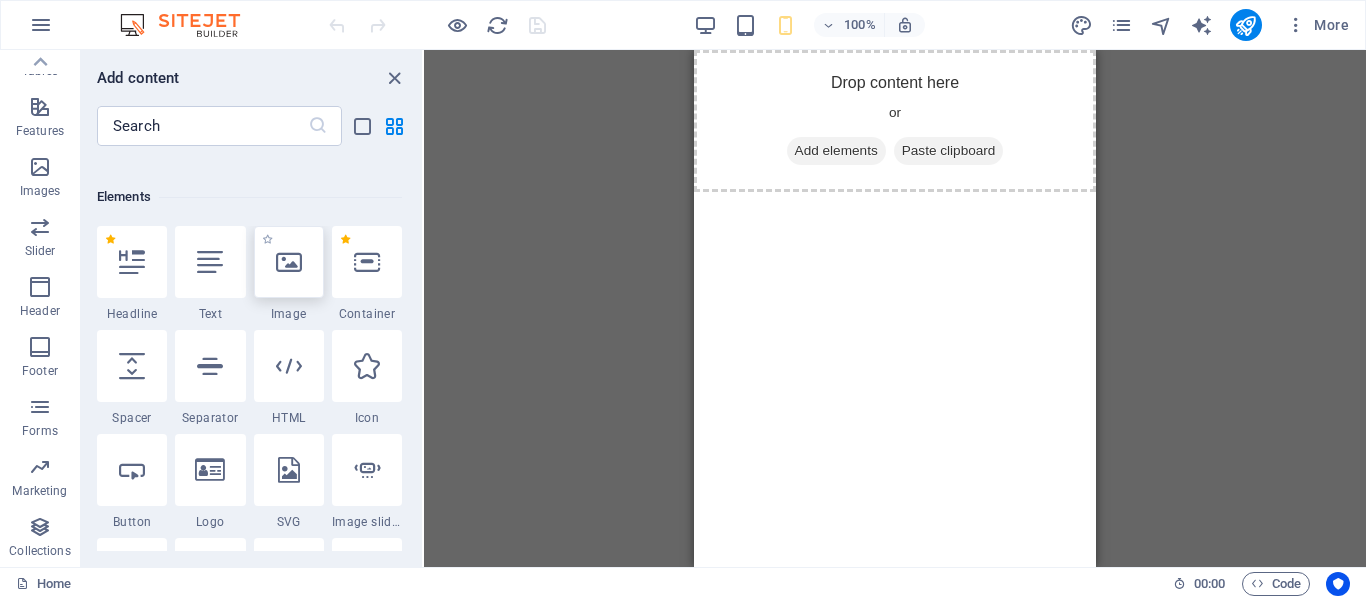 click at bounding box center [289, 262] 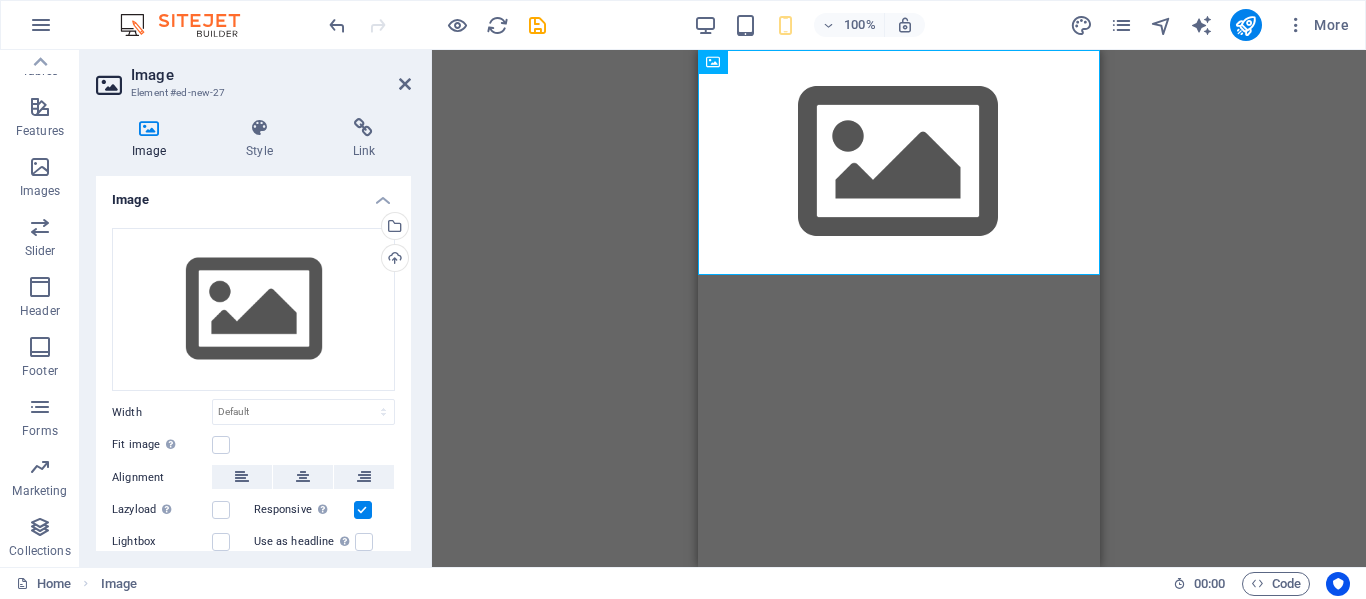 scroll, scrollTop: 153, scrollLeft: 0, axis: vertical 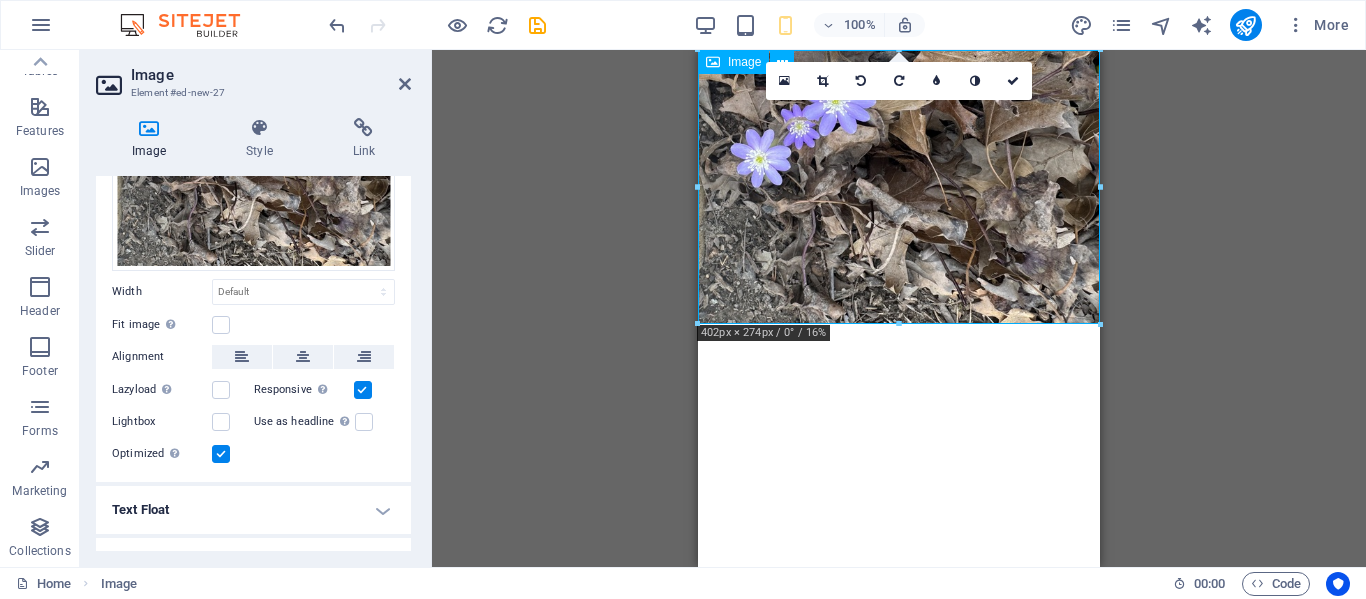click at bounding box center (899, 187) 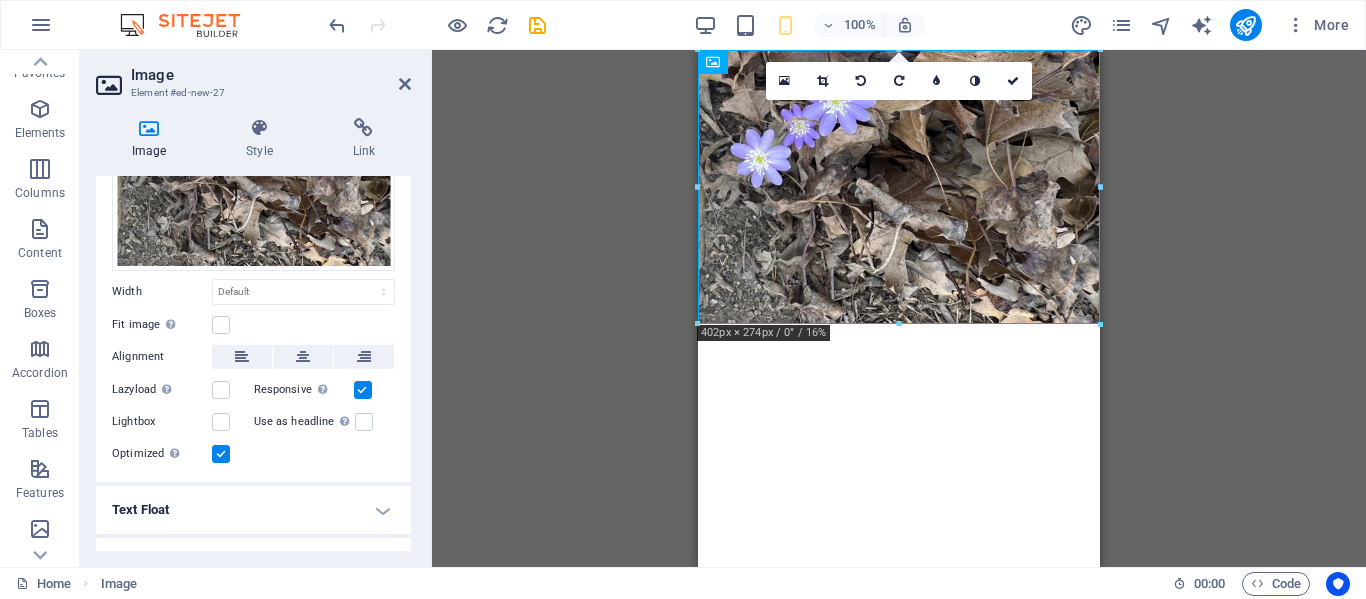 scroll, scrollTop: 0, scrollLeft: 0, axis: both 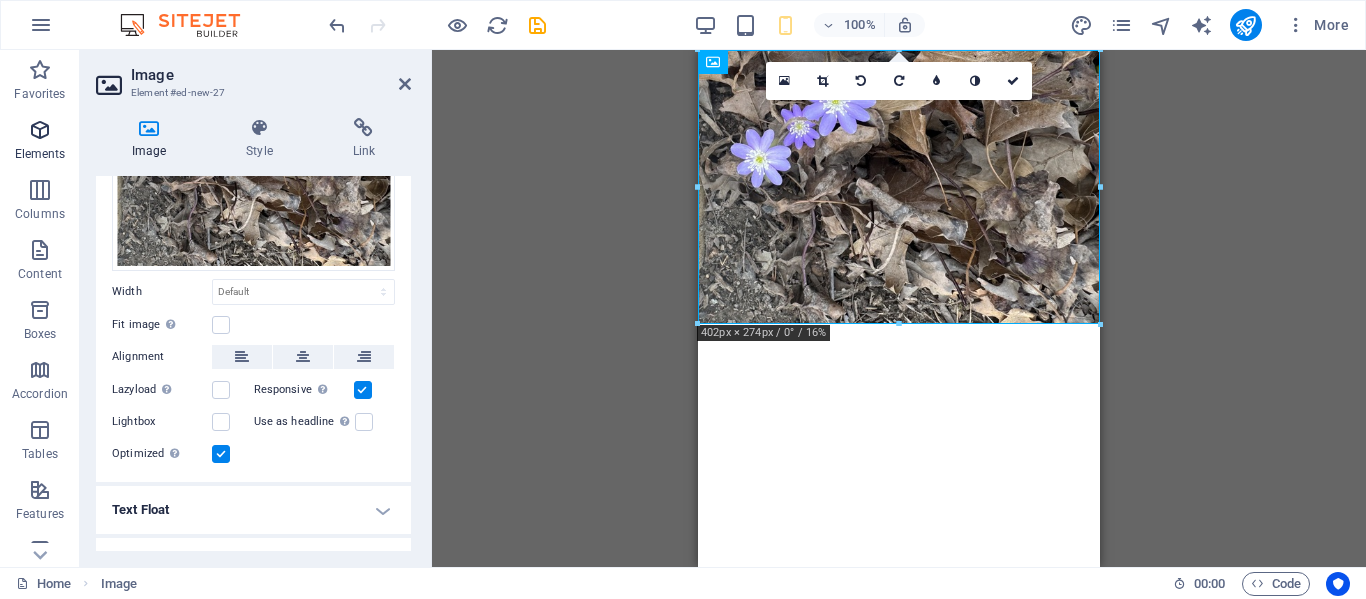 click at bounding box center [40, 130] 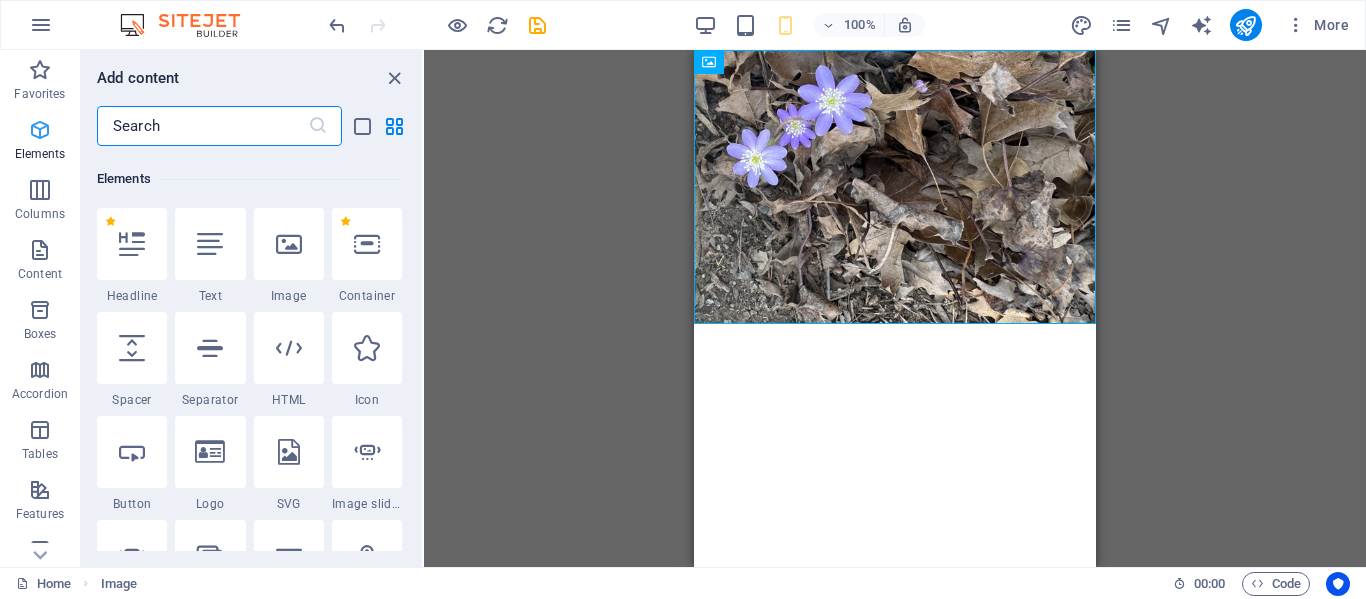 scroll, scrollTop: 213, scrollLeft: 0, axis: vertical 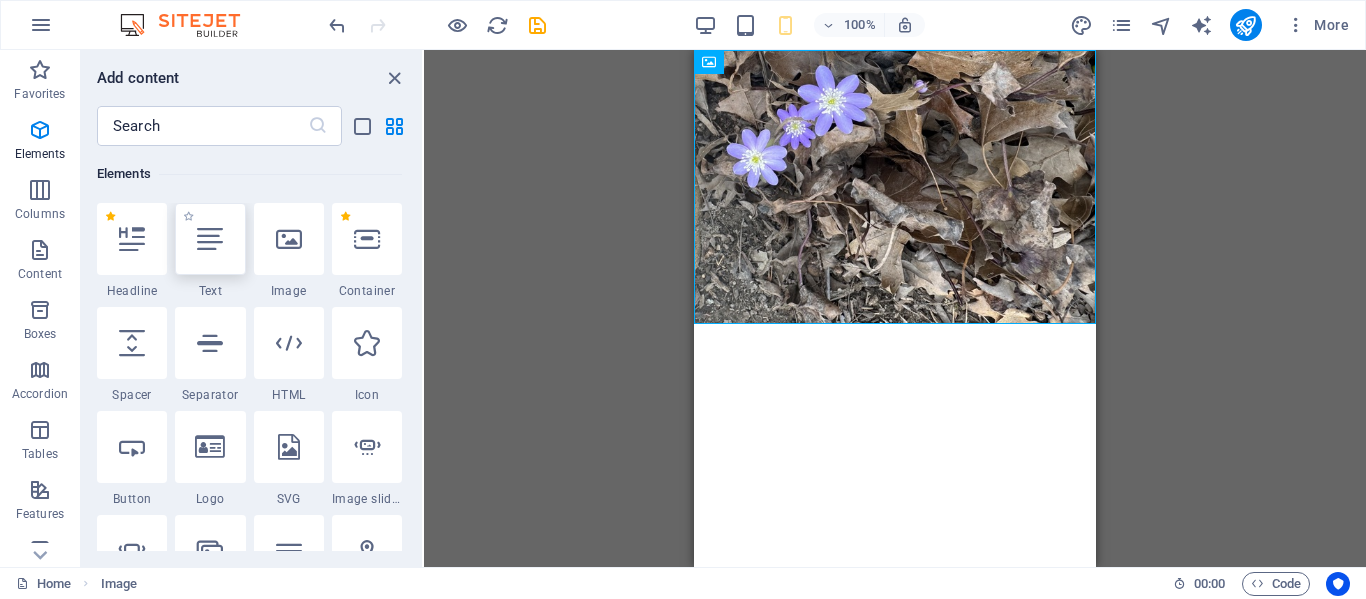 click at bounding box center [210, 239] 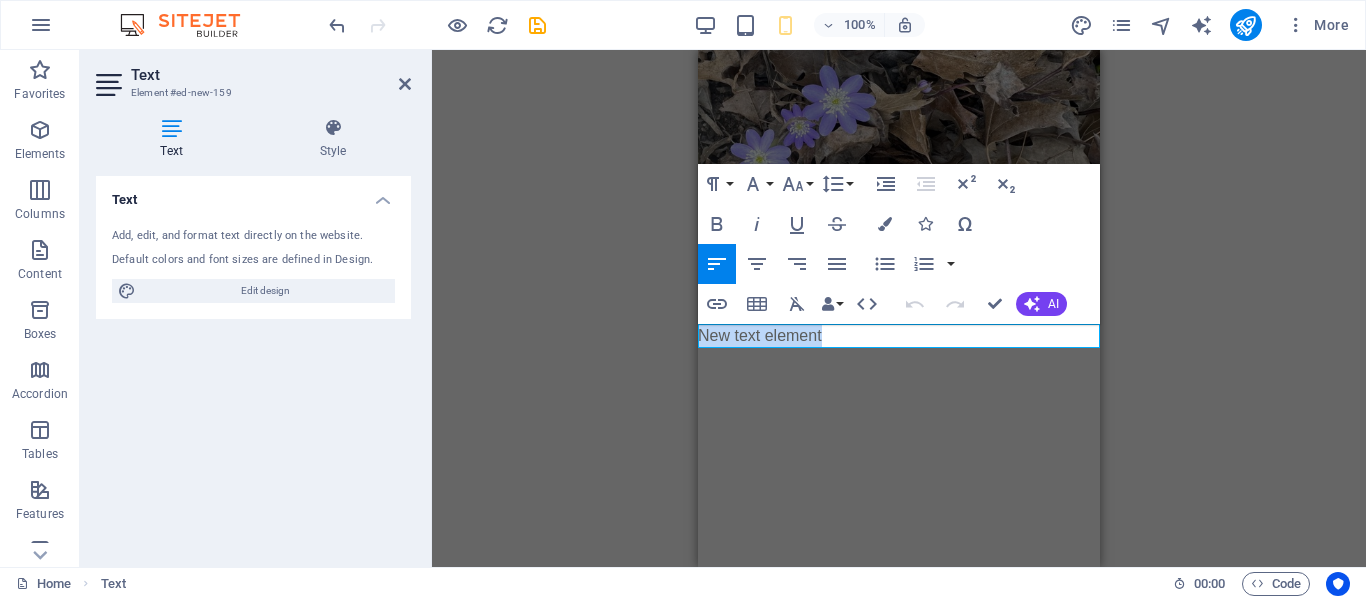 type 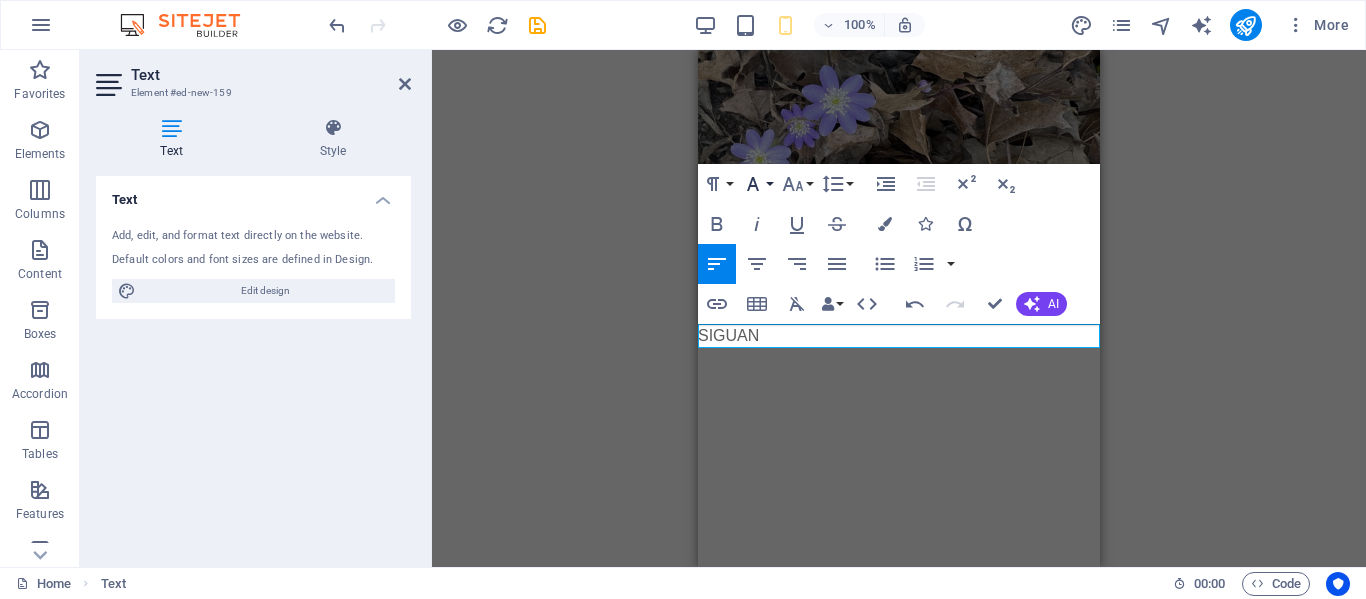 click on "Font Family" at bounding box center [757, 184] 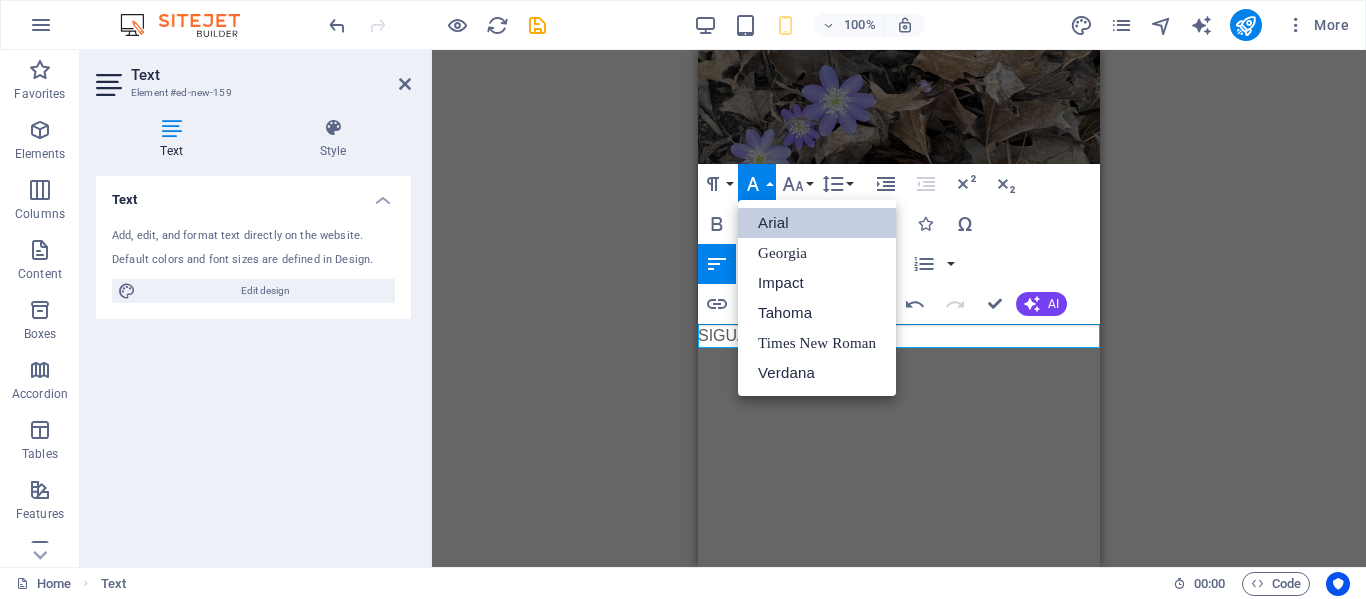 scroll, scrollTop: 0, scrollLeft: 0, axis: both 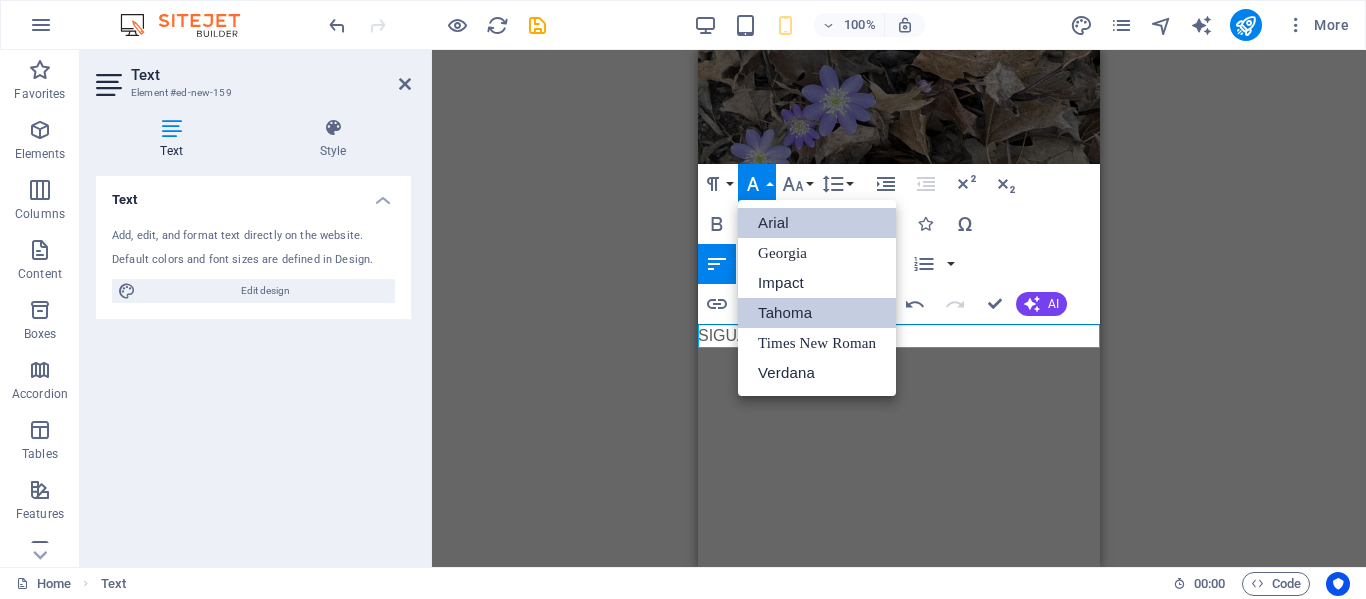 click on "Tahoma" at bounding box center (817, 313) 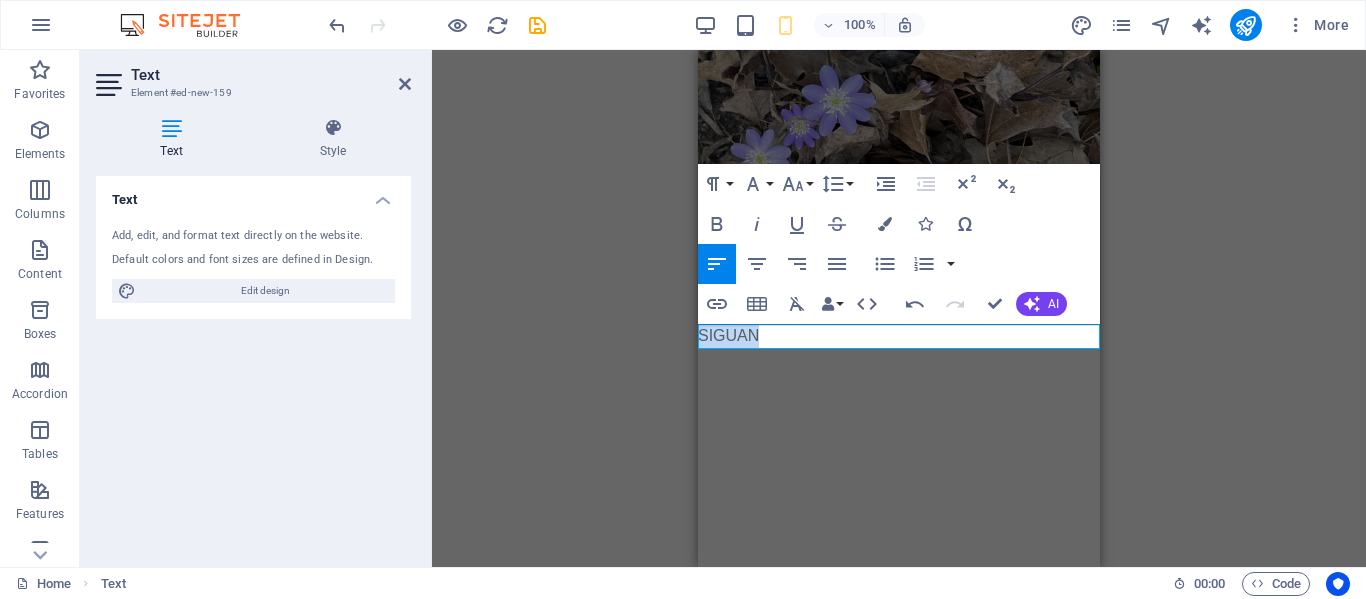 drag, startPoint x: 770, startPoint y: 336, endPoint x: 1351, endPoint y: 372, distance: 582.11426 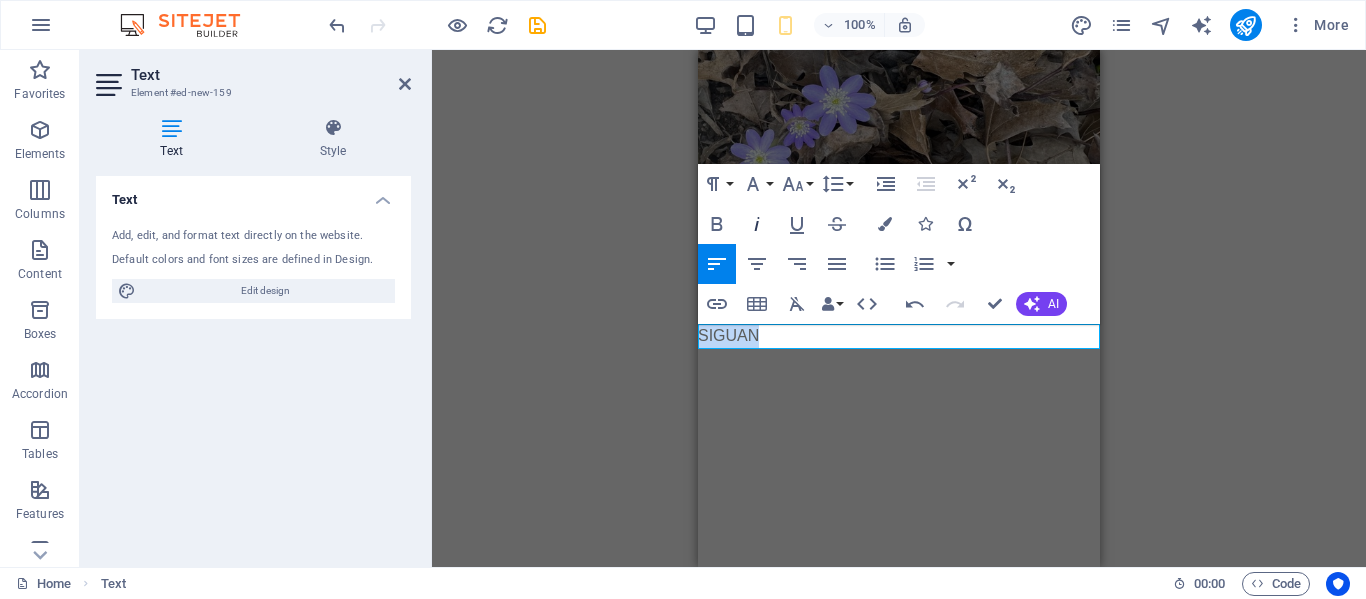 click 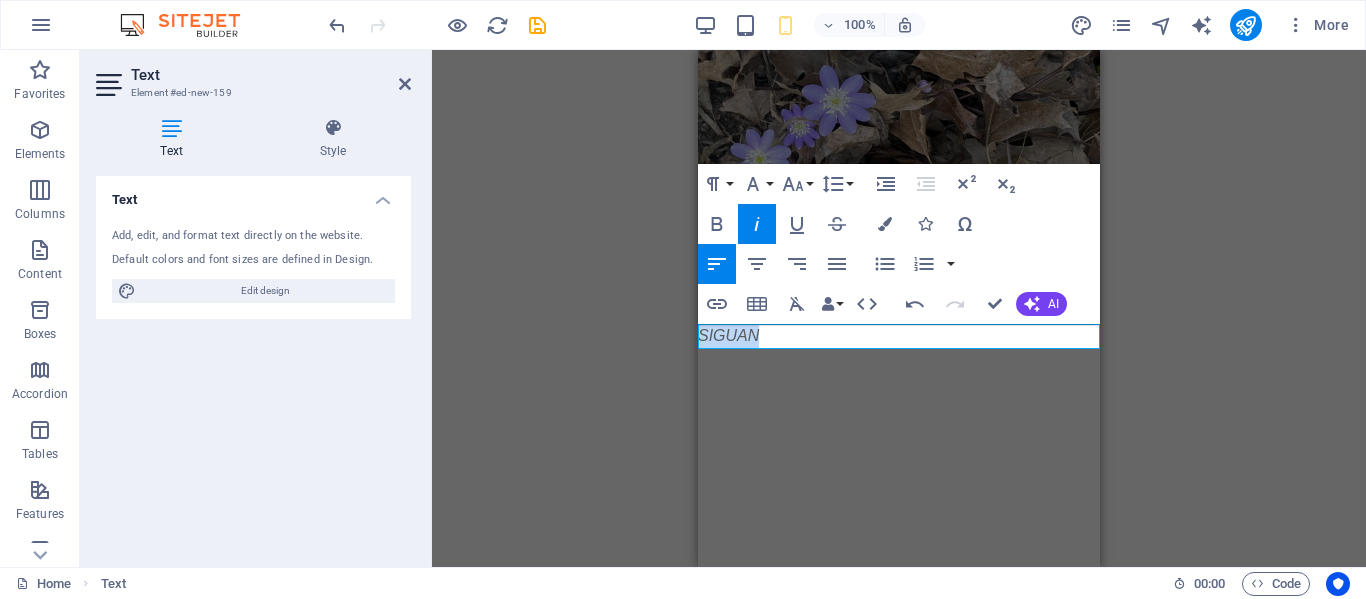 click 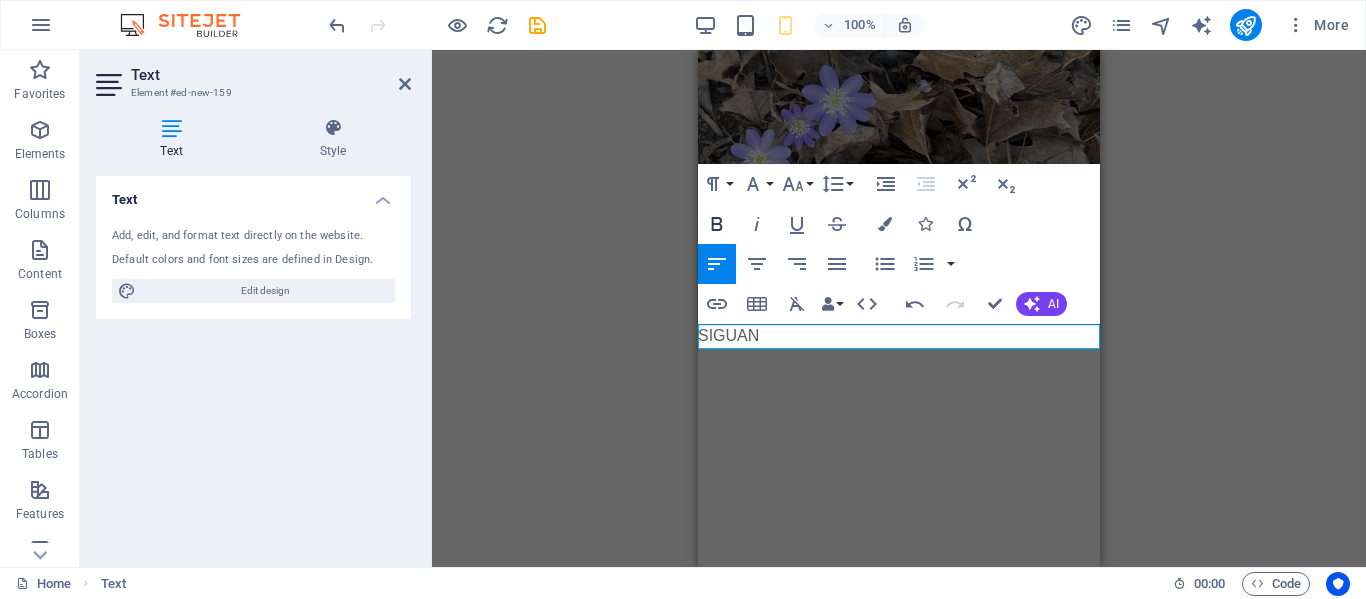 click 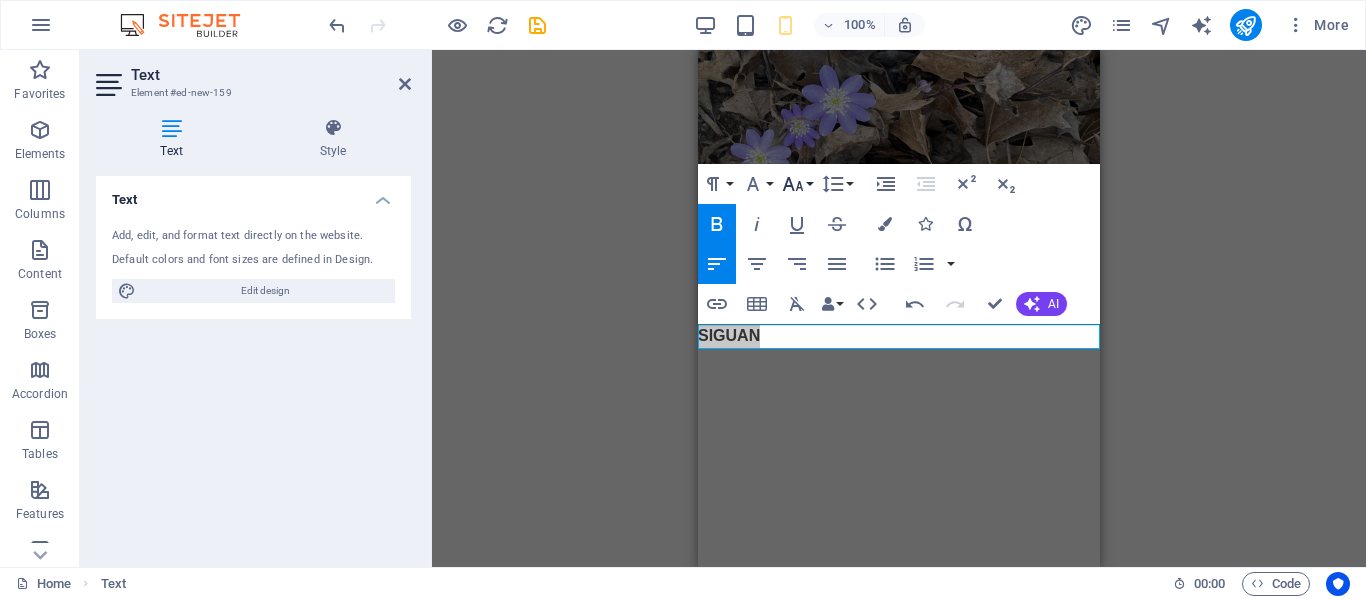 click 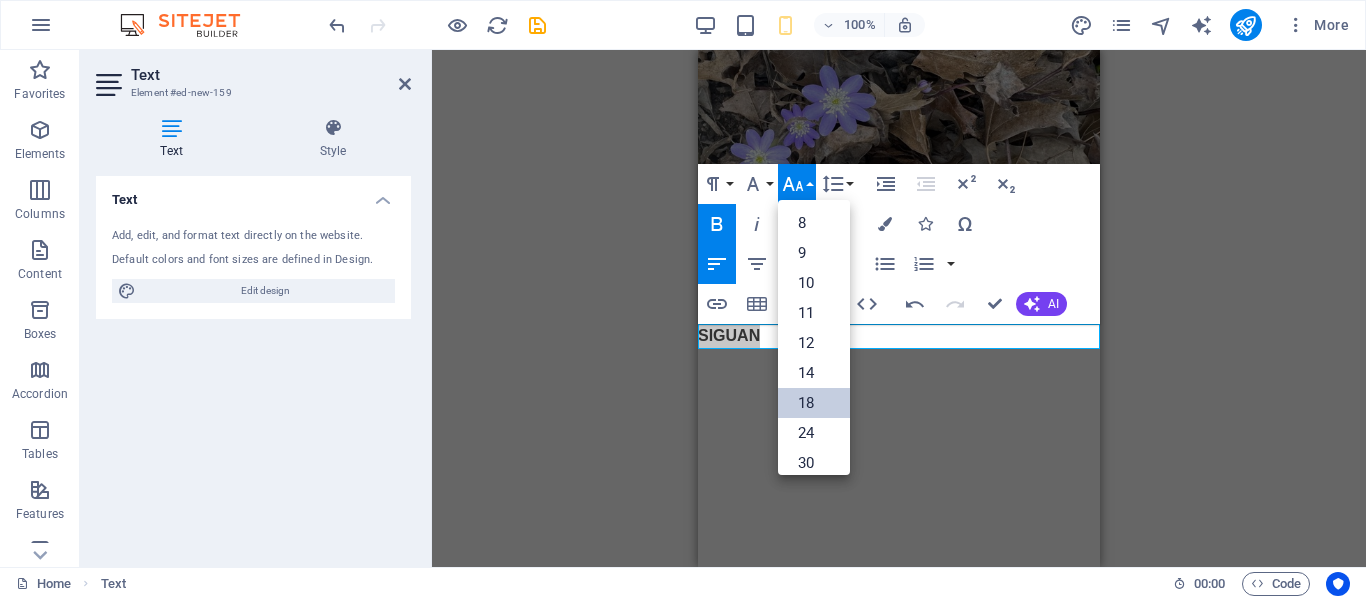 scroll, scrollTop: 161, scrollLeft: 0, axis: vertical 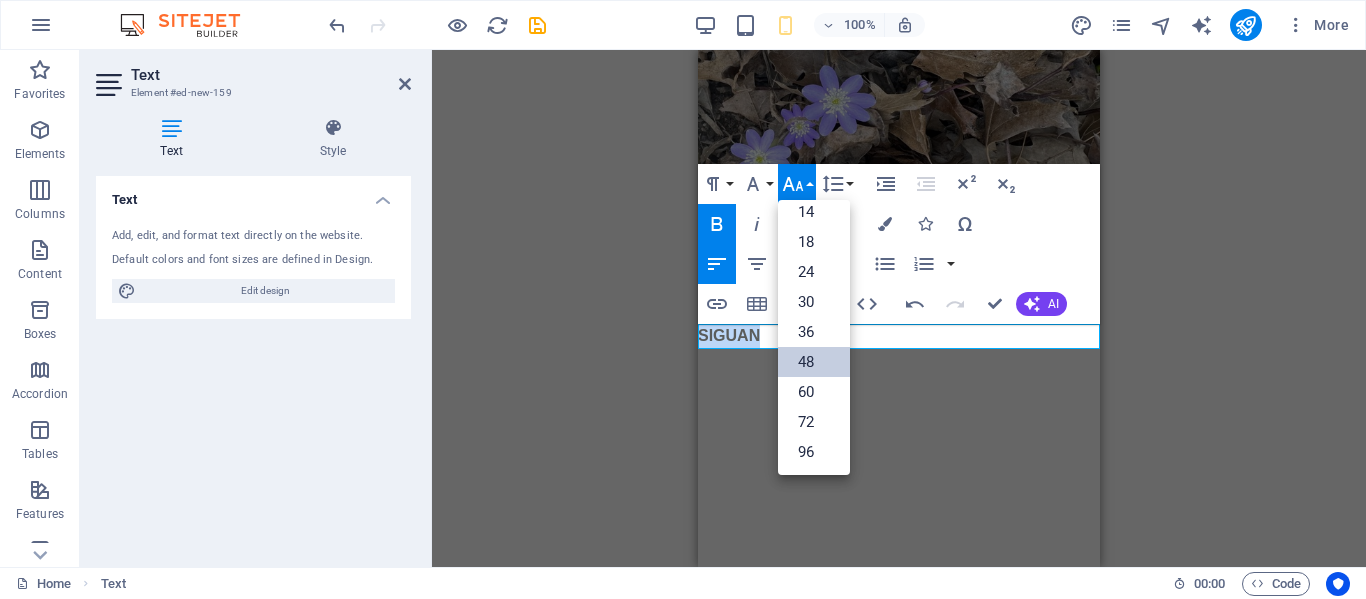 click on "48" at bounding box center [814, 362] 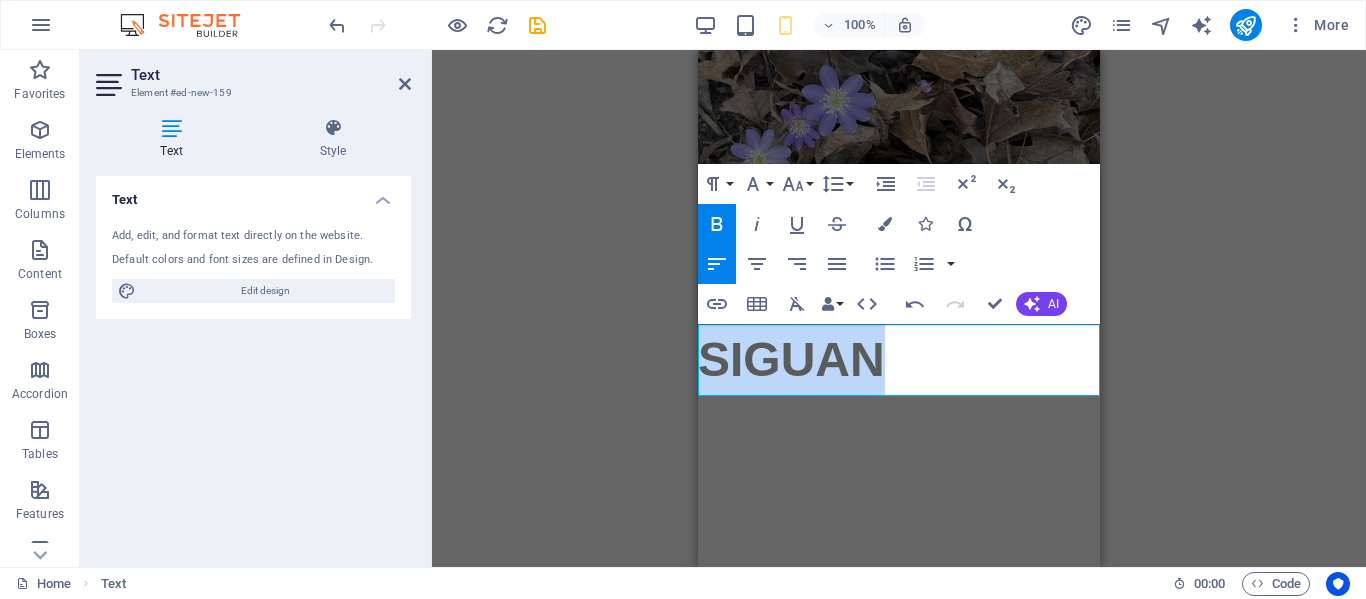 click on "​SIGUAN ​" at bounding box center [899, 360] 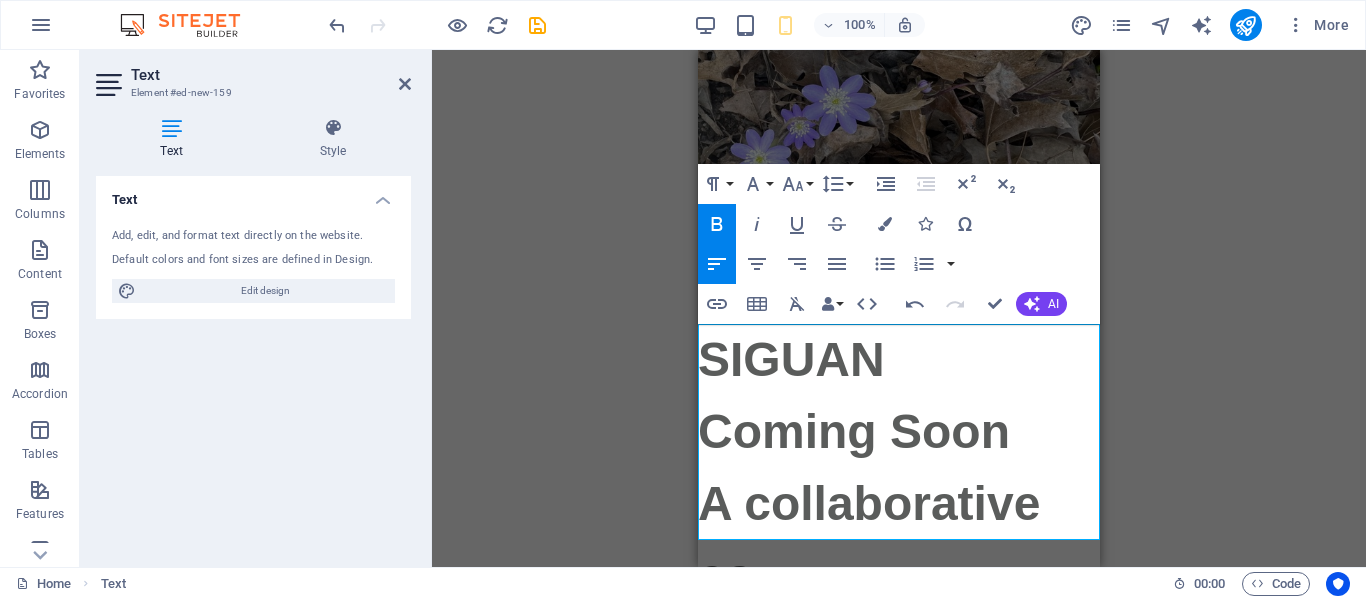 scroll, scrollTop: 26, scrollLeft: 0, axis: vertical 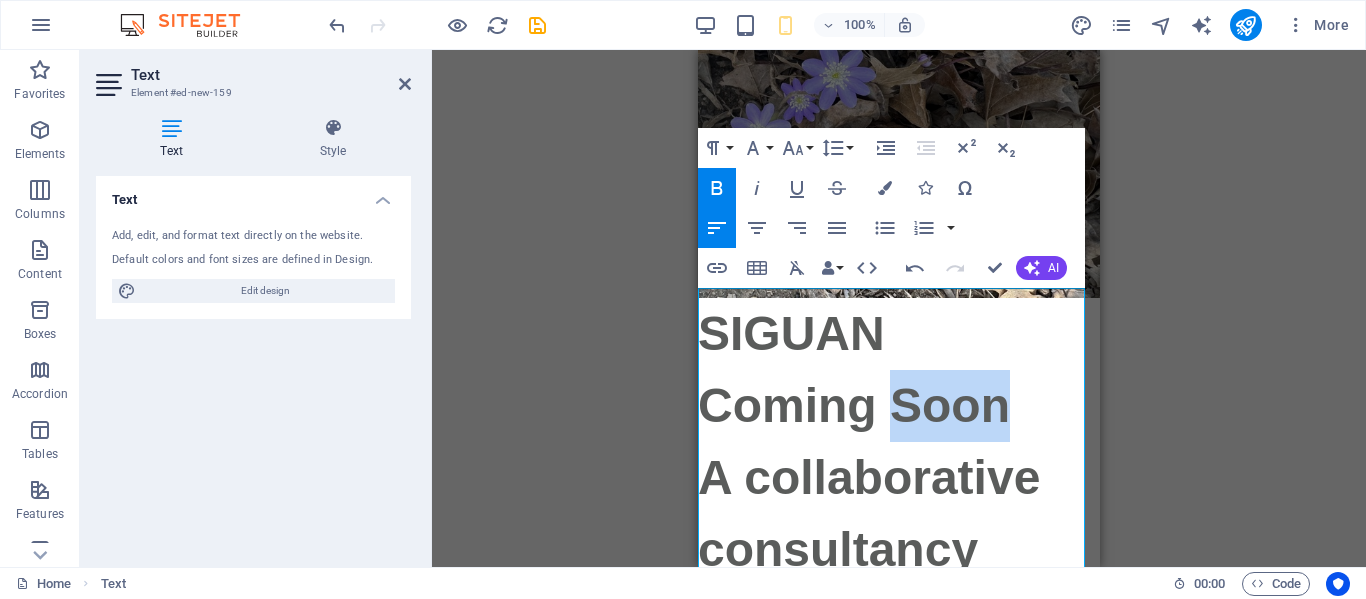 drag, startPoint x: 897, startPoint y: 396, endPoint x: 1041, endPoint y: 392, distance: 144.05554 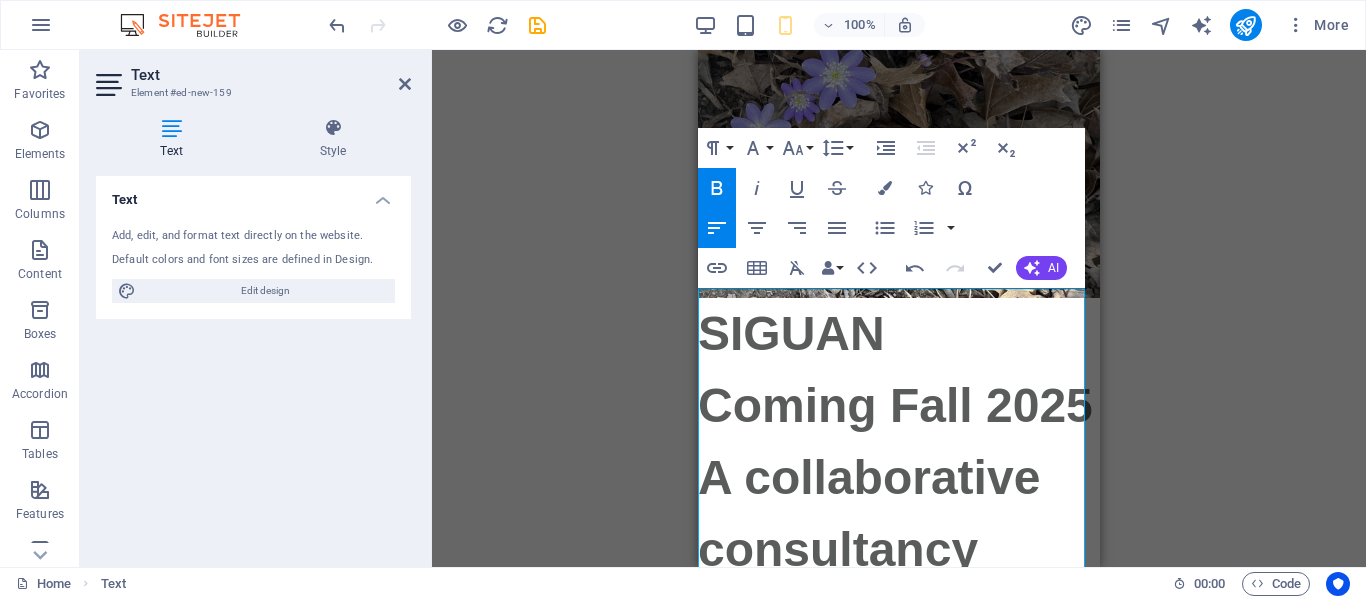 scroll, scrollTop: 107, scrollLeft: 0, axis: vertical 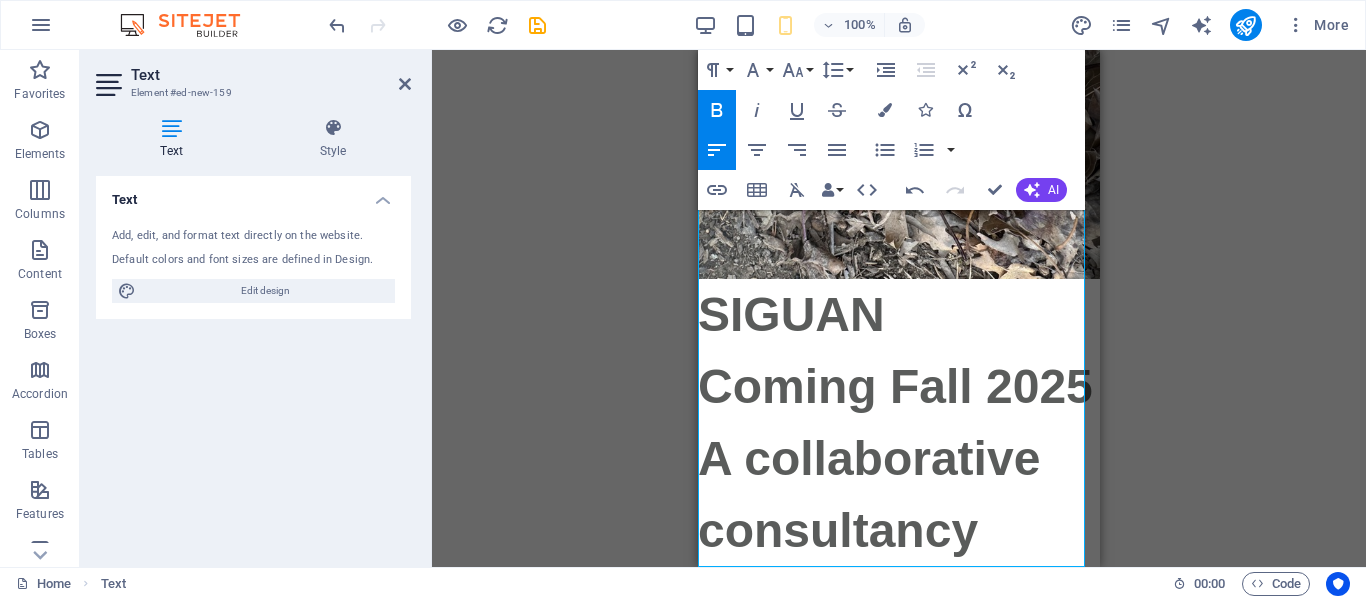 click on "A collaborative consultancy  ​" at bounding box center (899, 495) 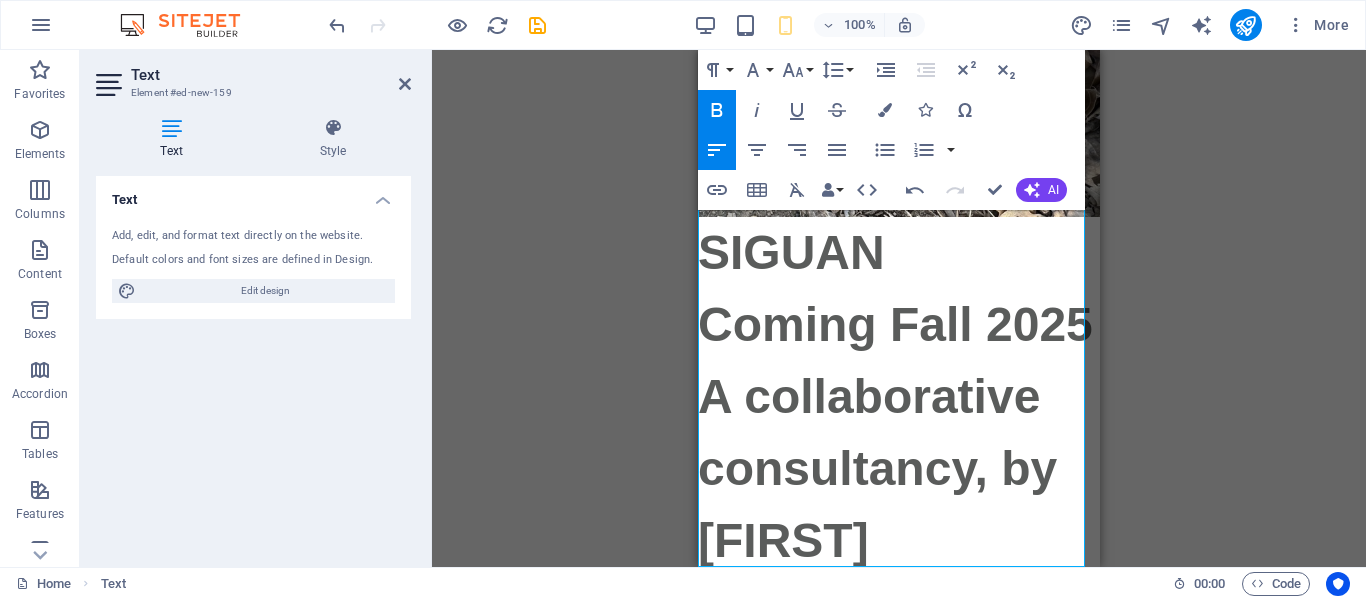 scroll, scrollTop: 170, scrollLeft: 0, axis: vertical 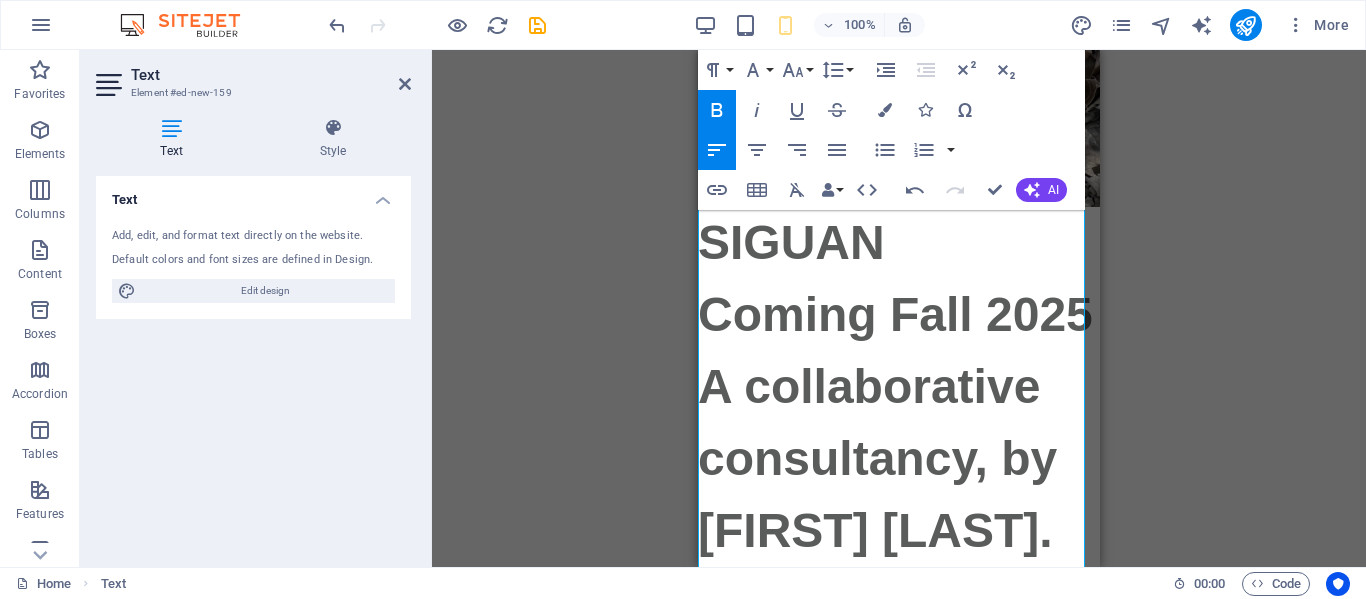 click on "A collaborative consultancy, by [FIRST] [LAST].  ​" at bounding box center (899, 459) 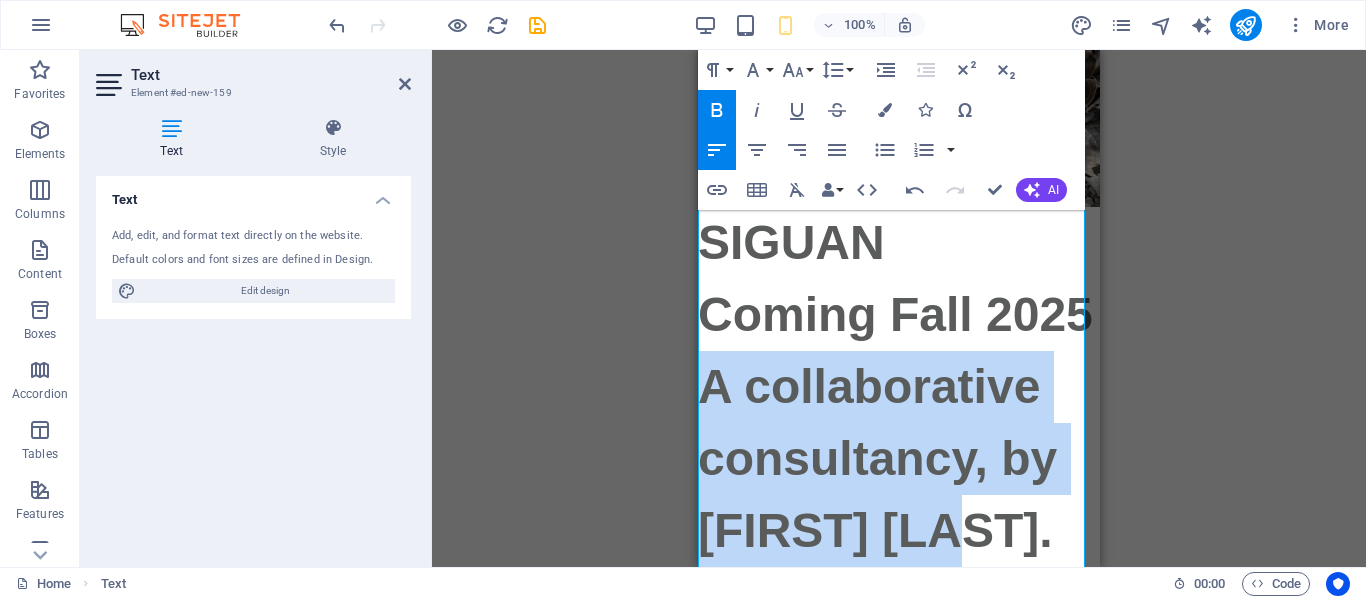 drag, startPoint x: 977, startPoint y: 546, endPoint x: 1383, endPoint y: 457, distance: 415.64047 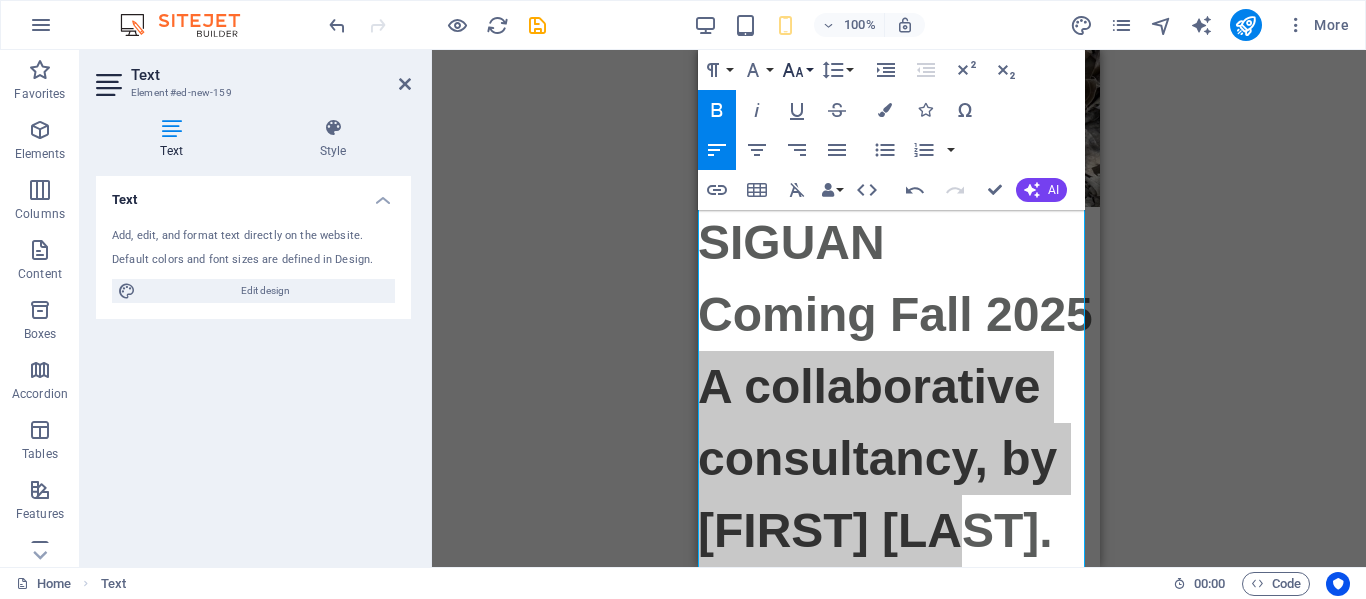 click 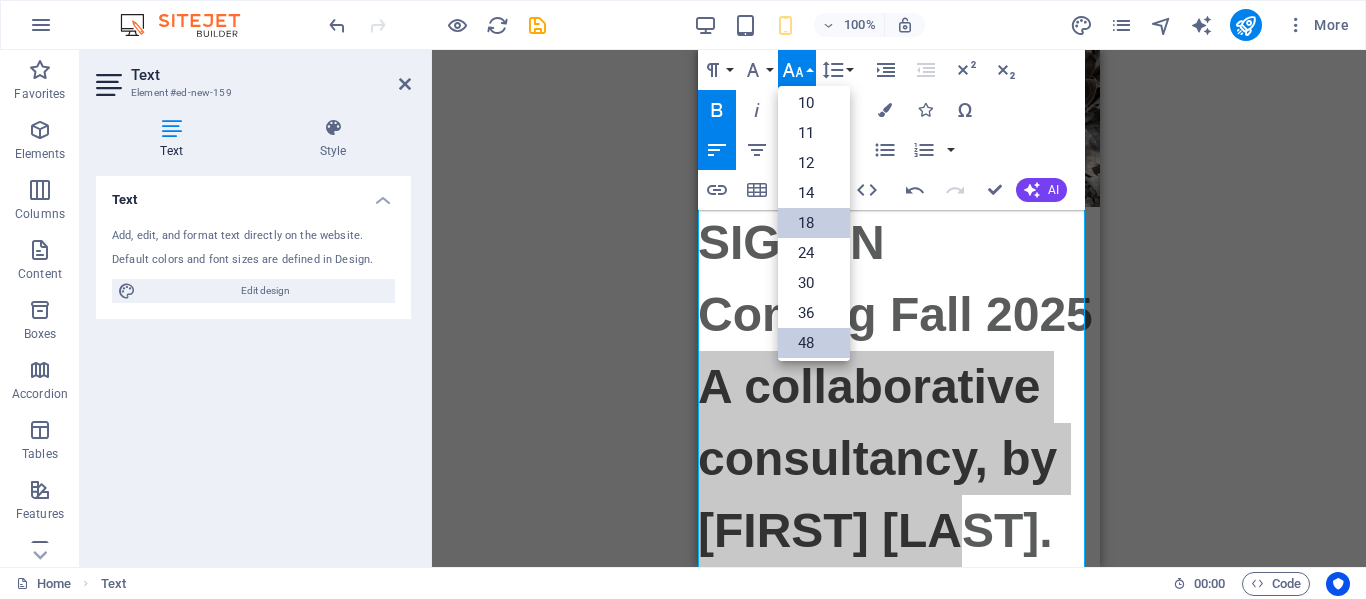 scroll, scrollTop: 65, scrollLeft: 0, axis: vertical 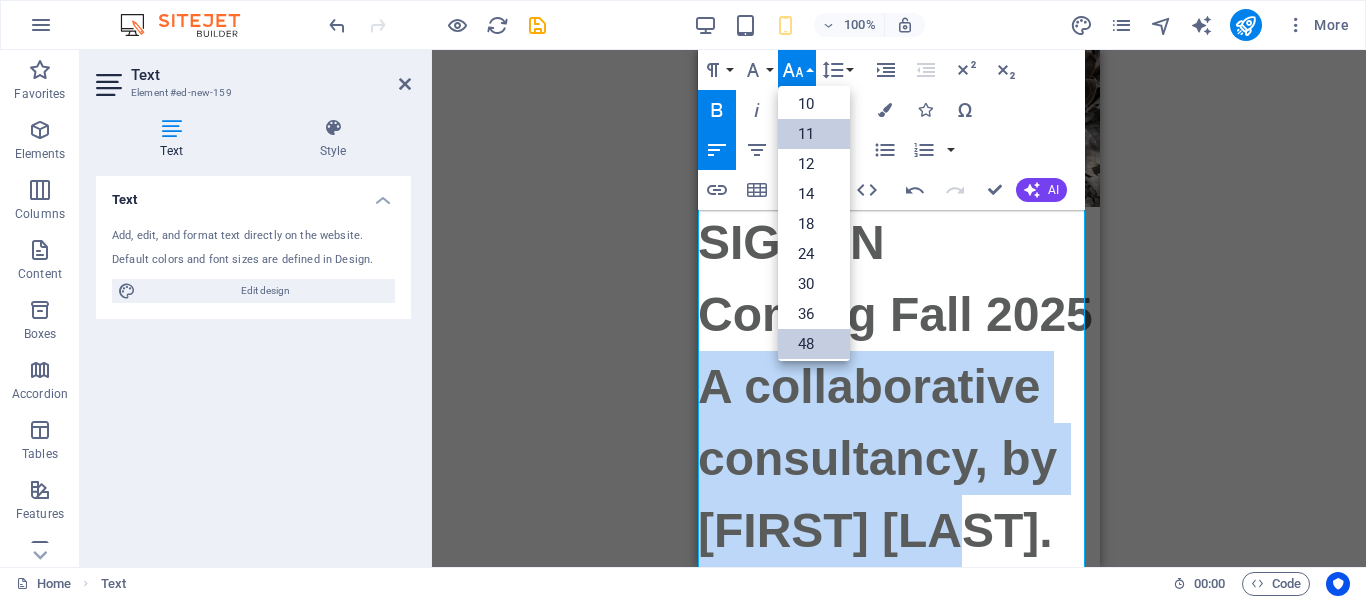 click on "11" at bounding box center (814, 134) 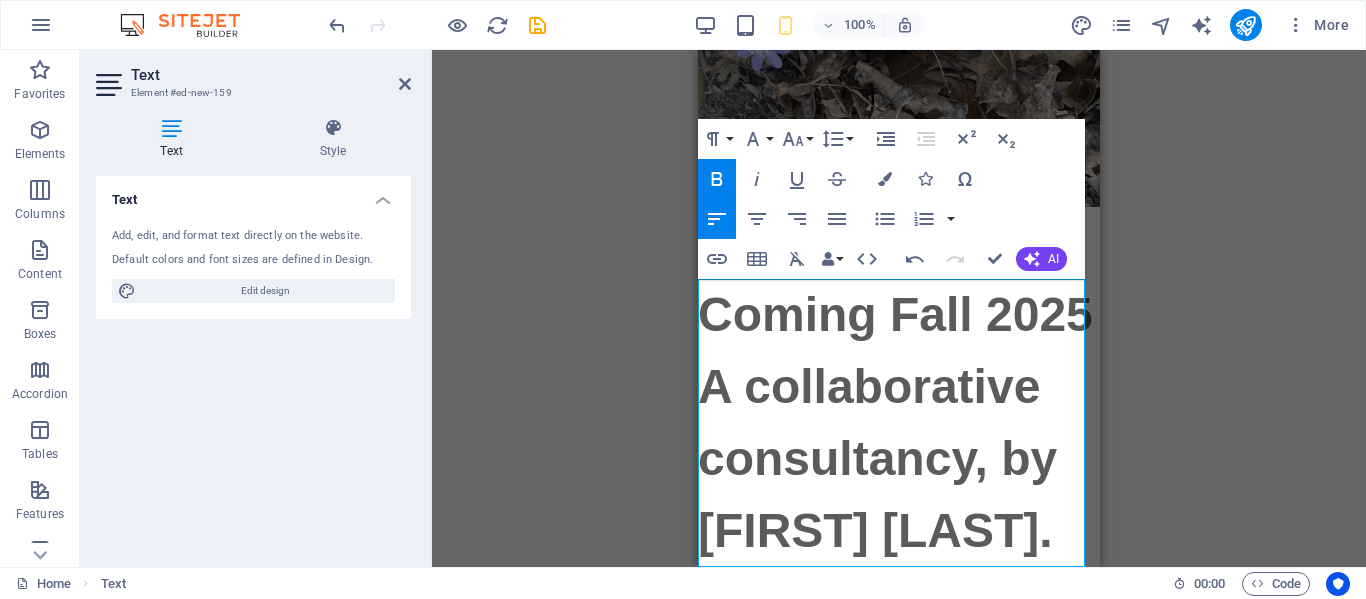 scroll, scrollTop: 35, scrollLeft: 0, axis: vertical 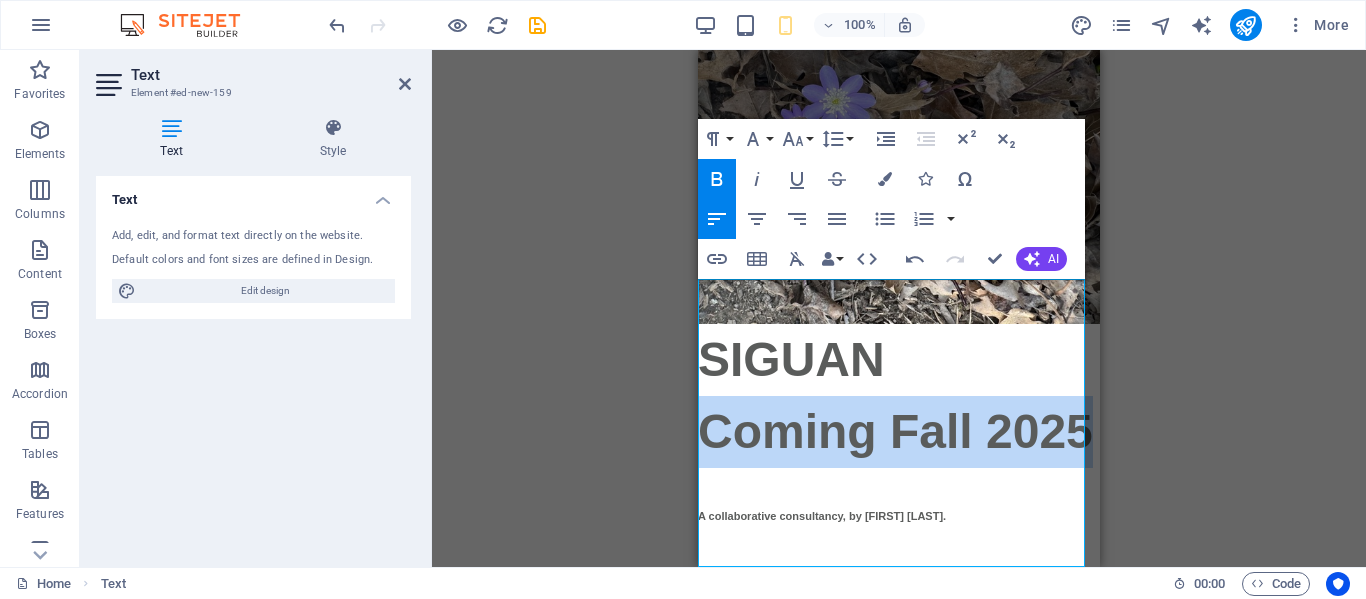 drag, startPoint x: 832, startPoint y: 454, endPoint x: 670, endPoint y: 385, distance: 176.08237 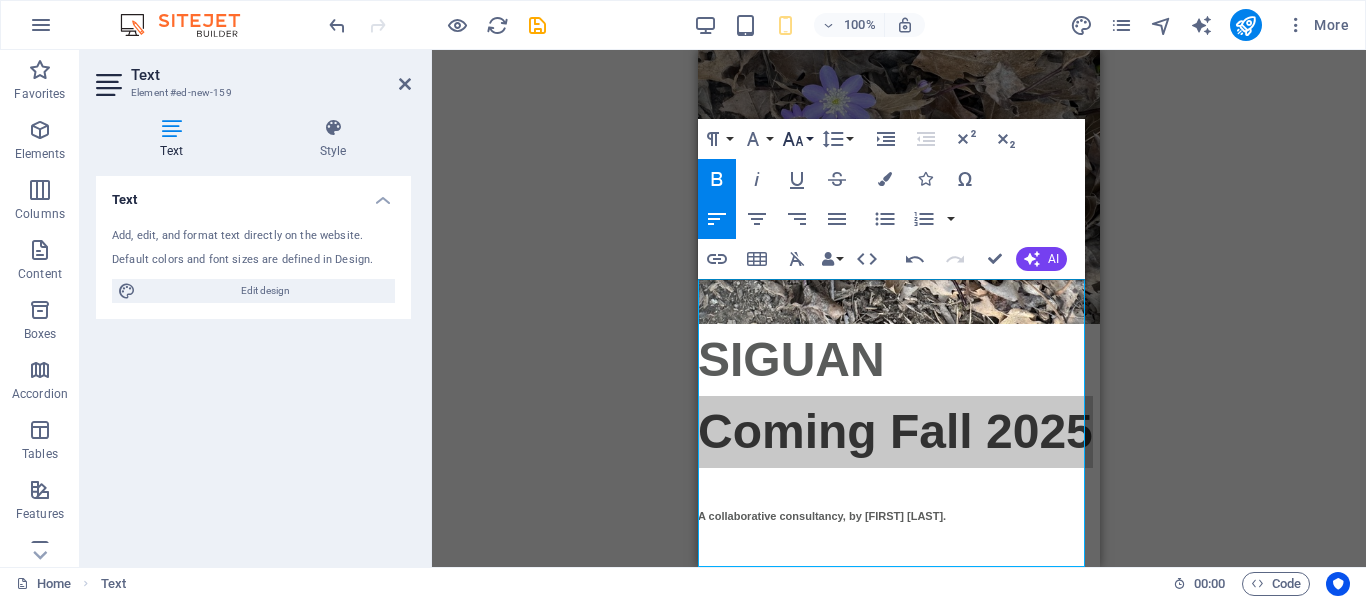click 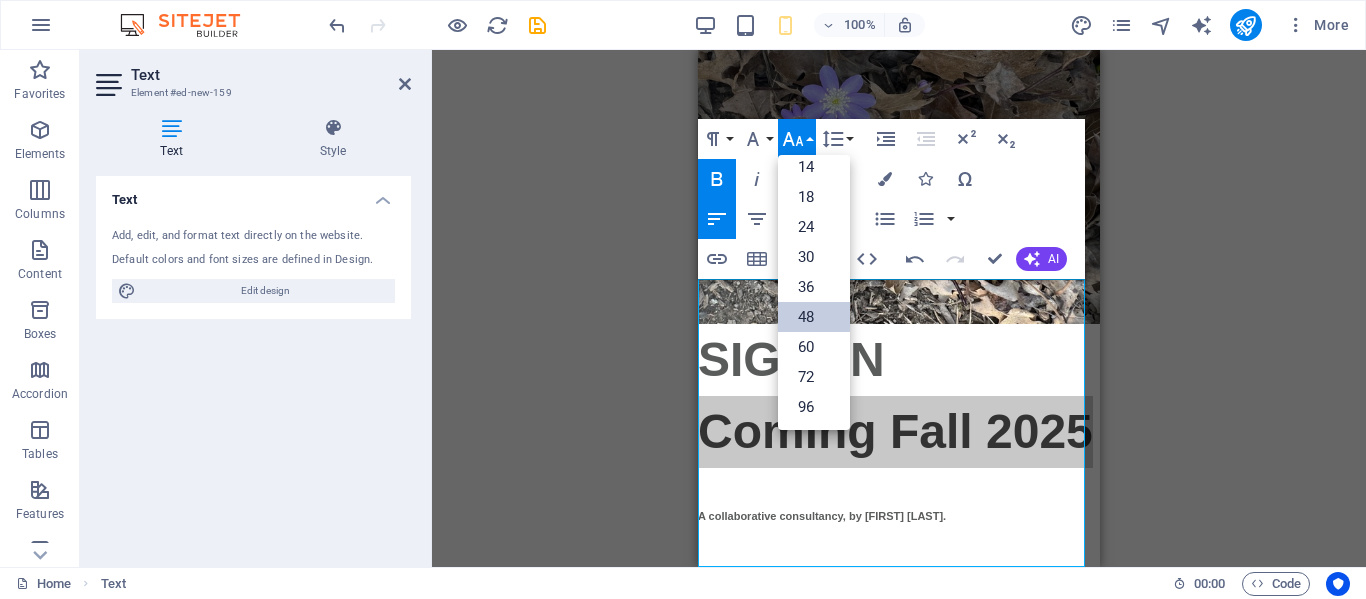 scroll, scrollTop: 161, scrollLeft: 0, axis: vertical 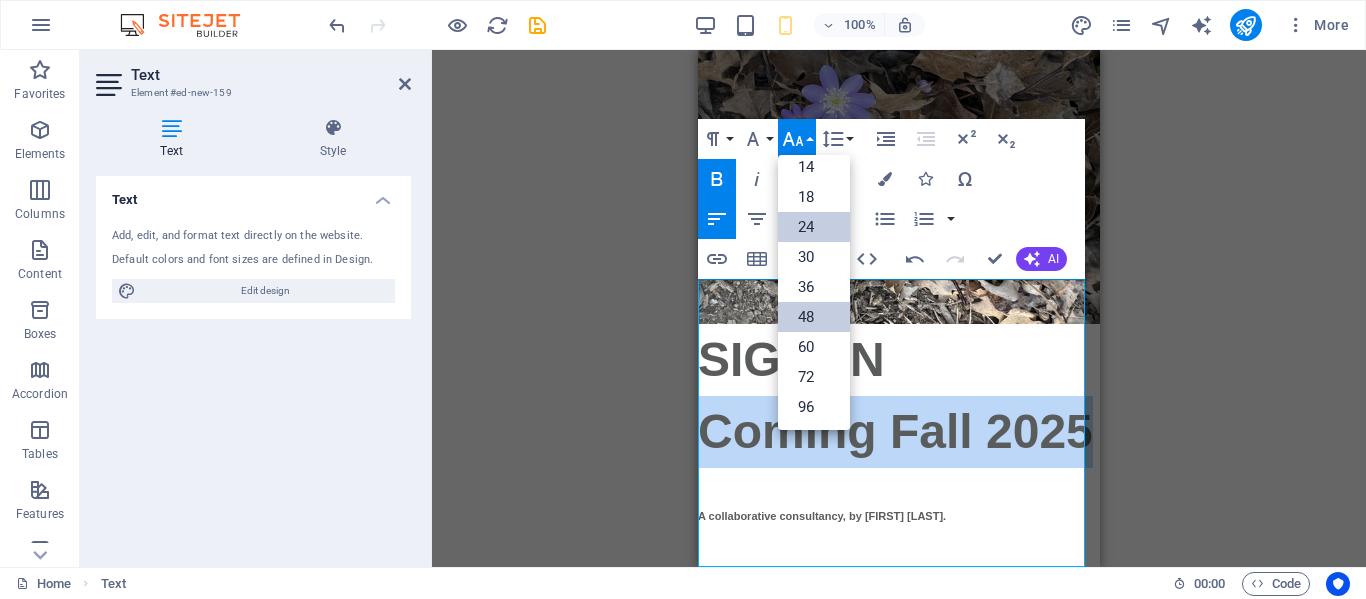 click on "24" at bounding box center [814, 227] 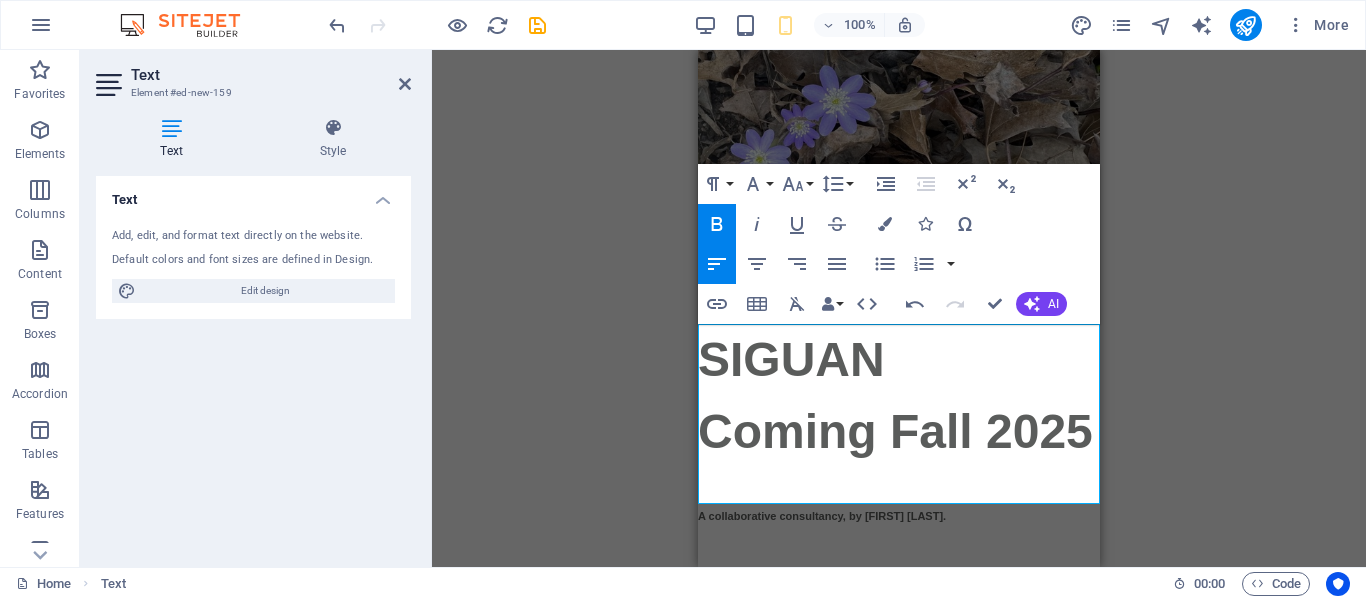 scroll, scrollTop: 0, scrollLeft: 0, axis: both 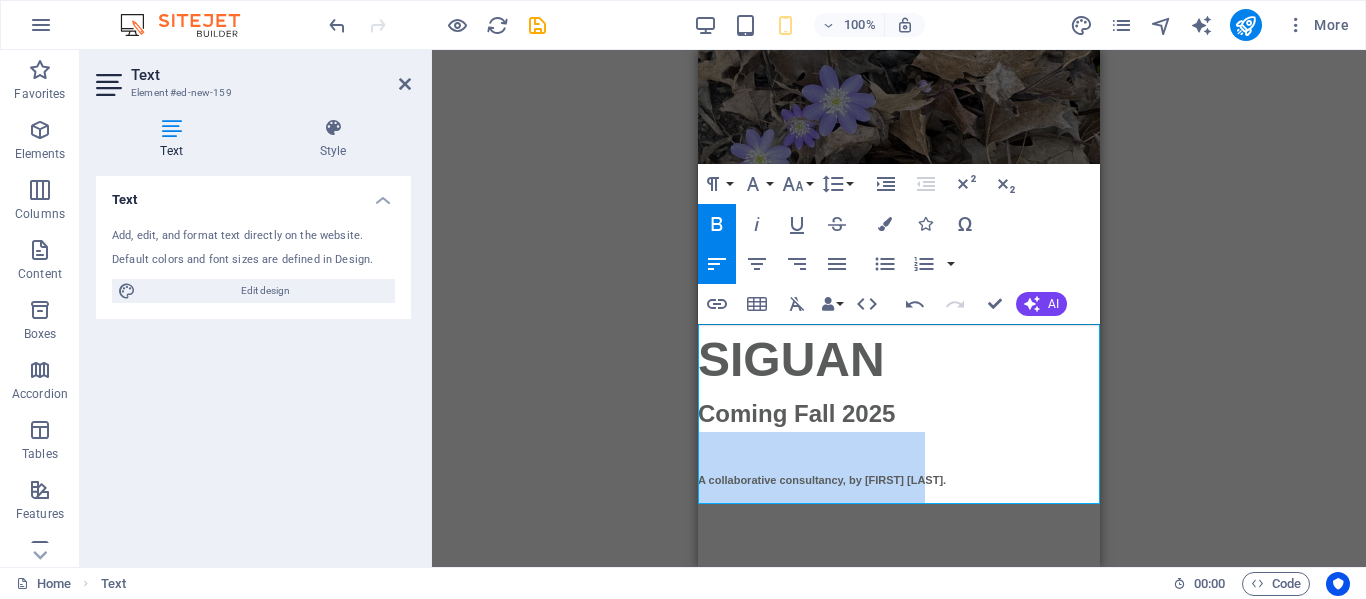 drag, startPoint x: 933, startPoint y: 478, endPoint x: 1366, endPoint y: 545, distance: 438.15295 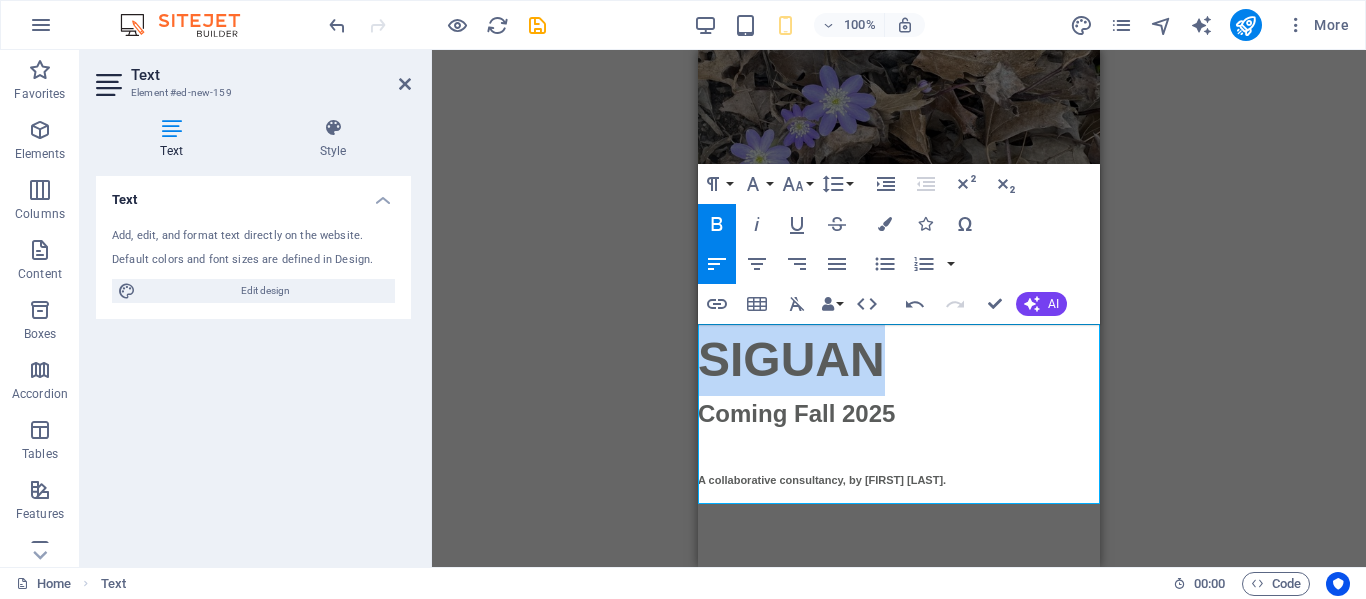 drag, startPoint x: 897, startPoint y: 349, endPoint x: 681, endPoint y: 364, distance: 216.5202 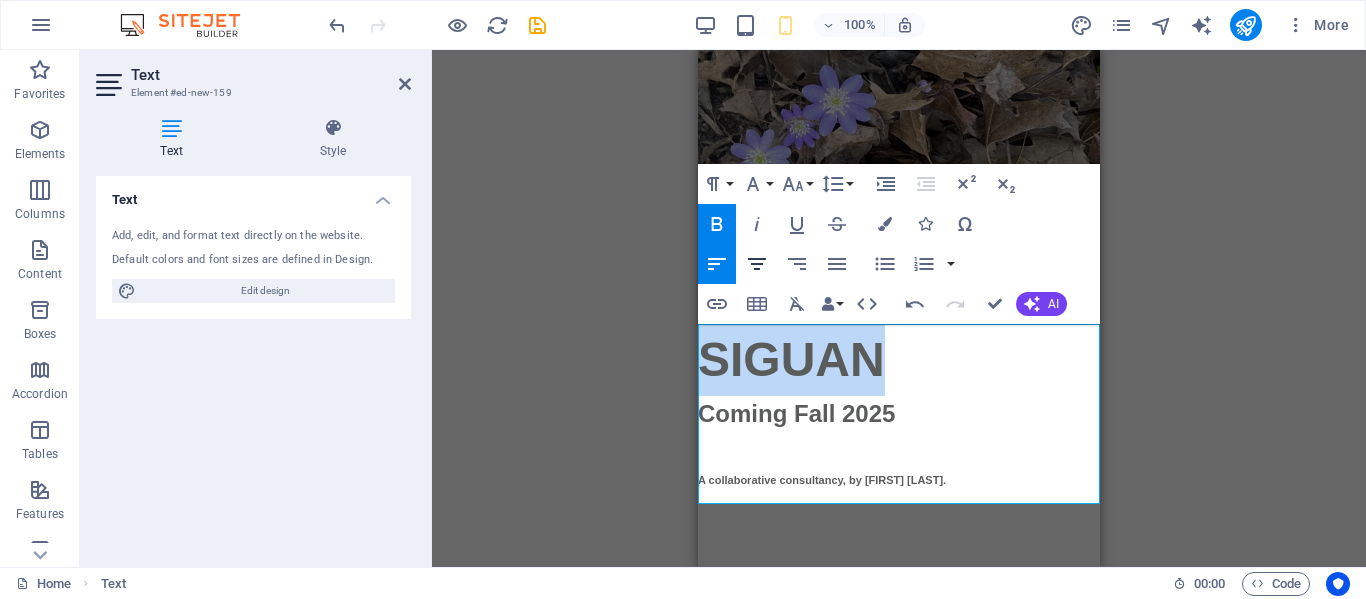 click 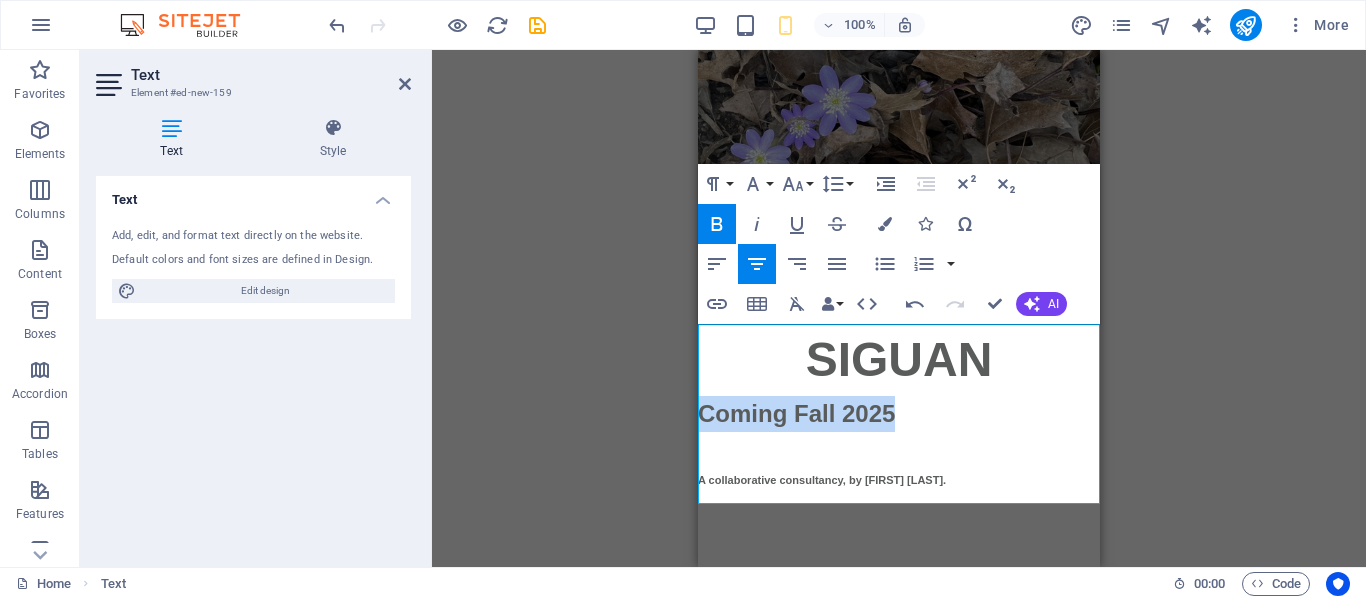 drag, startPoint x: 934, startPoint y: 418, endPoint x: 663, endPoint y: 420, distance: 271.0074 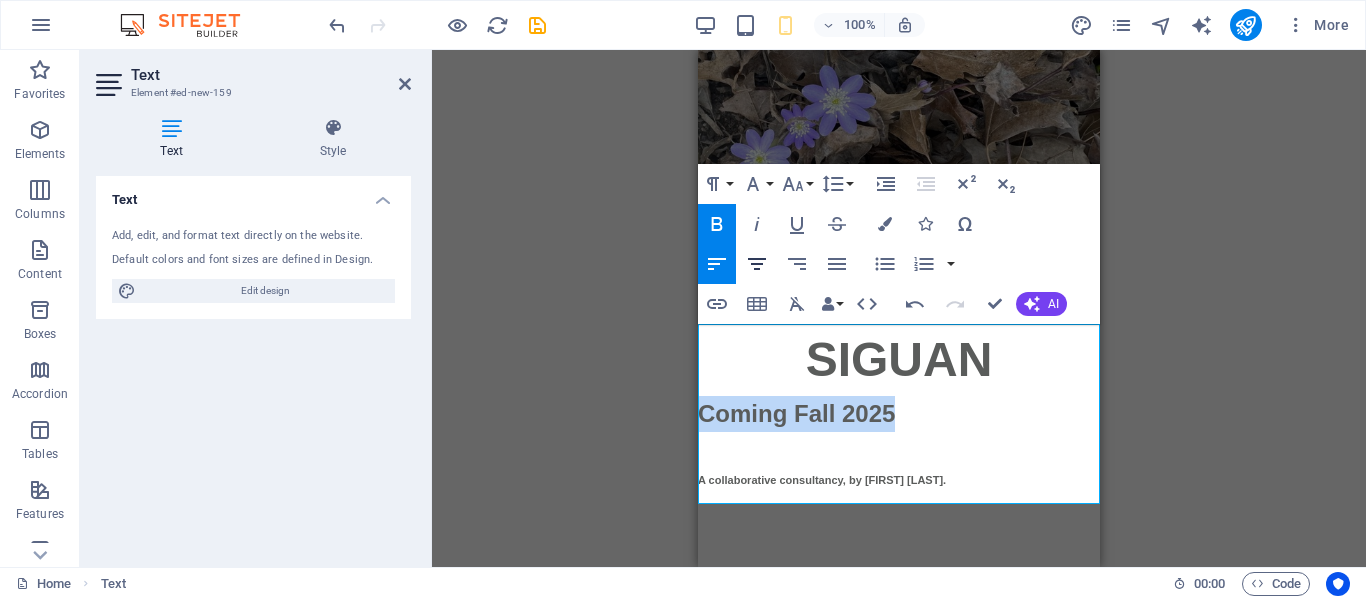 click 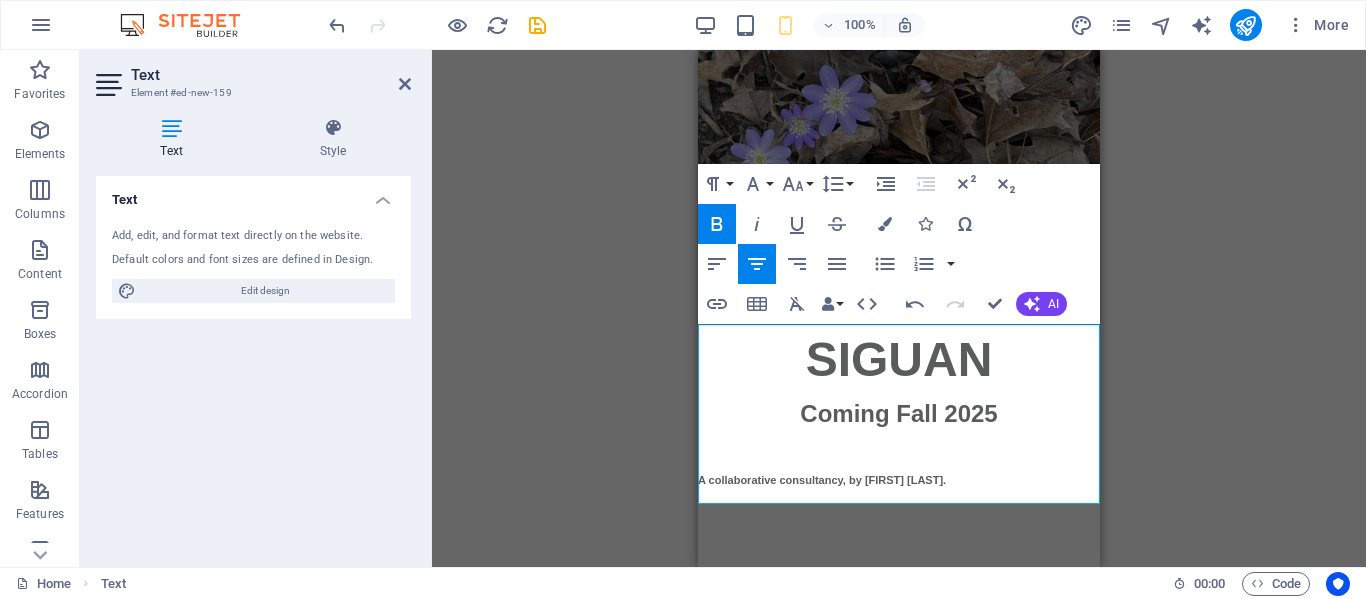 click on "A collaborative consultancy, by [FIRST] [LAST].   ​" at bounding box center (899, 468) 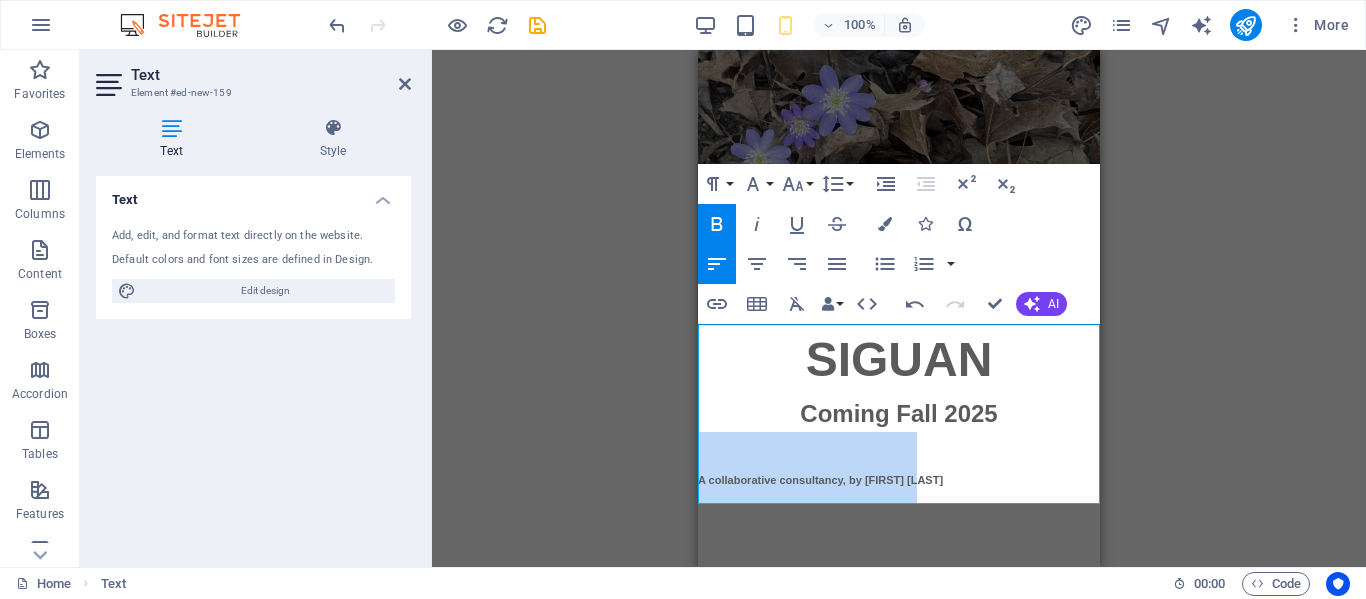 drag, startPoint x: 951, startPoint y: 475, endPoint x: 623, endPoint y: 475, distance: 328 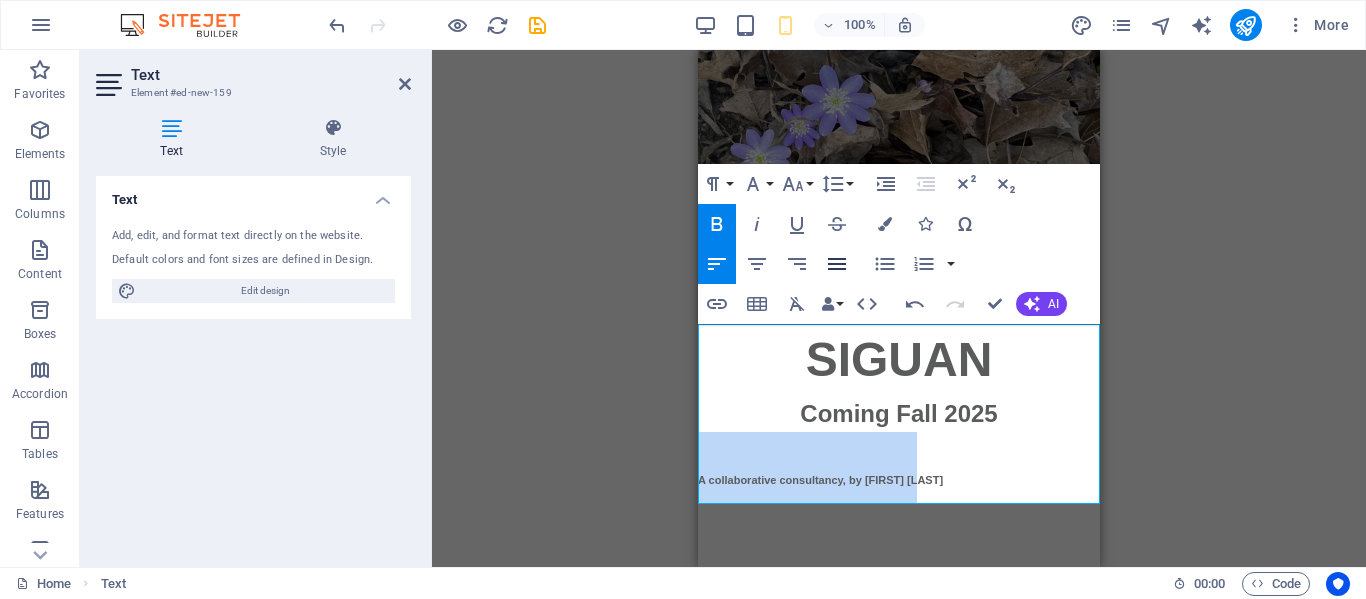 click 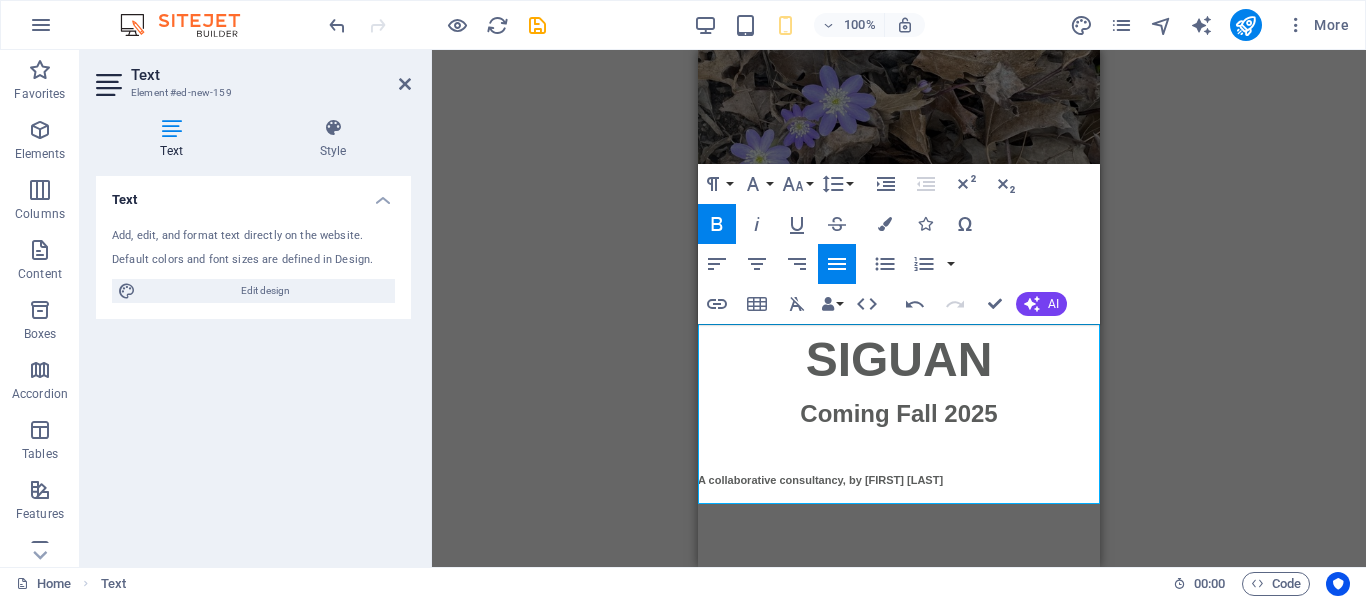 click 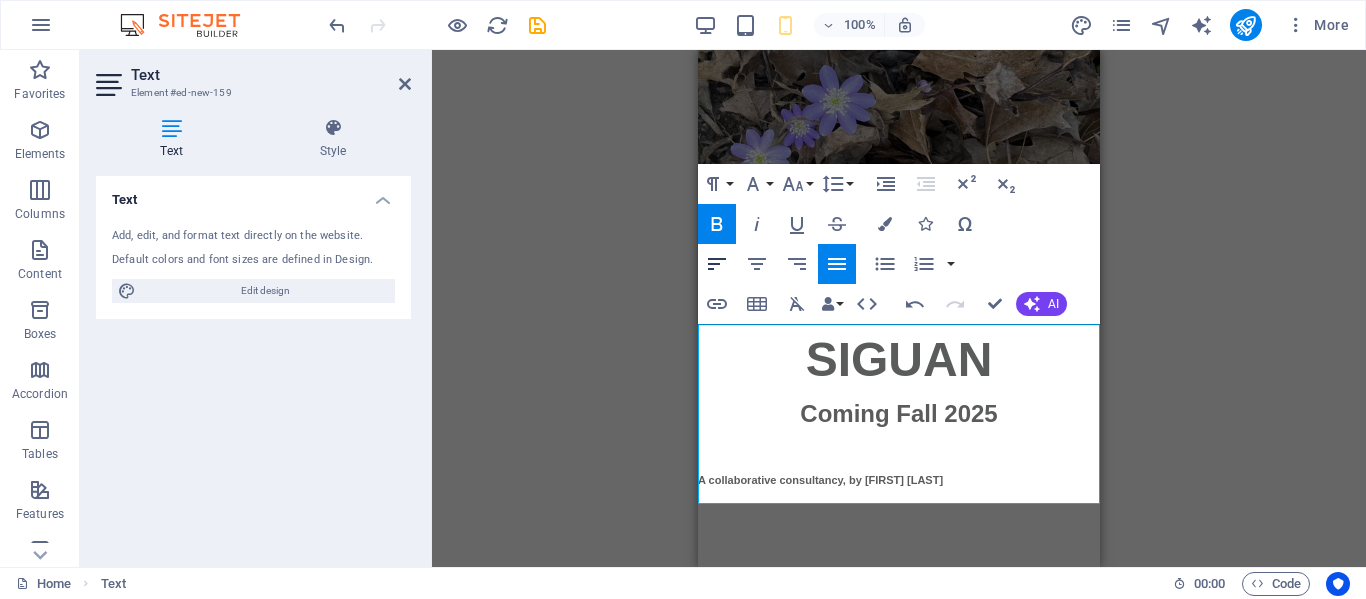 click 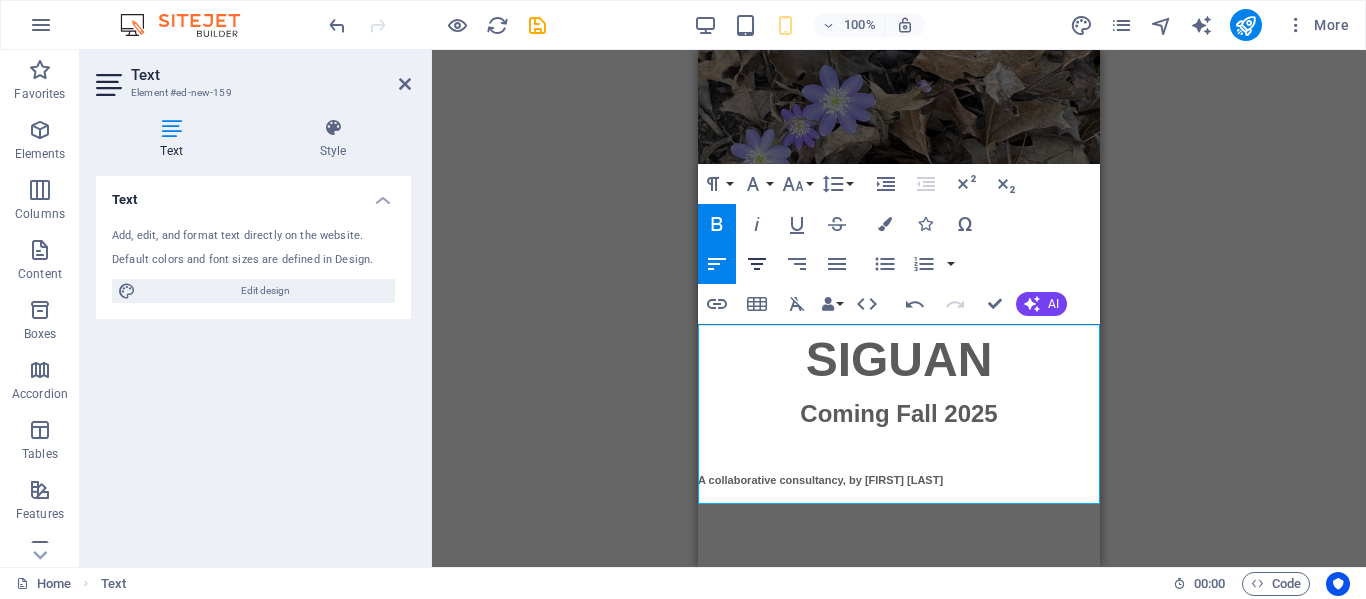 click 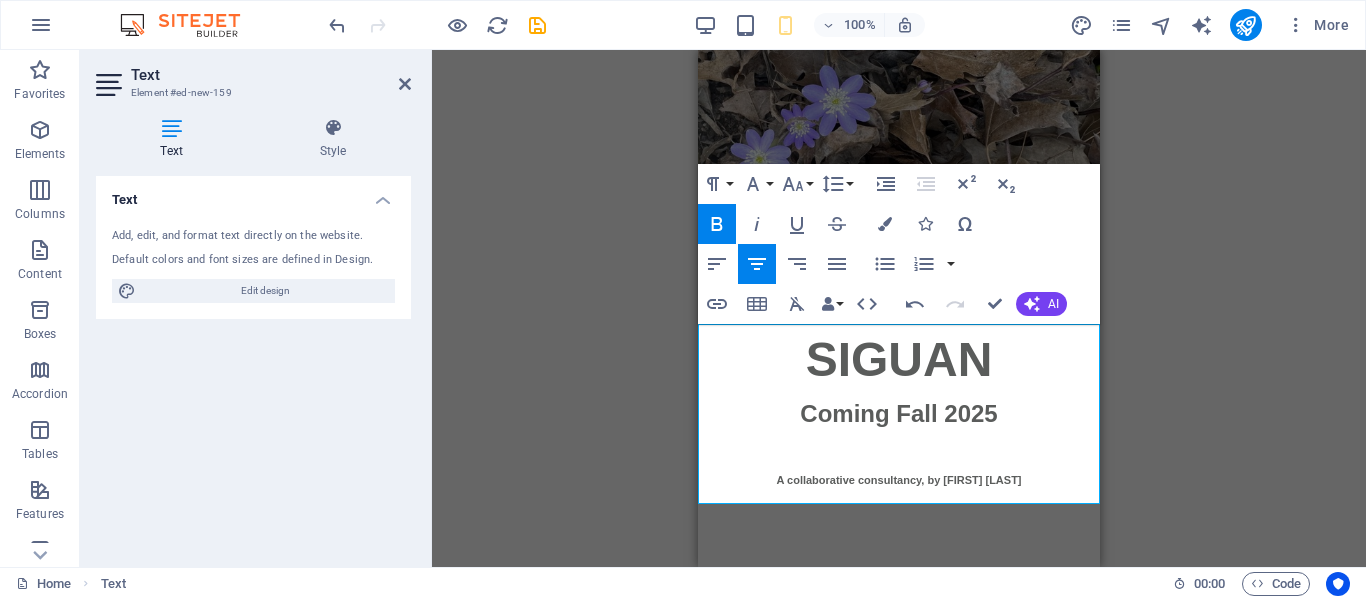 click on "​SIGUAN" at bounding box center [899, 359] 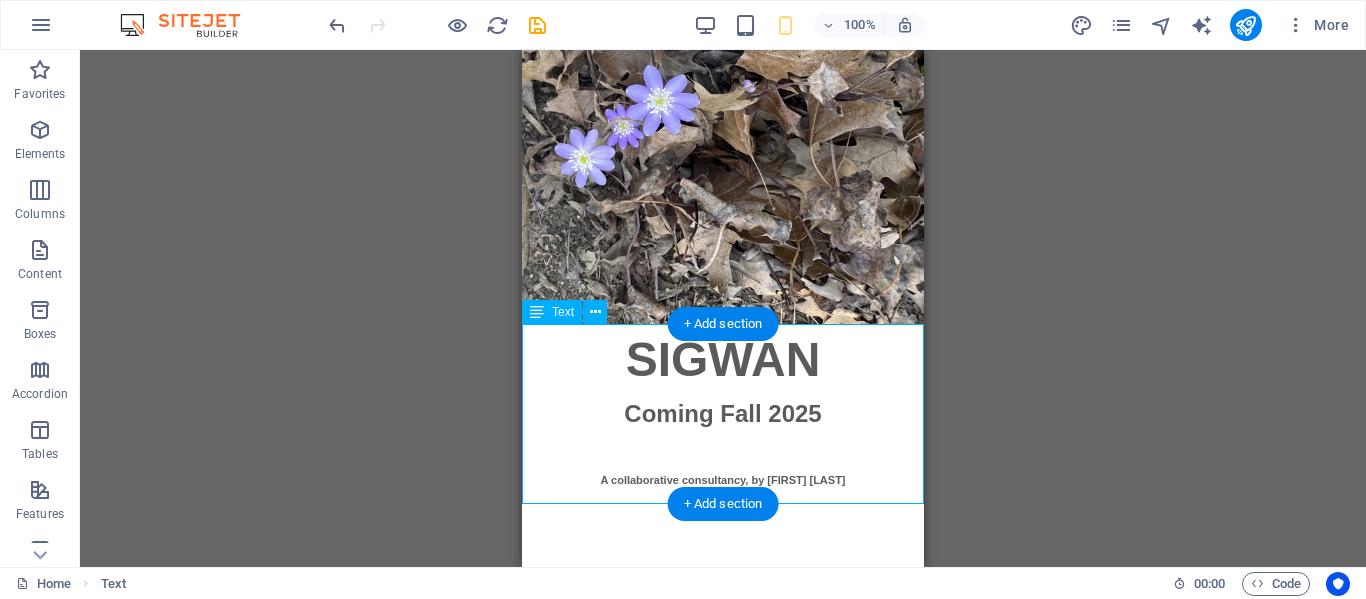 click on "SIGWAN Coming Fall 2025 A collaborative consultancy, by [FIRST] [LAST]" at bounding box center (723, 414) 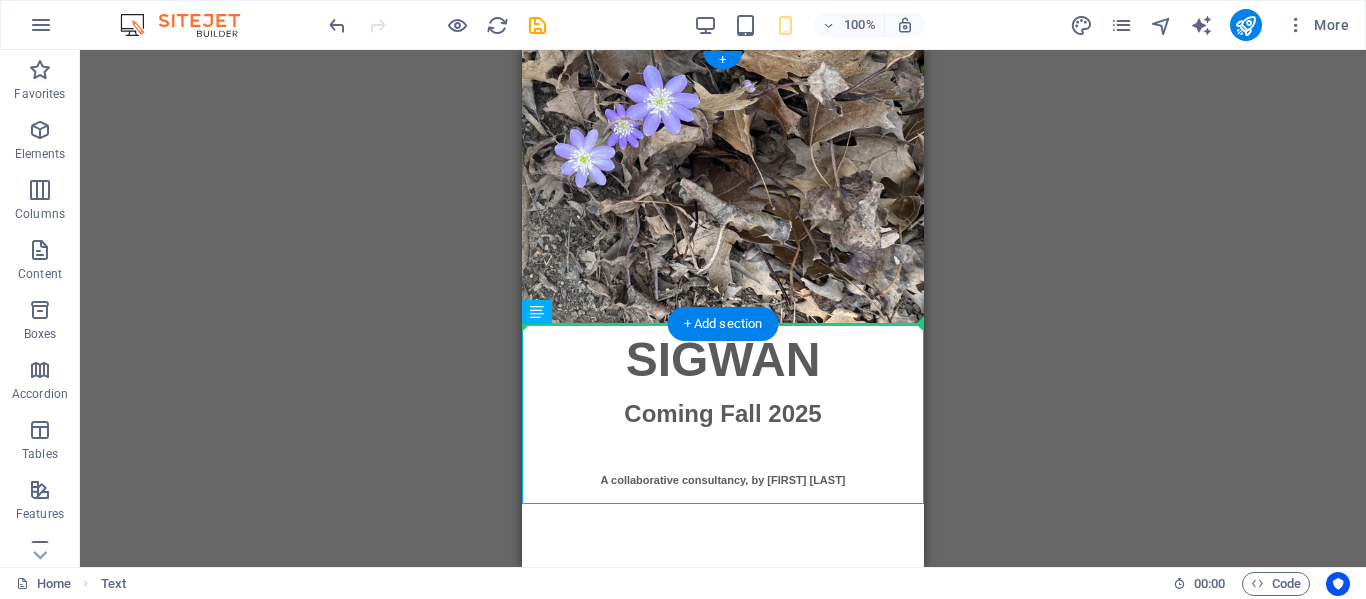 drag, startPoint x: 725, startPoint y: 358, endPoint x: 730, endPoint y: 291, distance: 67.18631 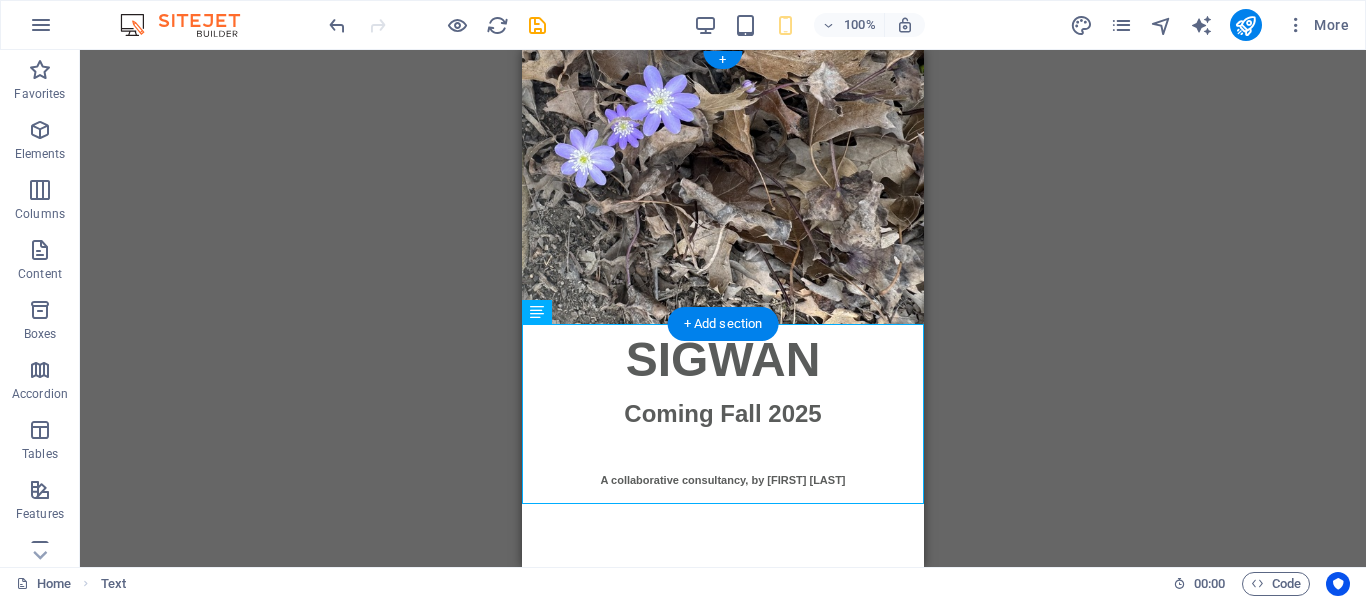 click at bounding box center (723, 187) 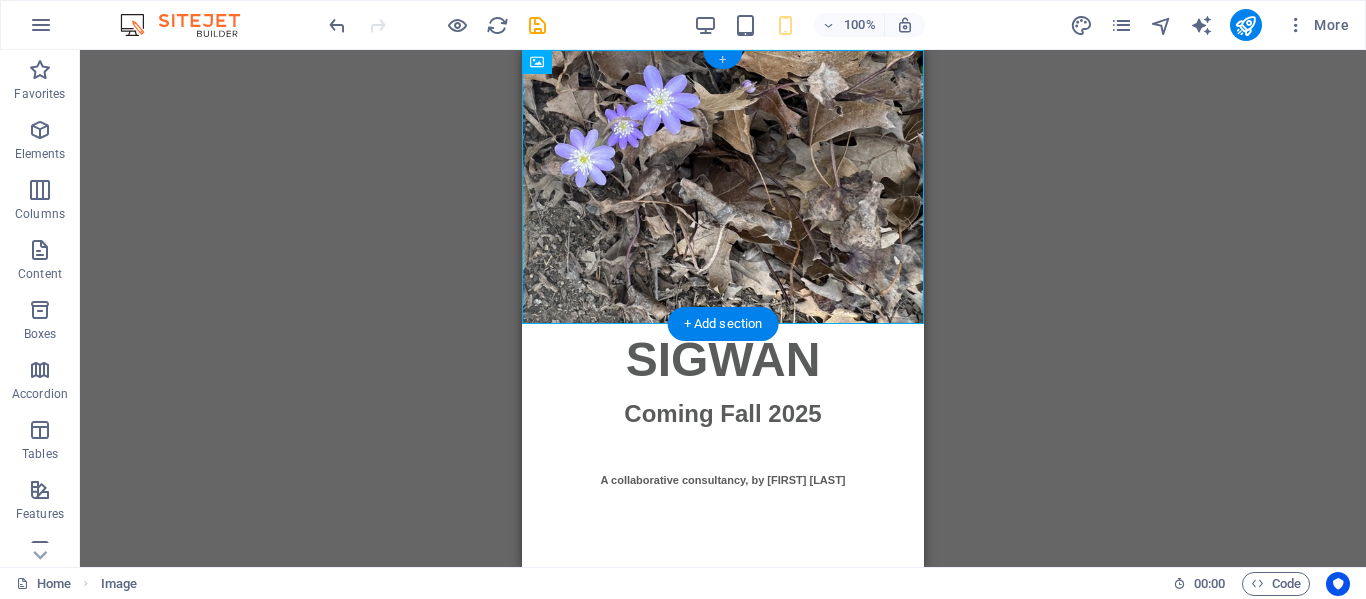 click on "+" at bounding box center (722, 60) 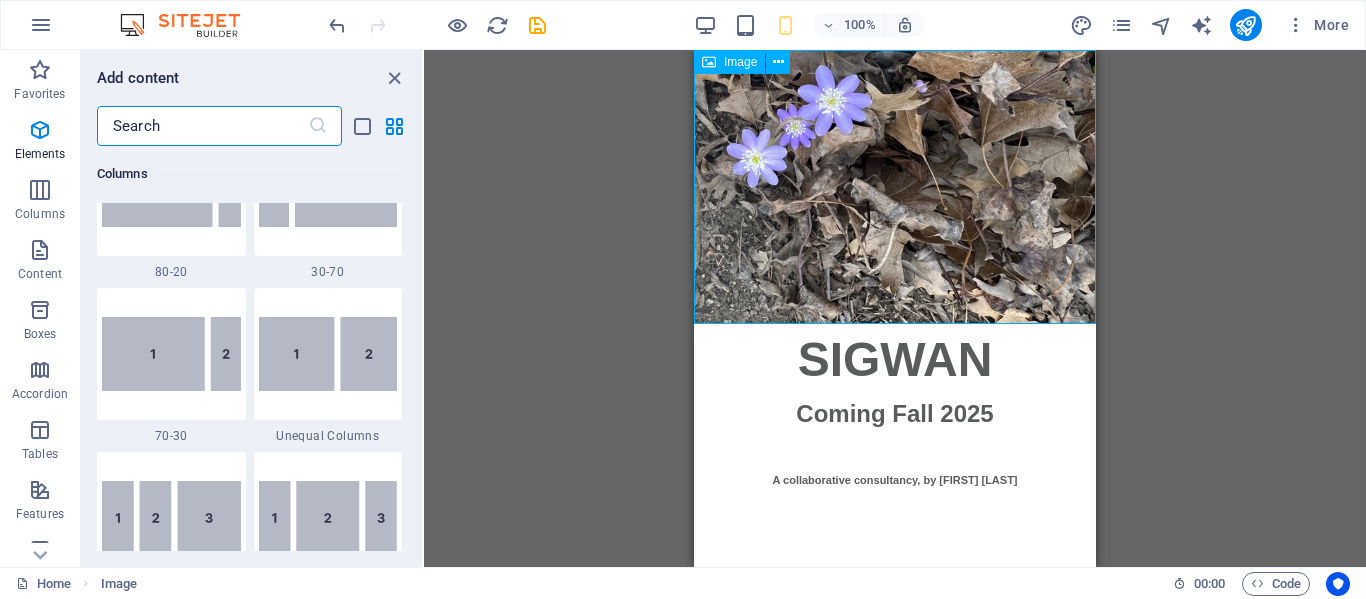 scroll, scrollTop: 3499, scrollLeft: 0, axis: vertical 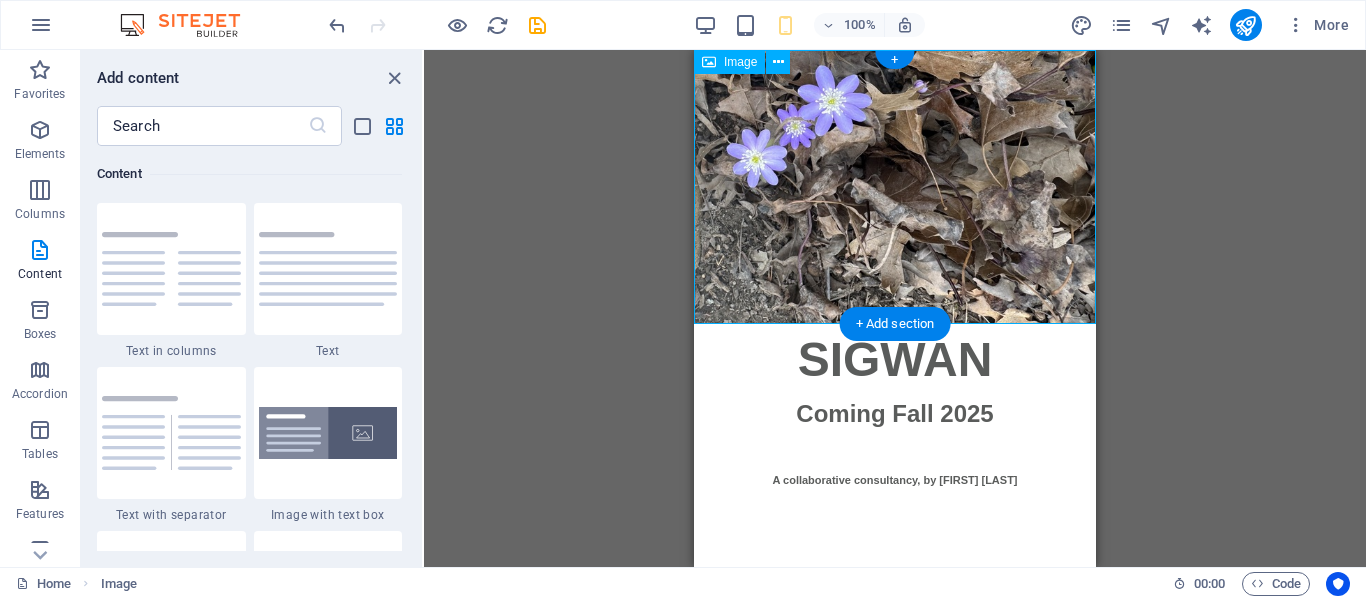 click at bounding box center [895, 187] 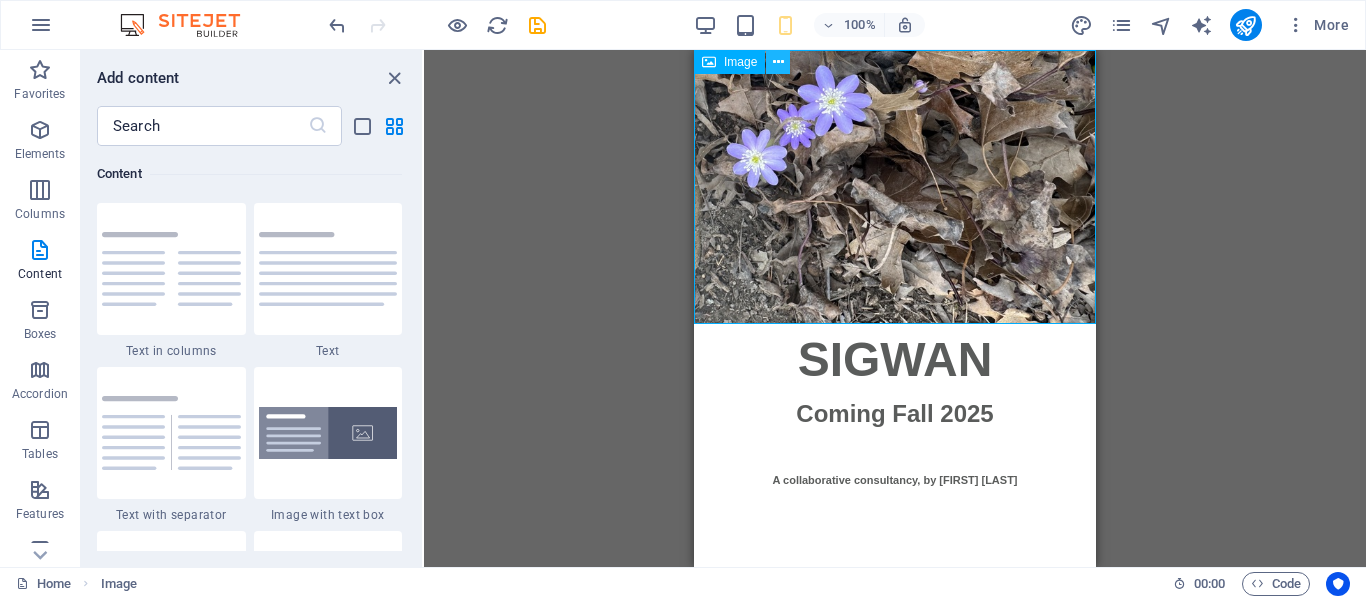 click at bounding box center [778, 62] 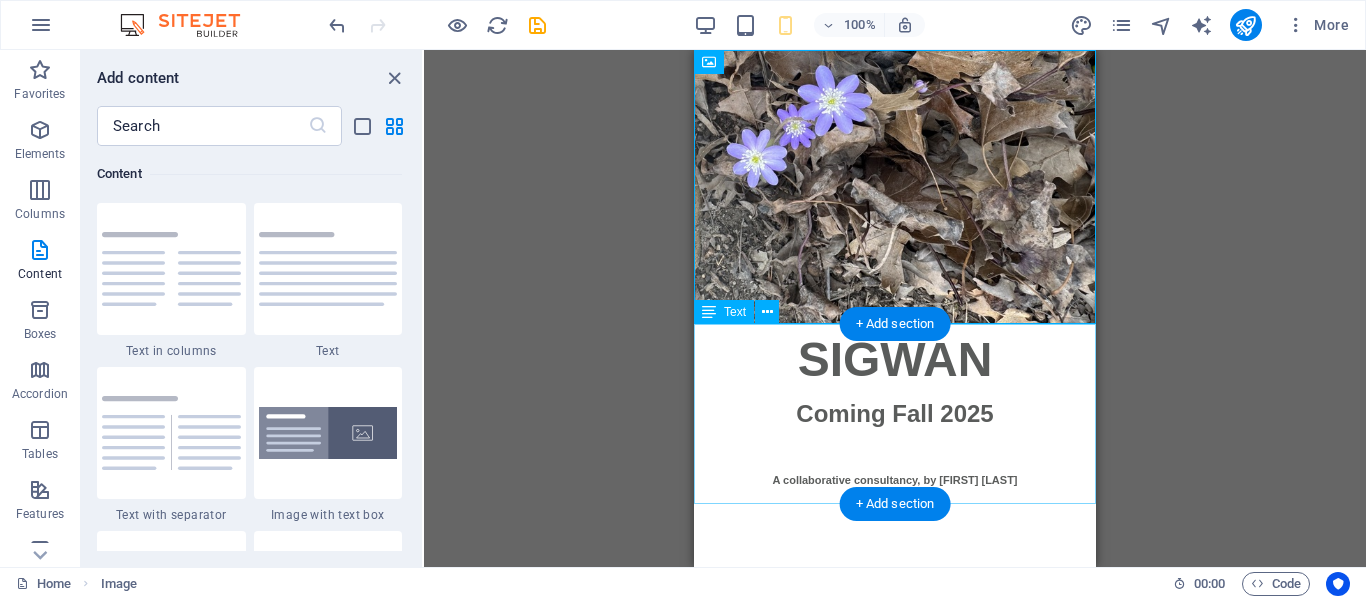click on "SIGWAN Coming Fall 2025 A collaborative consultancy, by [FIRST] [LAST]" at bounding box center [895, 414] 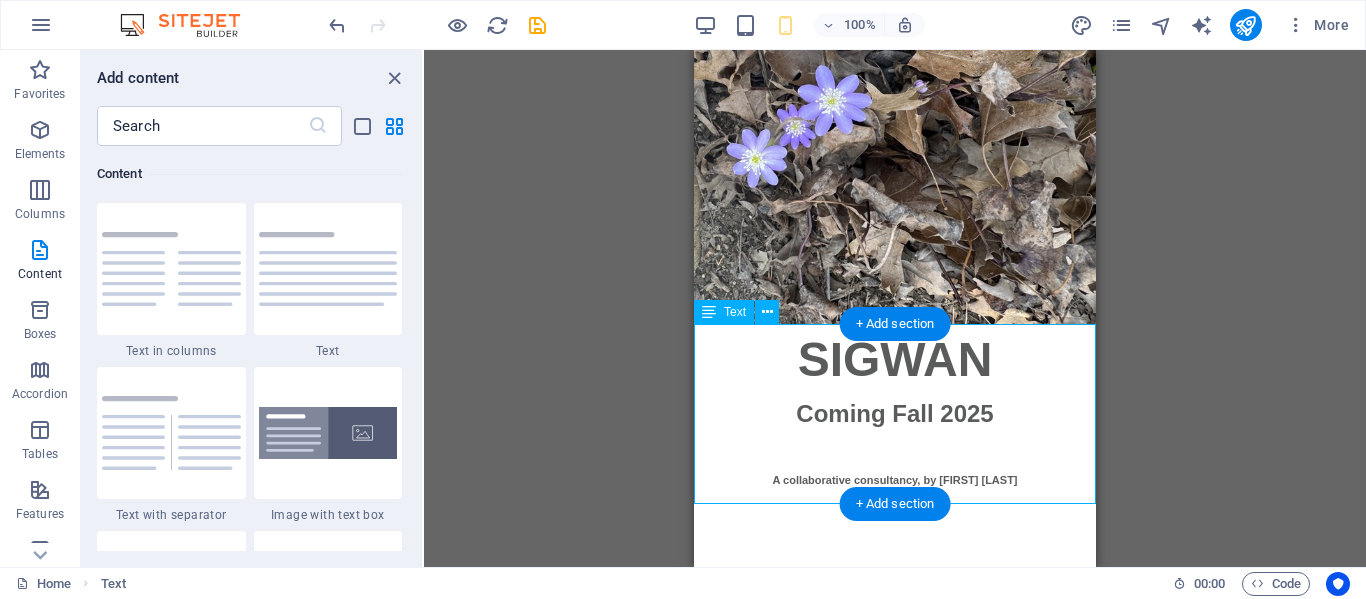 click on "SIGWAN Coming Fall 2025 A collaborative consultancy, by [FIRST] [LAST]" at bounding box center (895, 414) 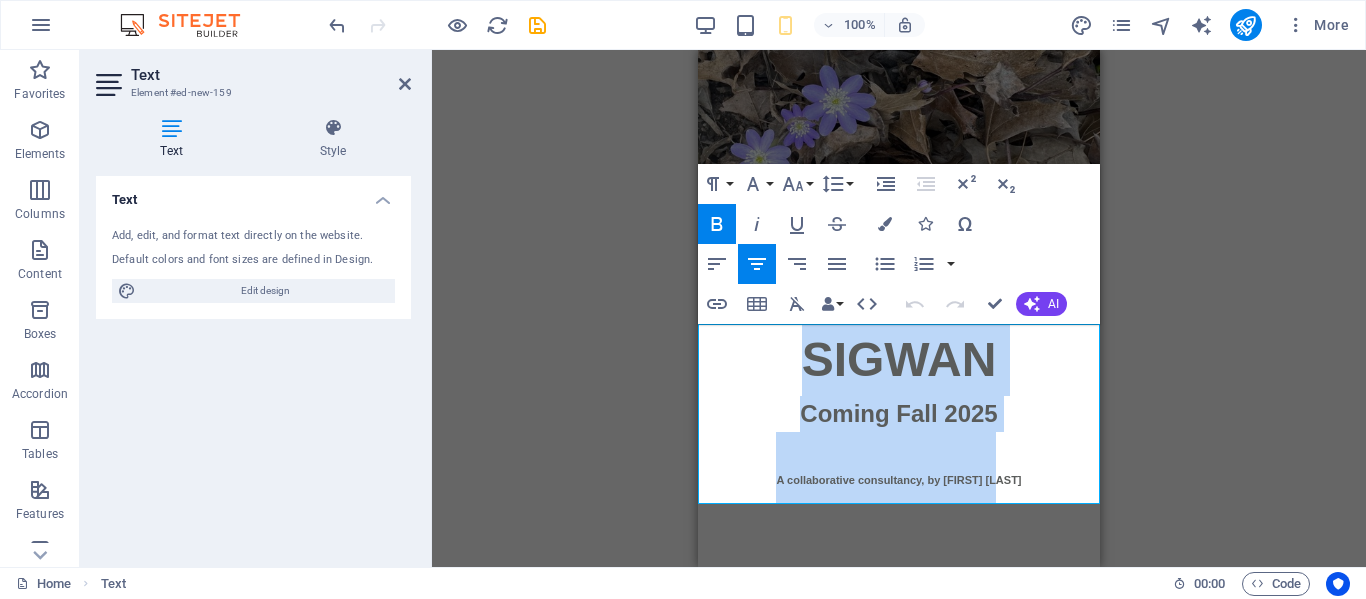 drag, startPoint x: 809, startPoint y: 357, endPoint x: 1049, endPoint y: 447, distance: 256.3201 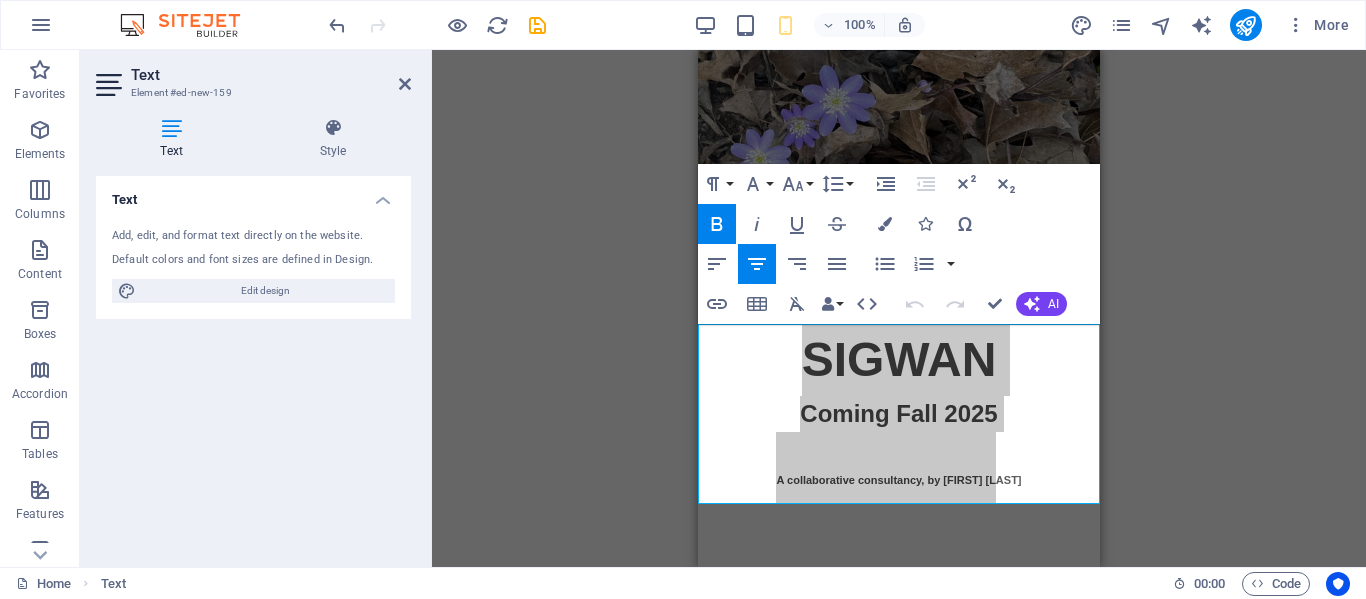 click on "Drag here to replace the existing content. Press “Ctrl” if you want to create a new element.
Placeholder   Image   Text Paragraph Format Normal Heading 1 Heading 2 Heading 3 Heading 4 Heading 5 Heading 6 Code Font Family Arial Georgia Impact Tahoma Times New Roman Verdana Font Size 8 9 10 11 12 14 18 24 30 36 48 60 72 96 Line Height Default Single 1.15 1.5 Double Increase Indent Decrease Indent Superscript Subscript Bold Italic Underline Strikethrough Colors Icons Special Characters Align Left Align Center Align Right Align Justify Unordered List   Default Circle Disc Square    Ordered List   Default Lower Alpha Lower Greek Lower Roman Upper Alpha Upper Roman    Insert Link Insert Table Clear Formatting Data Bindings Company First name Last name Street ZIP code City Email Phone Mobile Fax Custom field 1 Custom field 2 Custom field 3 Custom field 4 Custom field 5 Custom field 6 HTML Undo Redo Confirm (Ctrl+⏎) AI Improve Make shorter Make longer Fix spelling & grammar Generate text" at bounding box center (899, 308) 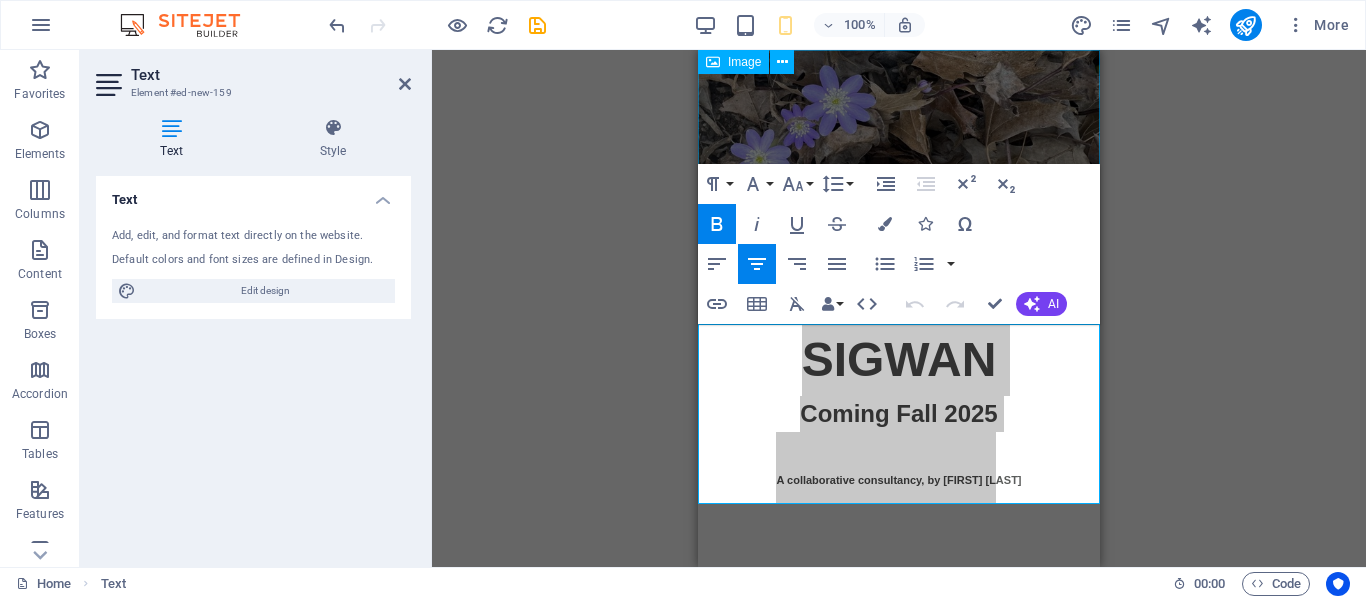 click at bounding box center [899, 187] 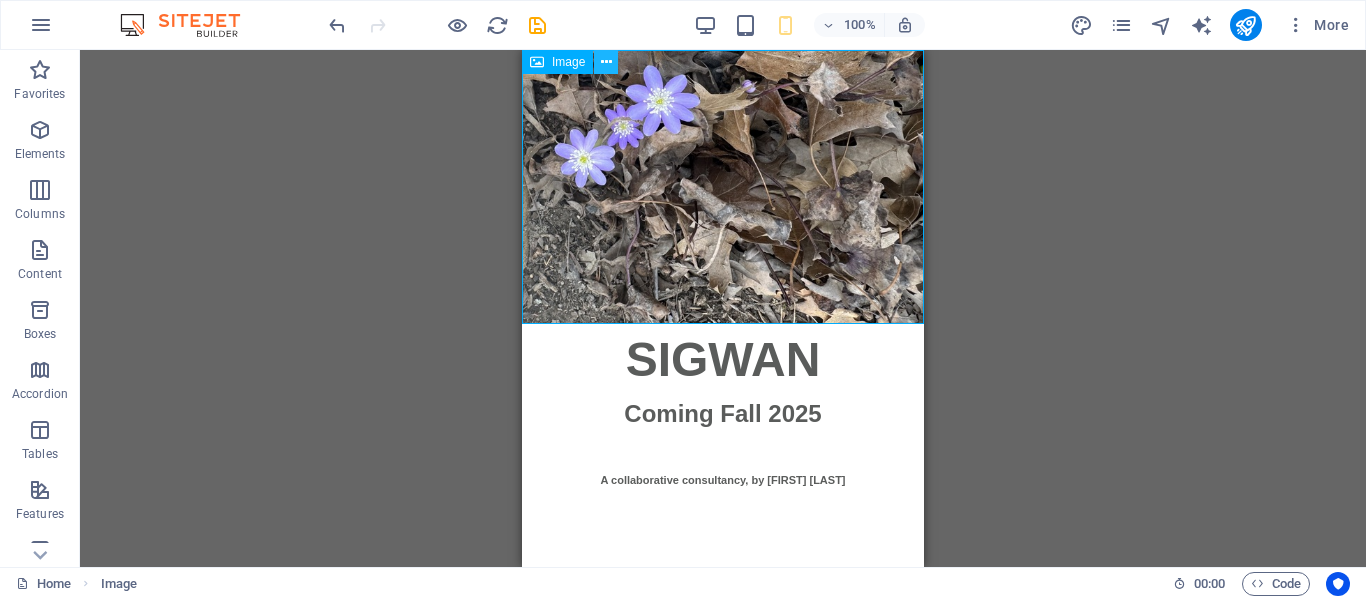 click at bounding box center (606, 62) 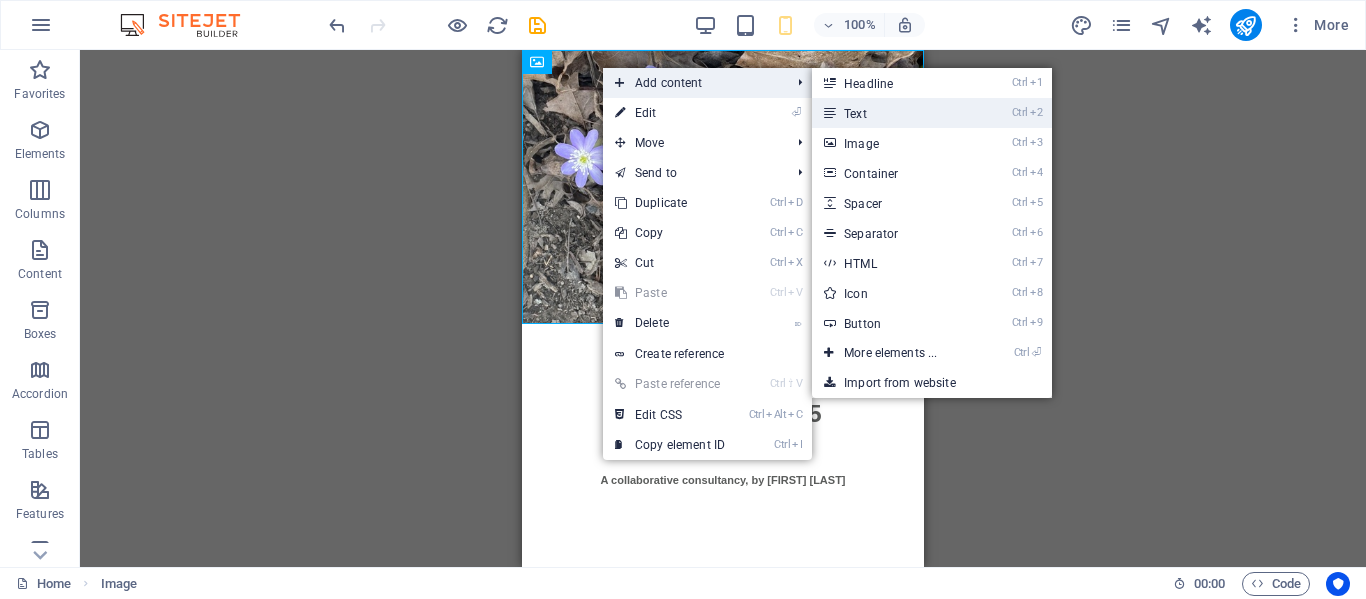 click on "Ctrl 2  Text" at bounding box center (894, 113) 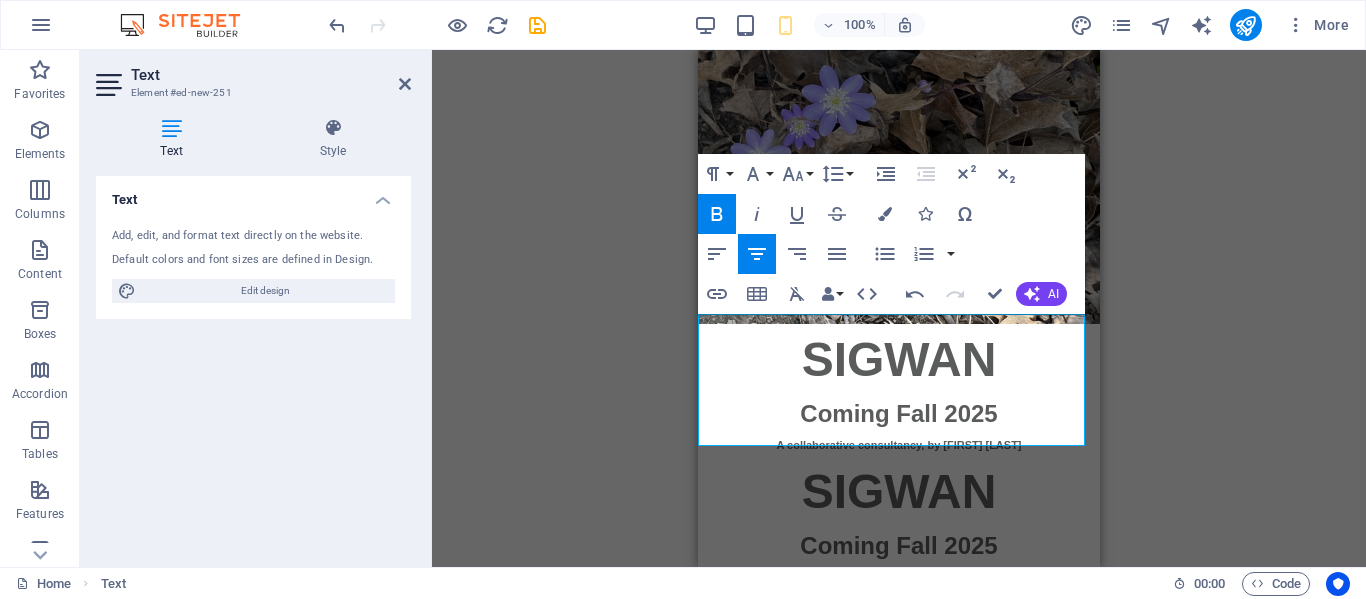 click on "Drag here to replace the existing content. Press “Ctrl” if you want to create a new element.
Placeholder   Image   Text   Text Paragraph Format Normal Heading 1 Heading 2 Heading 3 Heading 4 Heading 5 Heading 6 Code Font Family Arial Georgia Impact Tahoma Times New Roman Verdana Font Size 8 9 10 11 12 14 18 24 30 36 48 60 72 96 Line Height Default Single 1.15 1.5 Double Increase Indent Decrease Indent Superscript Subscript Bold Italic Underline Strikethrough Colors Icons Special Characters Align Left Align Center Align Right Align Justify Unordered List   Default Circle Disc Square    Ordered List   Default Lower Alpha Lower Greek Lower Roman Upper Alpha Upper Roman    Insert Link Insert Table Clear Formatting Data Bindings Company First name Last name Street ZIP code City Email Phone Mobile Fax Custom field 1 Custom field 2 Custom field 3 Custom field 4 Custom field 5 Custom field 6 HTML Undo Redo Confirm (Ctrl+⏎) AI Improve Make shorter Make longer Fix spelling & grammar" at bounding box center (899, 308) 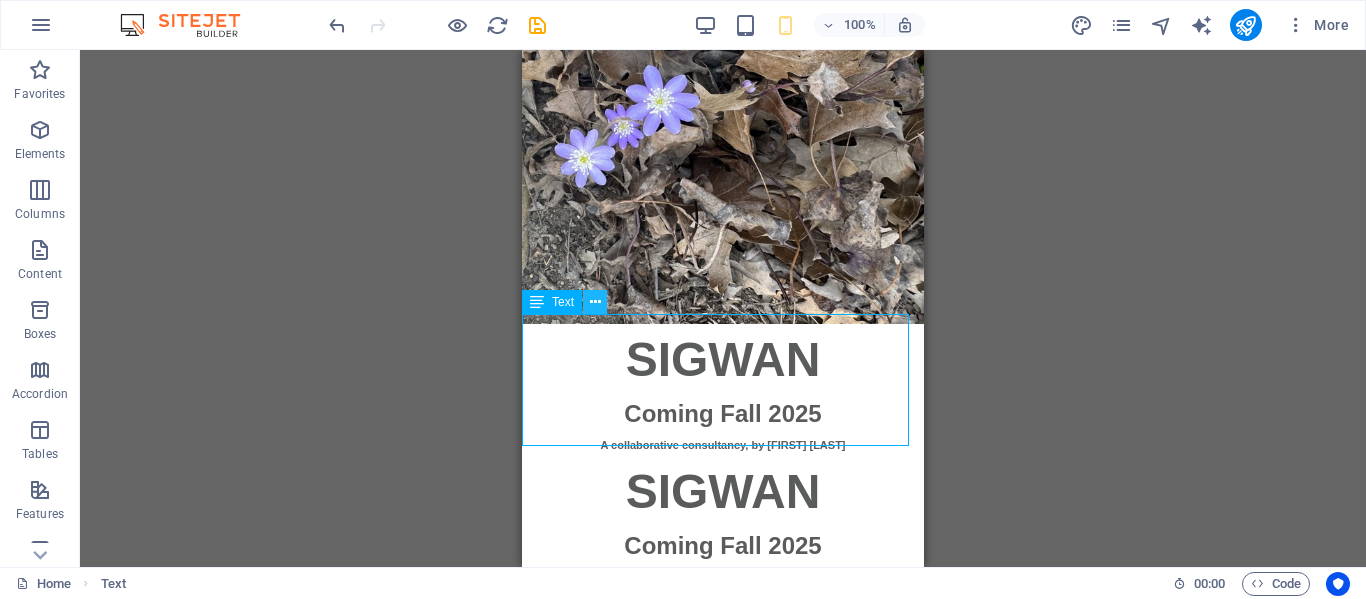 click at bounding box center [595, 302] 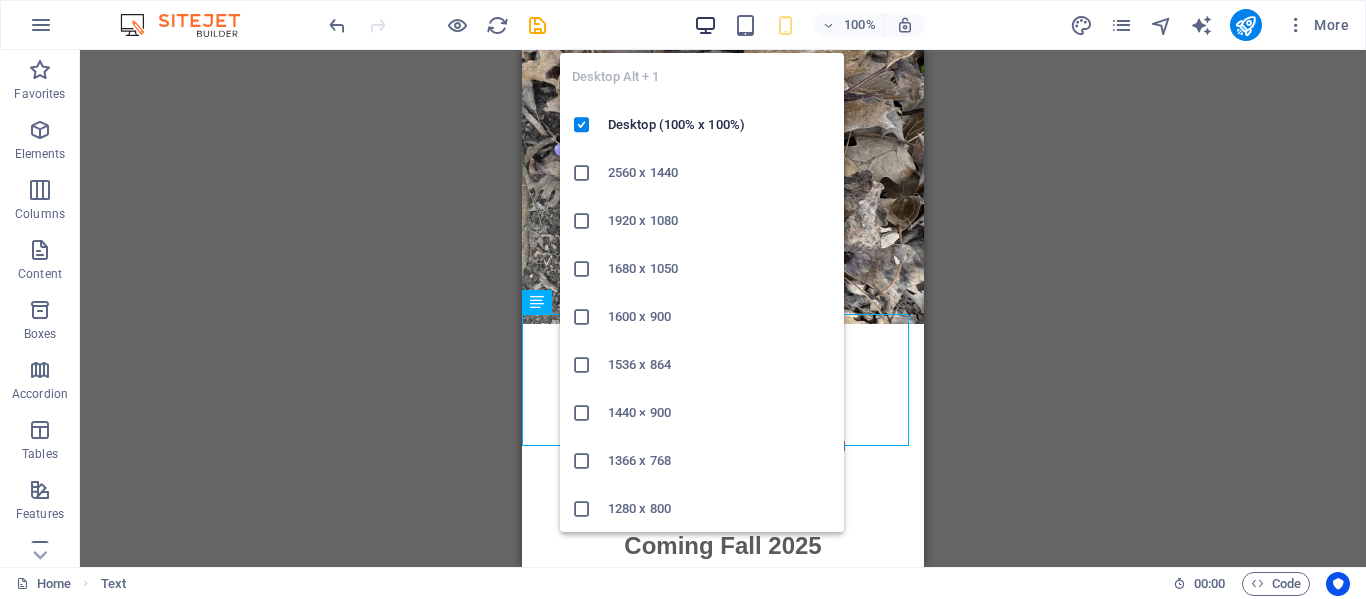 click at bounding box center [705, 25] 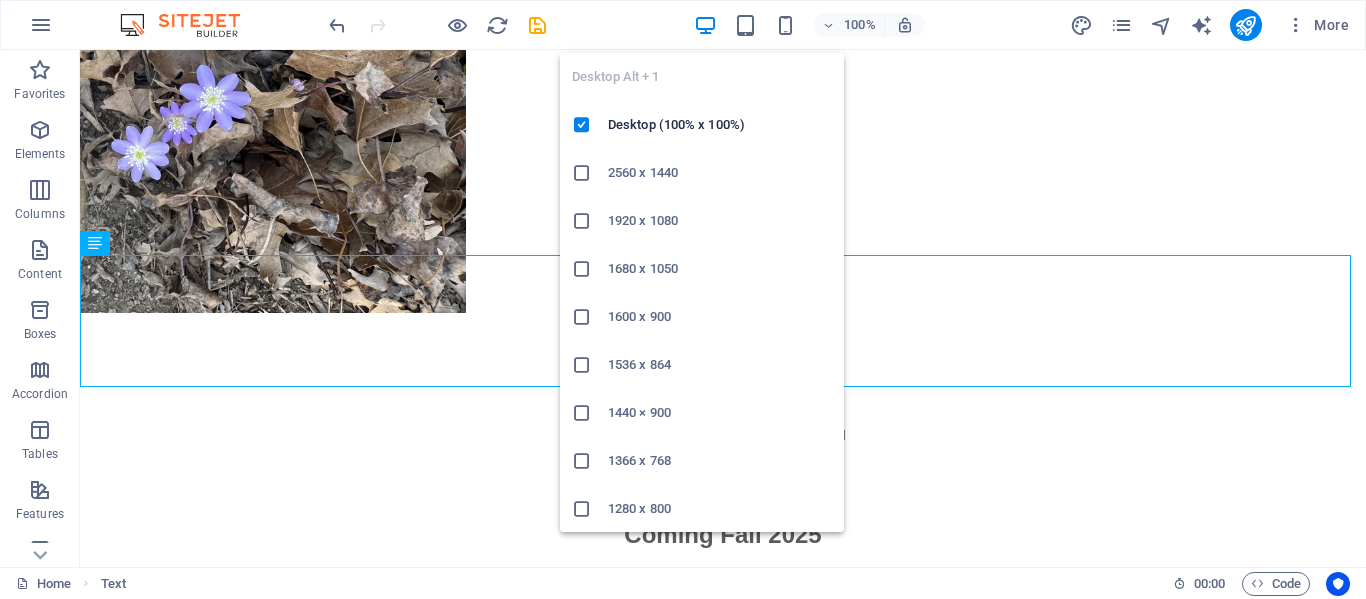 scroll, scrollTop: 662, scrollLeft: 0, axis: vertical 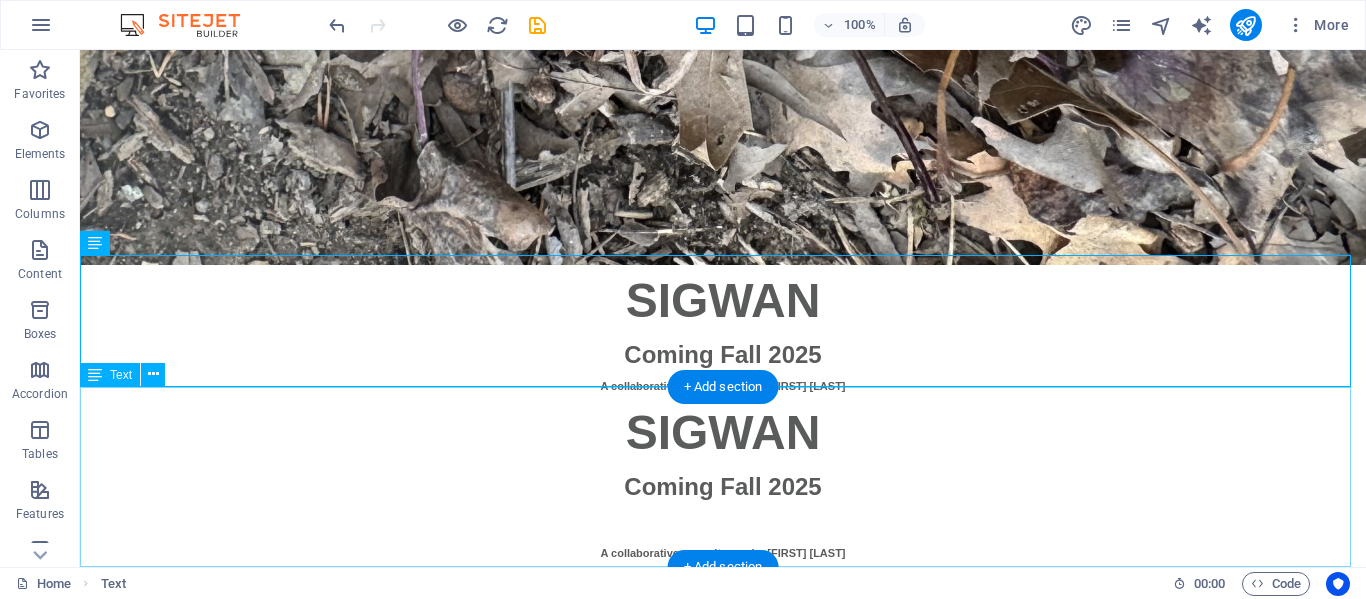 click on "SIGWAN Coming Fall 2025 A collaborative consultancy, by [FIRST] [LAST]" at bounding box center [723, 487] 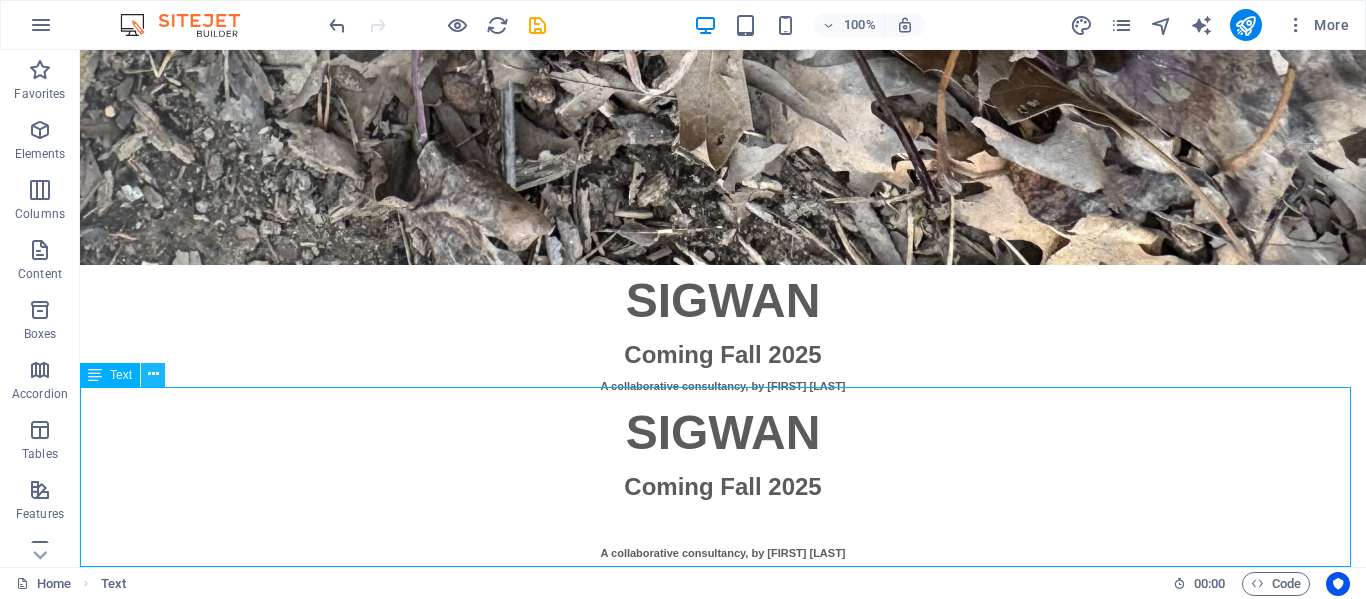 click at bounding box center (153, 374) 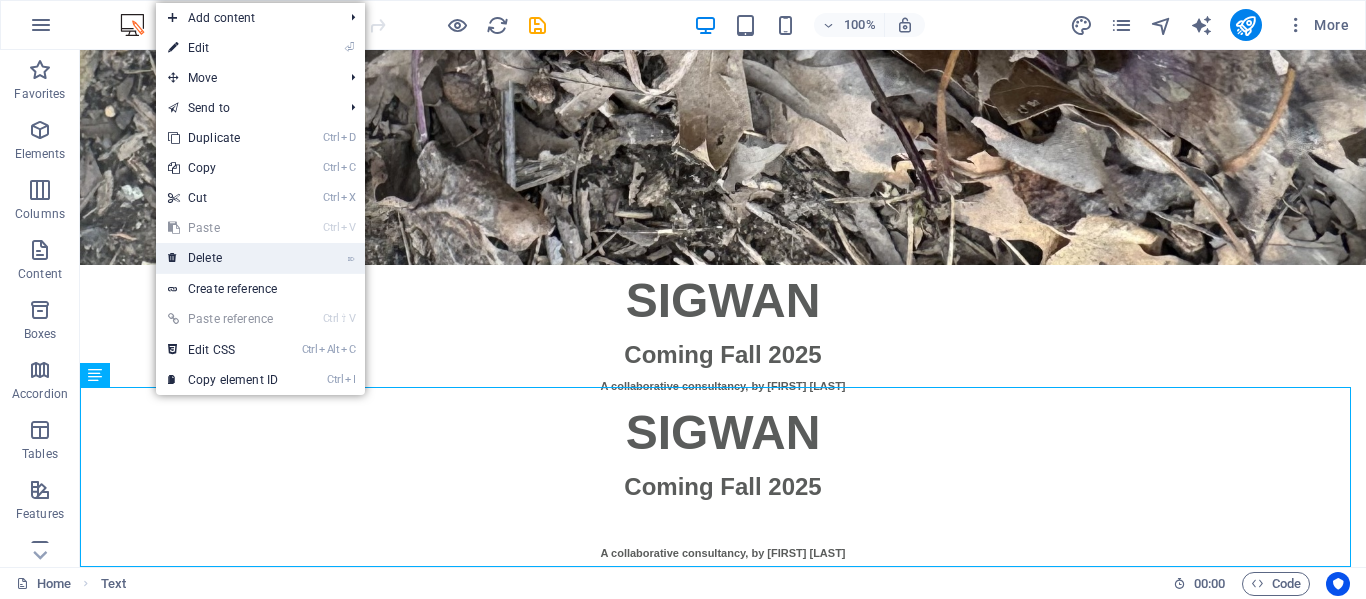 click on "⌦  Delete" at bounding box center (223, 258) 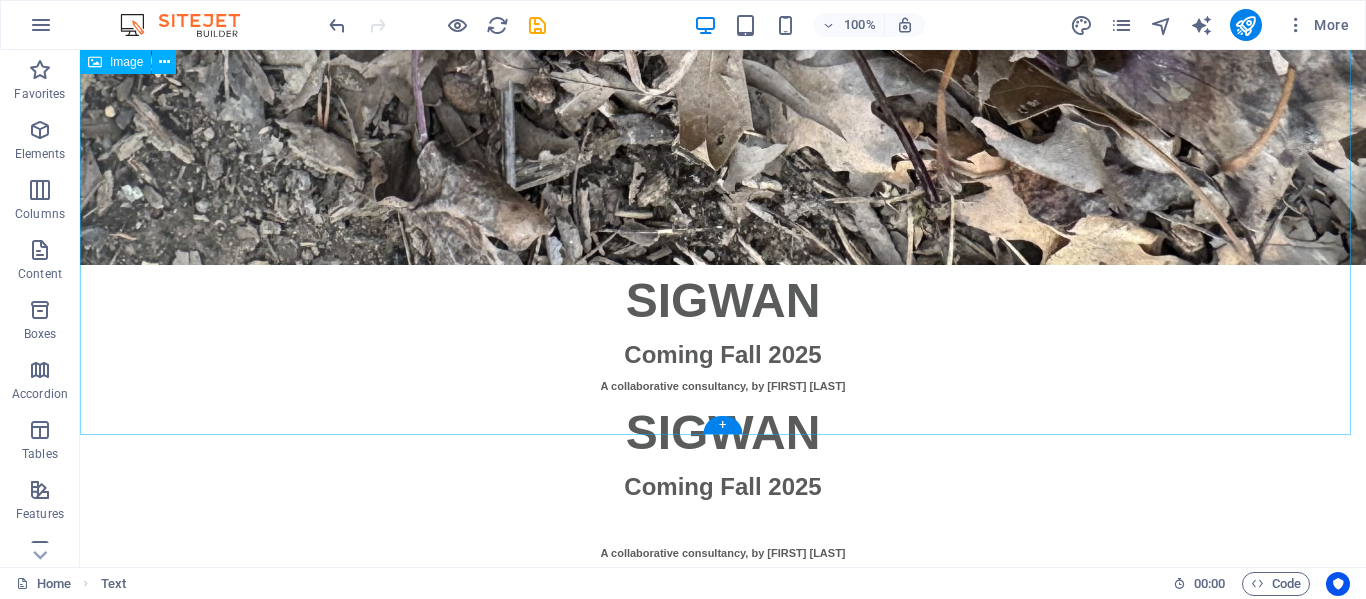 scroll, scrollTop: 482, scrollLeft: 0, axis: vertical 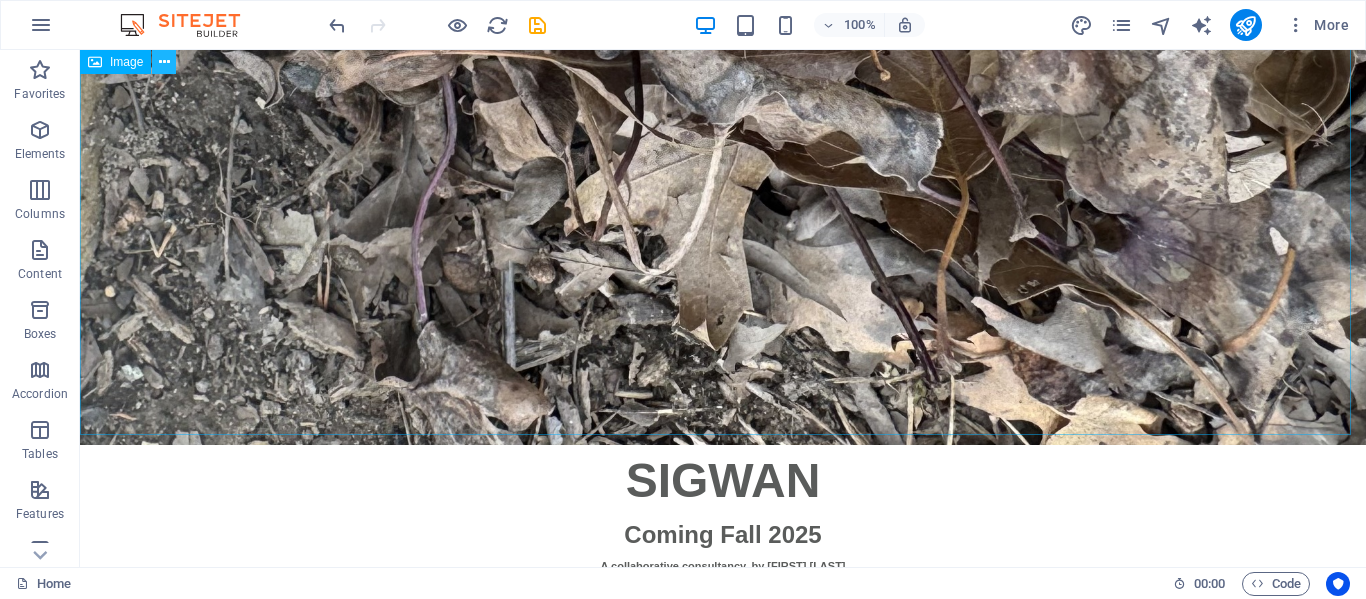 click at bounding box center (164, 62) 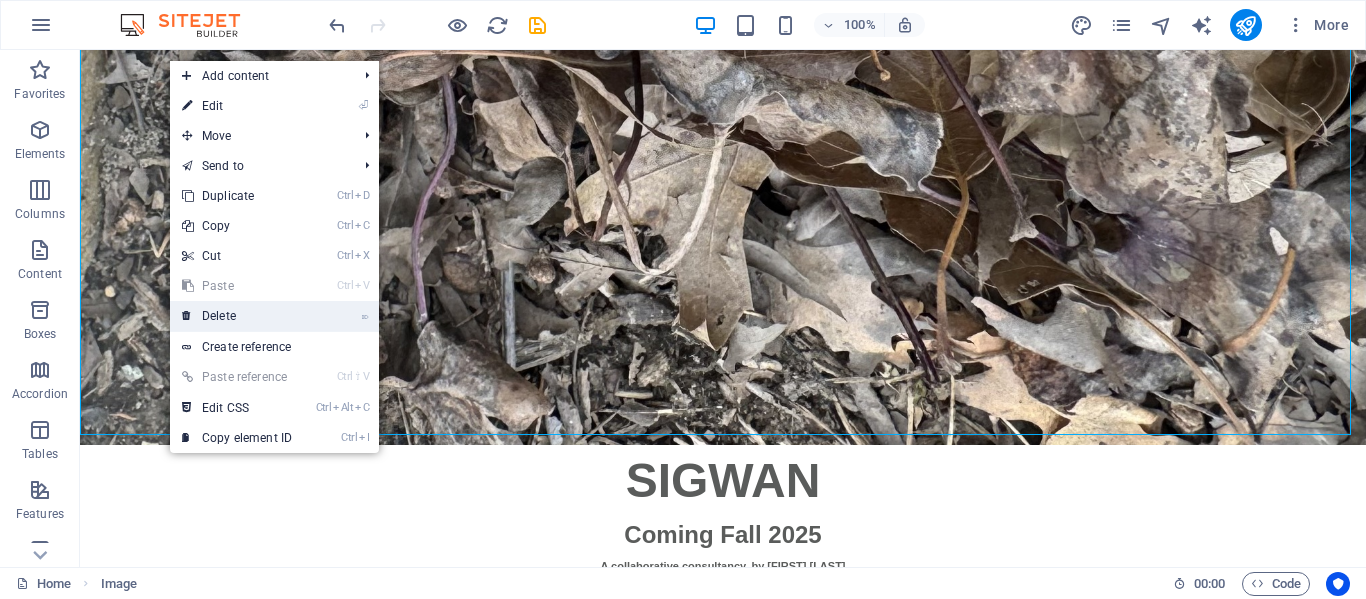 click on "⌦  Delete" at bounding box center (237, 316) 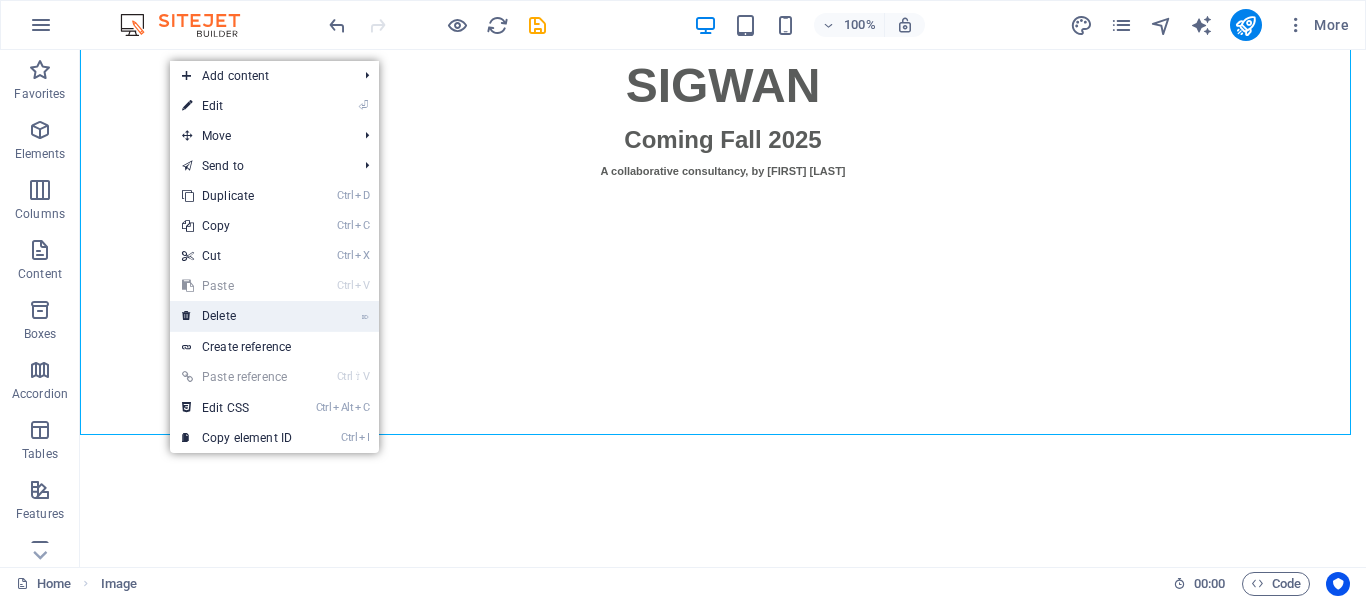 scroll, scrollTop: 0, scrollLeft: 0, axis: both 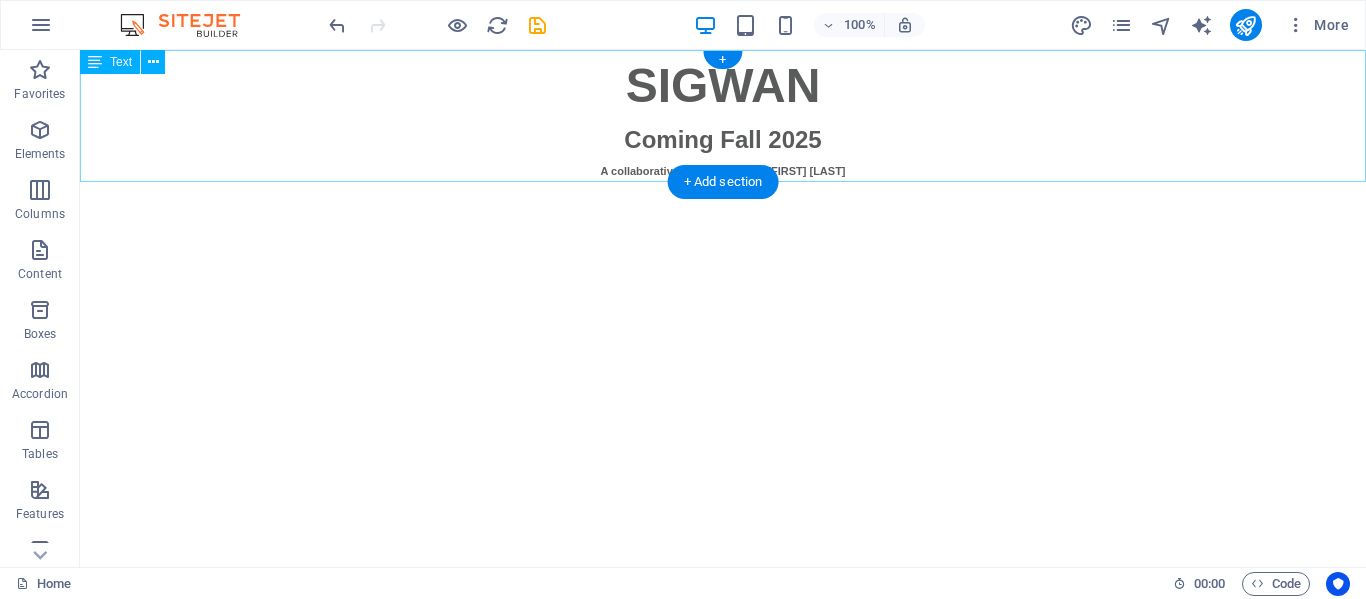 click on "SIGWAN Coming Fall 2025 A collaborative consultancy, by [FIRST] [LAST]" at bounding box center (723, 116) 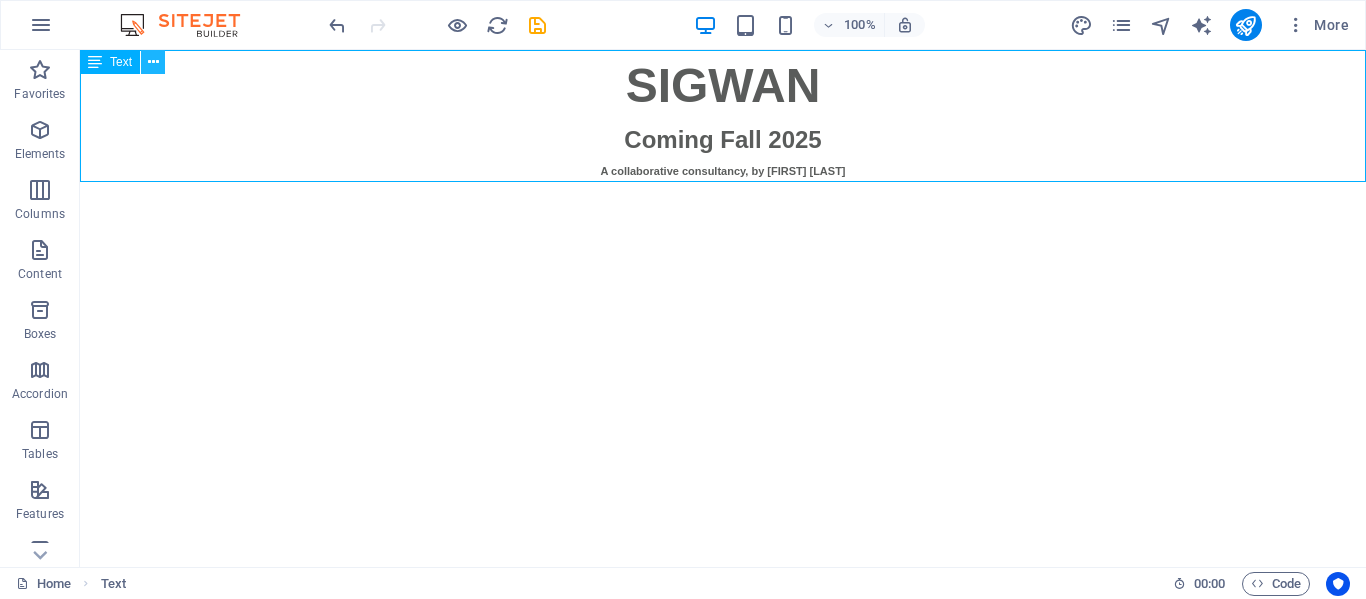 click at bounding box center (153, 62) 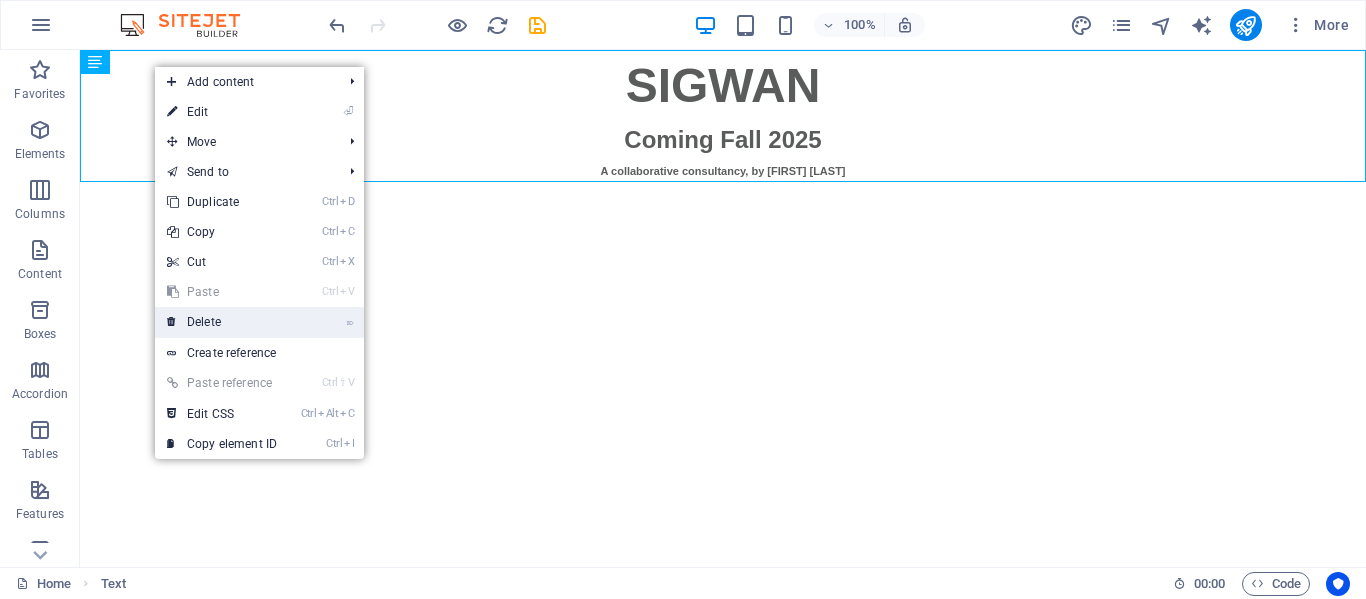 click on "⌦  Delete" at bounding box center (222, 322) 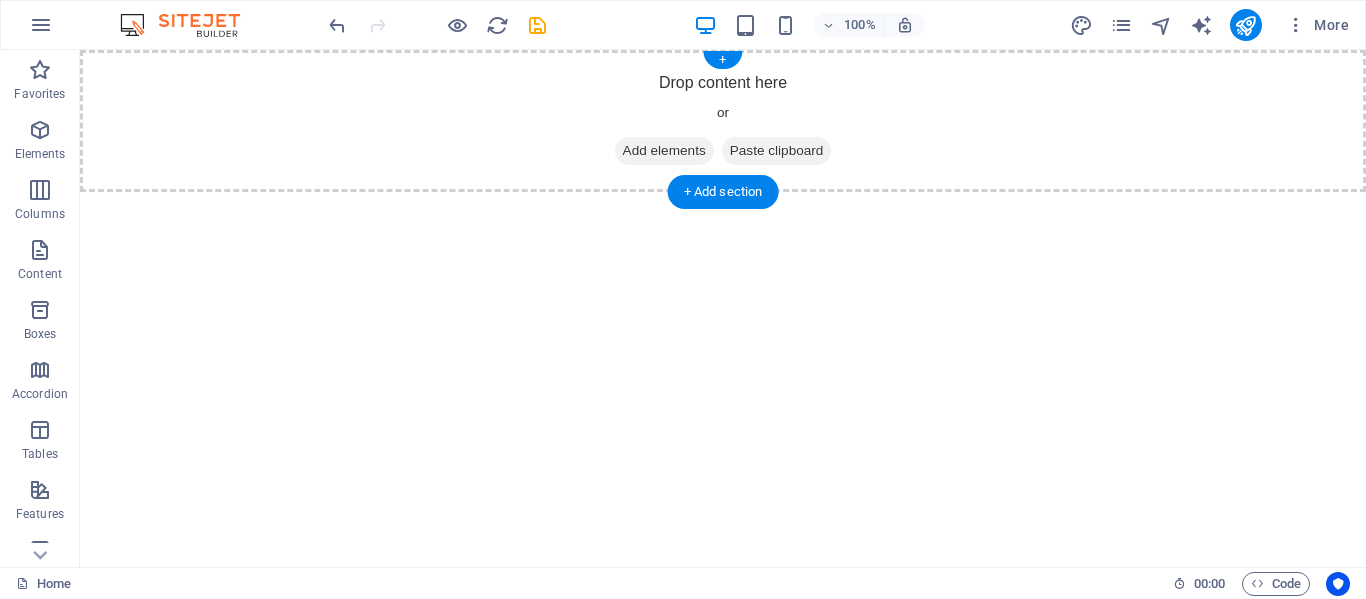 click on "Add elements" at bounding box center (664, 151) 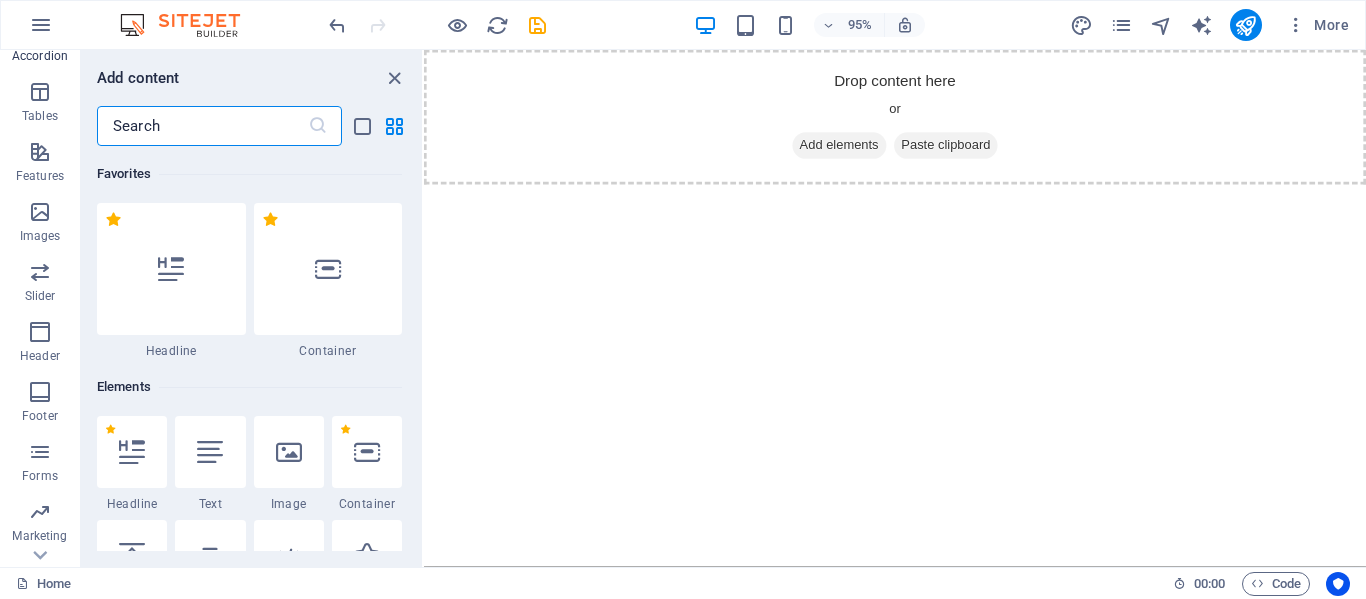 scroll, scrollTop: 383, scrollLeft: 0, axis: vertical 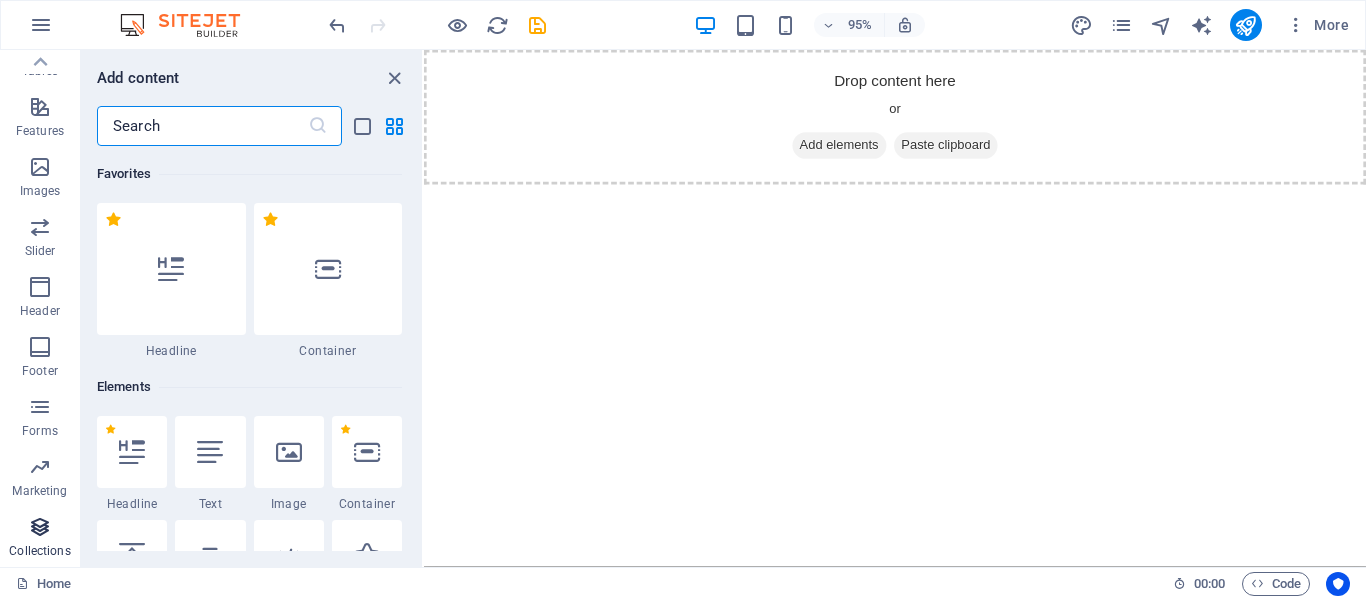 click at bounding box center [40, 527] 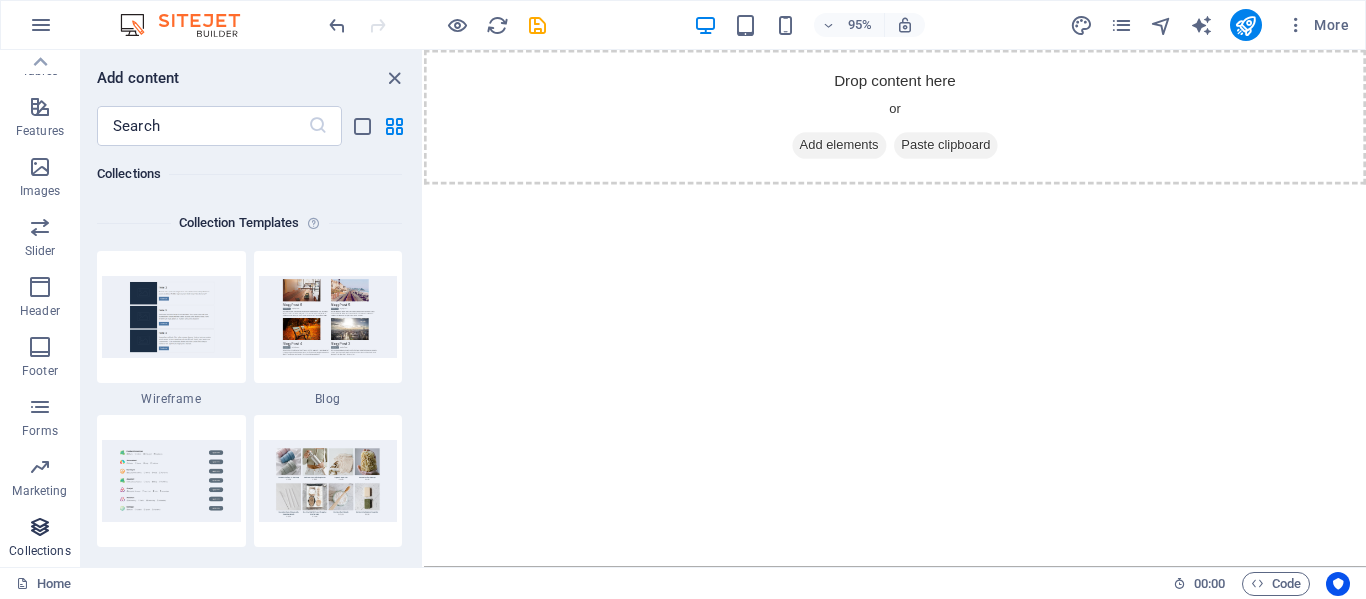 scroll, scrollTop: 18306, scrollLeft: 0, axis: vertical 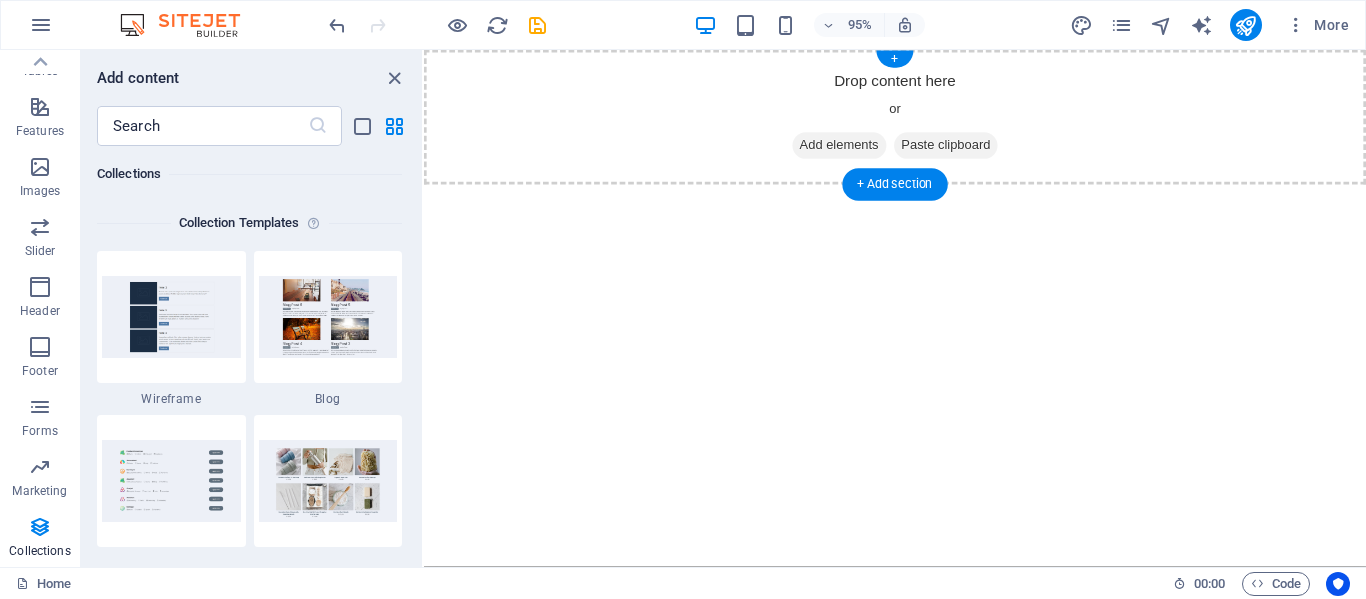 click on "Add elements" at bounding box center [861, 151] 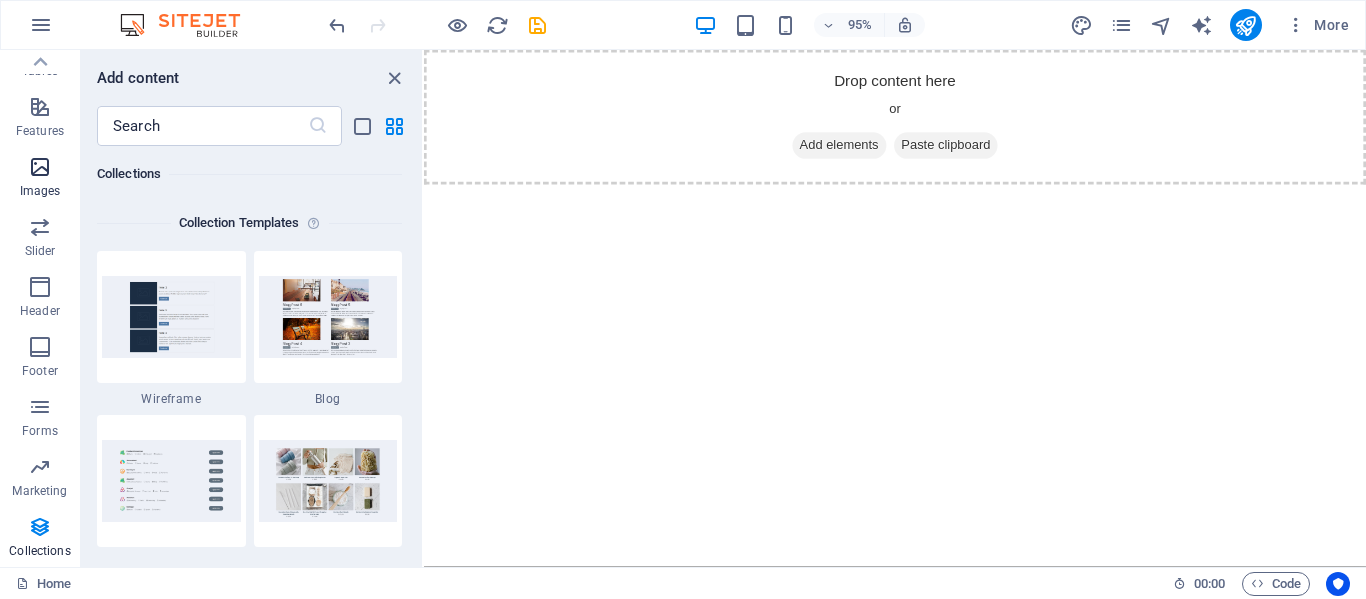 click at bounding box center (40, 167) 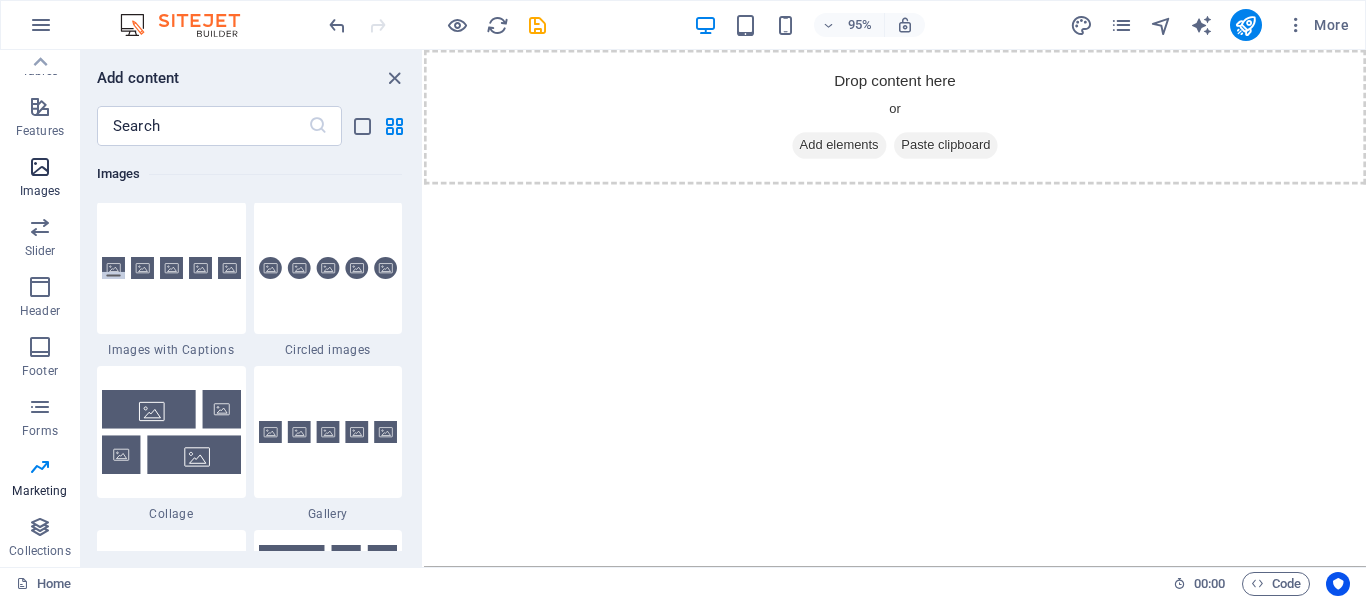 scroll, scrollTop: 10140, scrollLeft: 0, axis: vertical 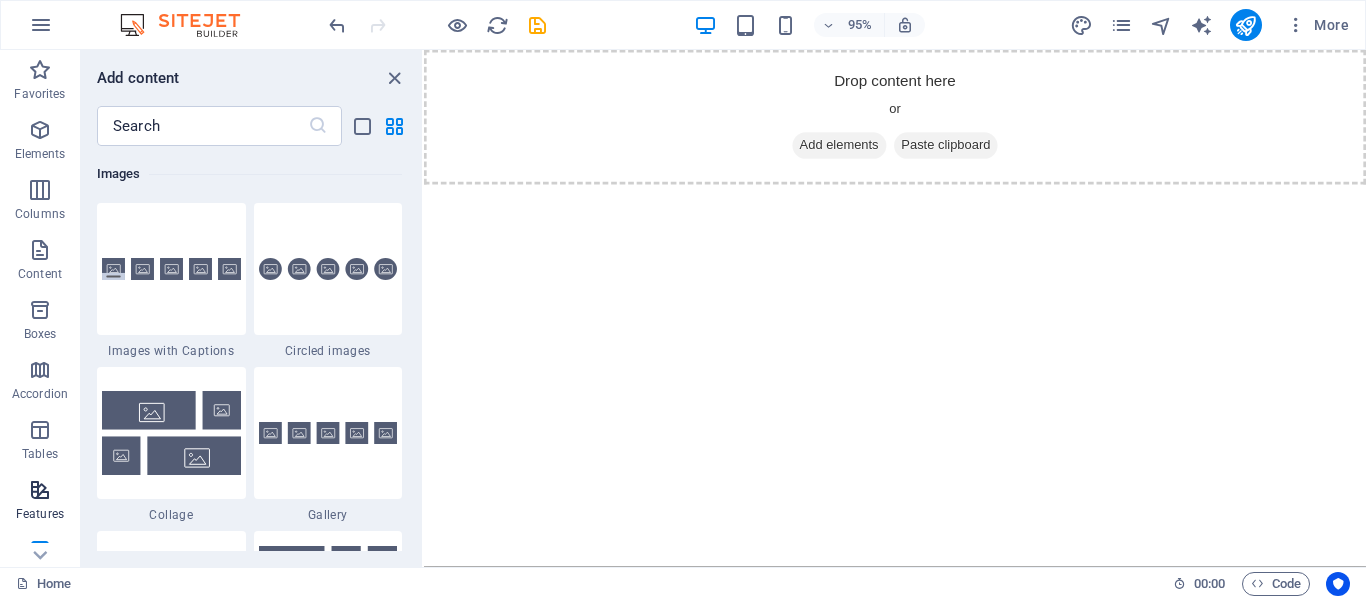 click on "Elements" at bounding box center (40, 142) 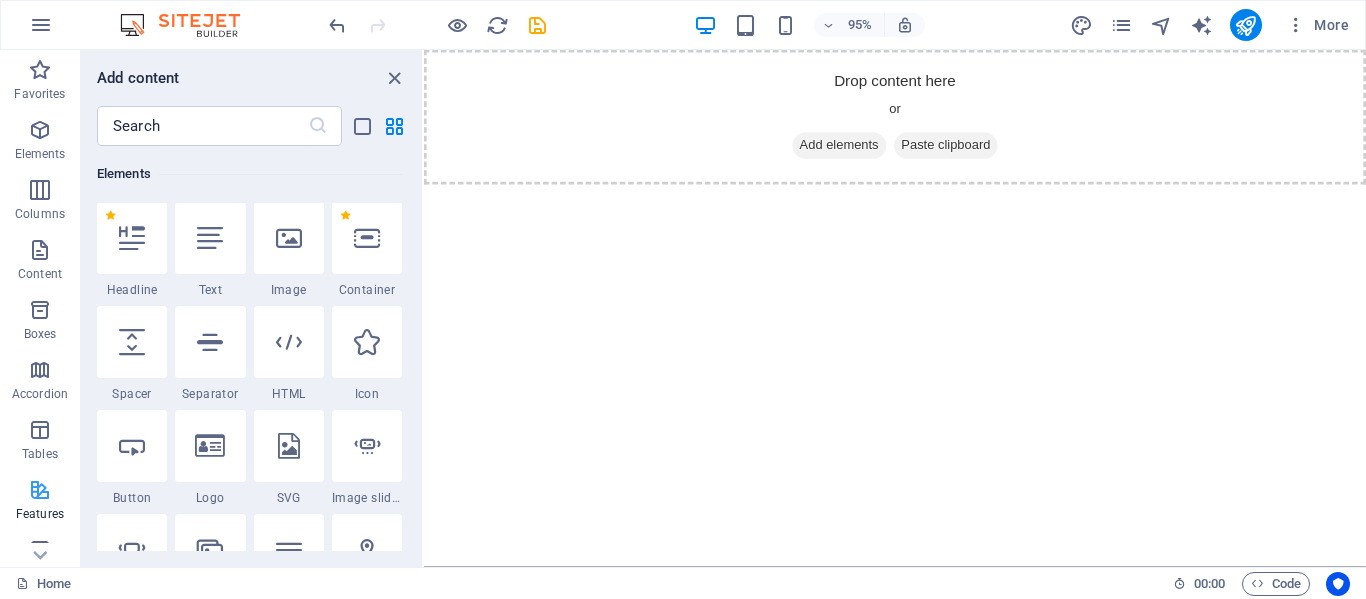 scroll, scrollTop: 213, scrollLeft: 0, axis: vertical 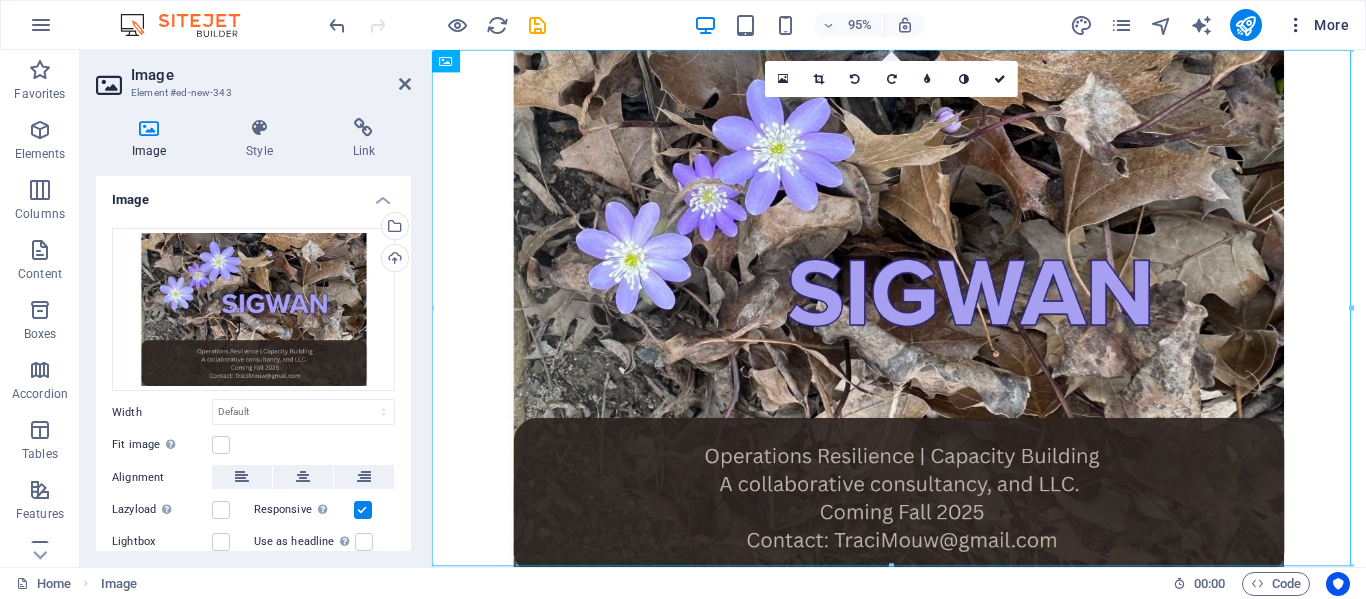click at bounding box center (1296, 25) 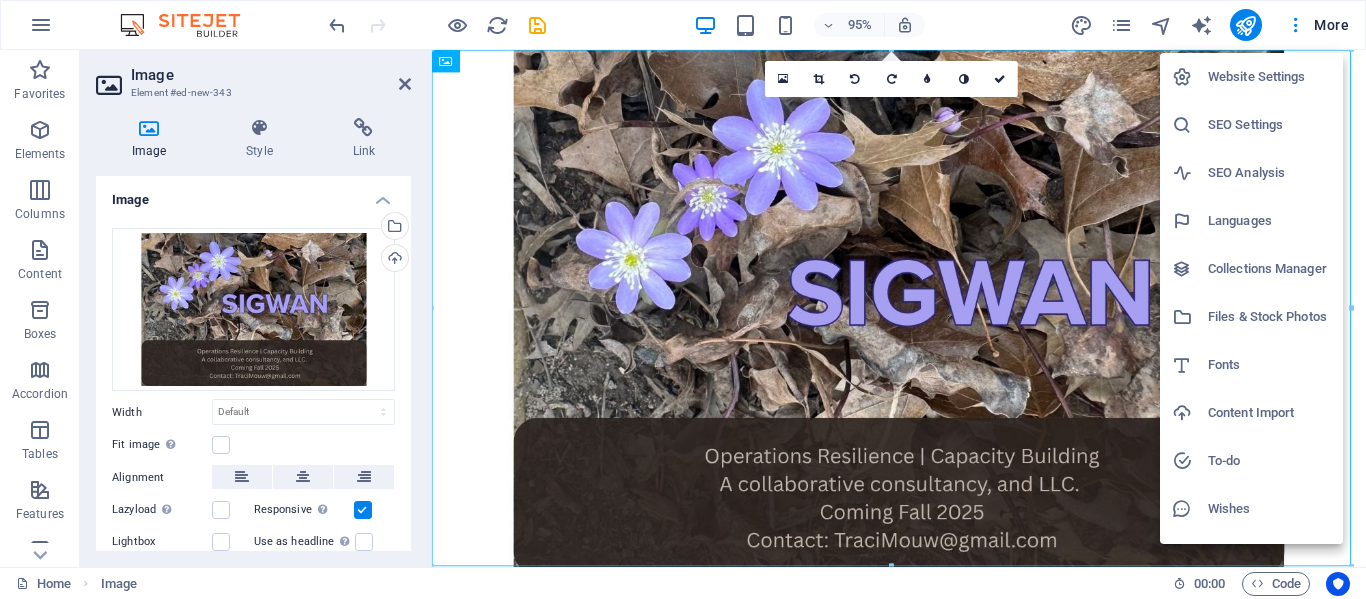 click at bounding box center [683, 299] 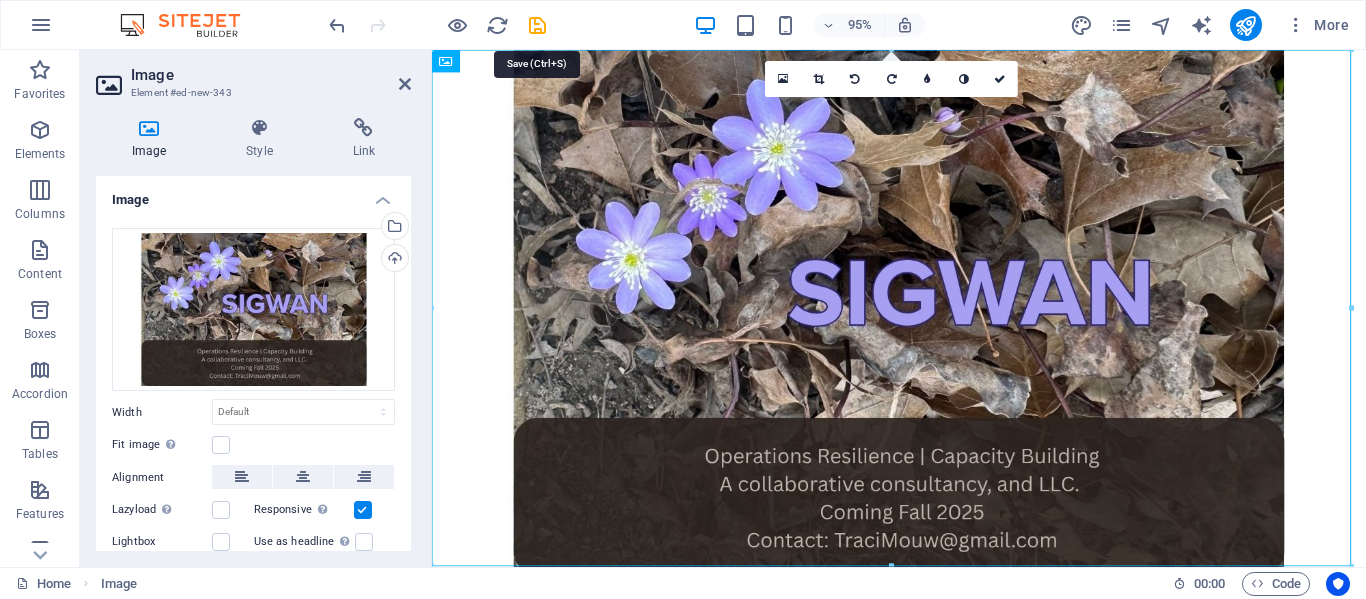 click at bounding box center (537, 25) 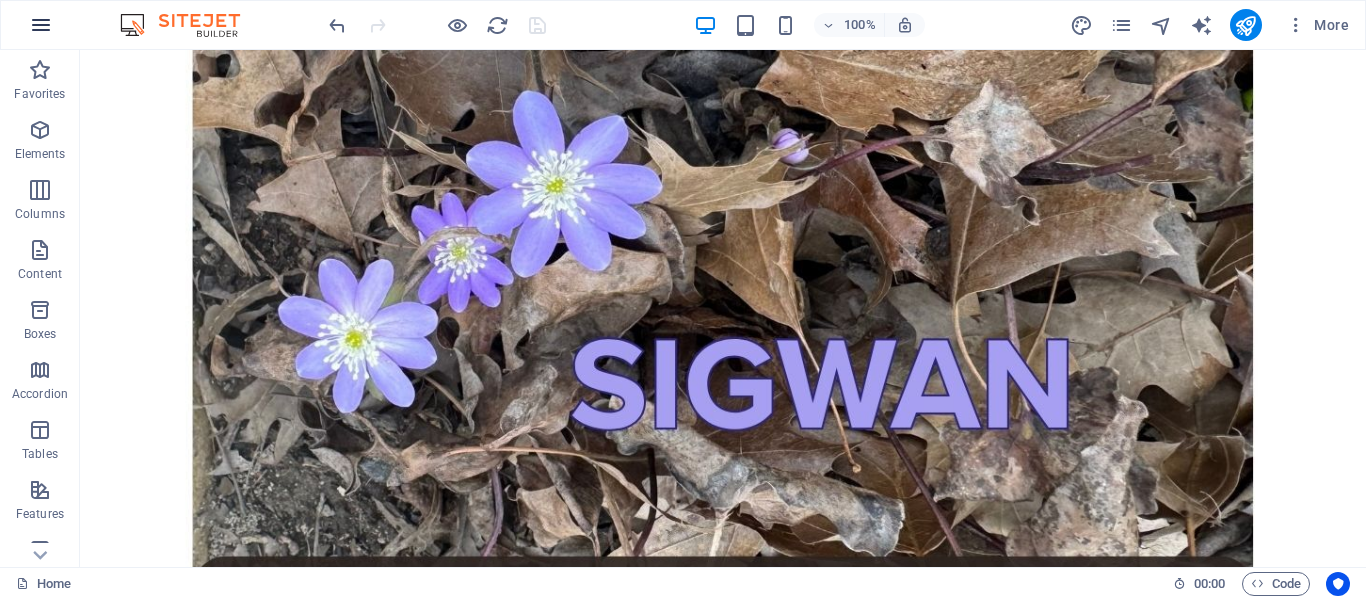 click at bounding box center (41, 25) 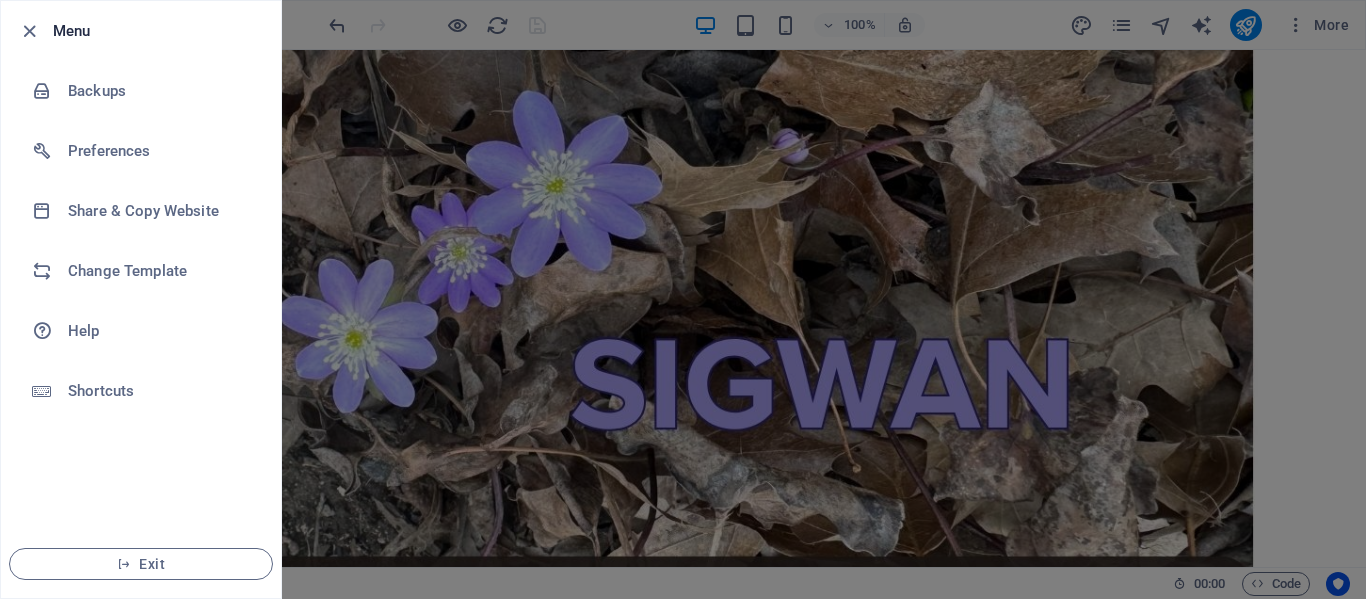 click at bounding box center [683, 299] 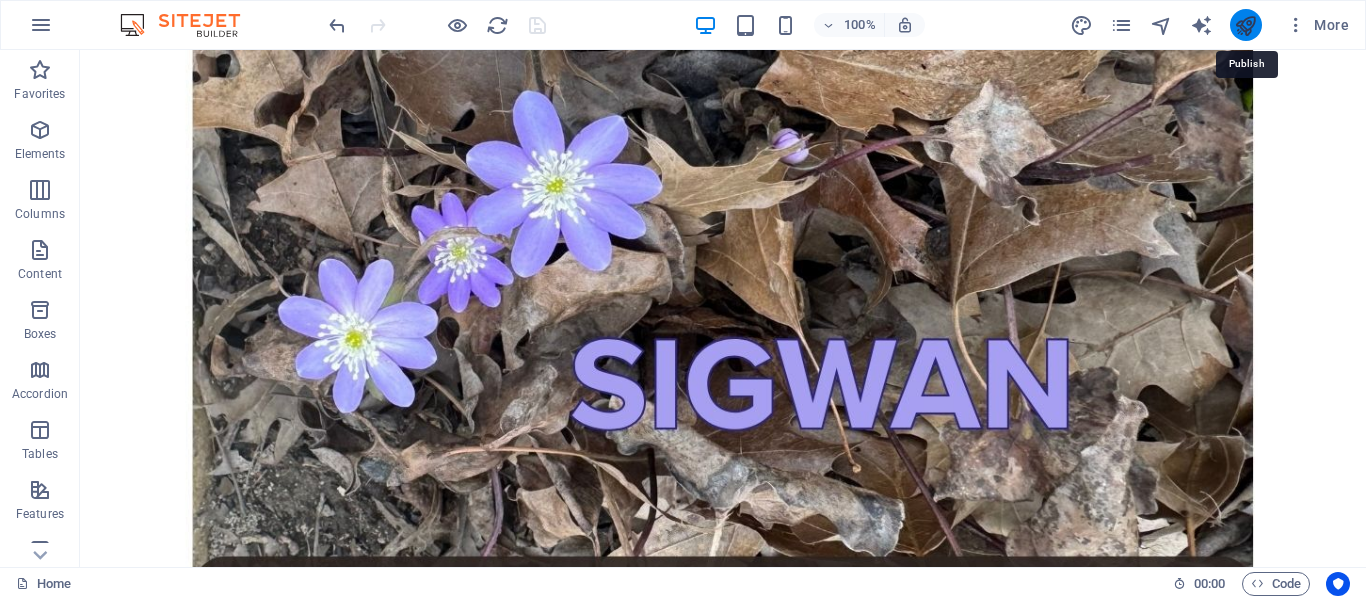 click at bounding box center (1245, 25) 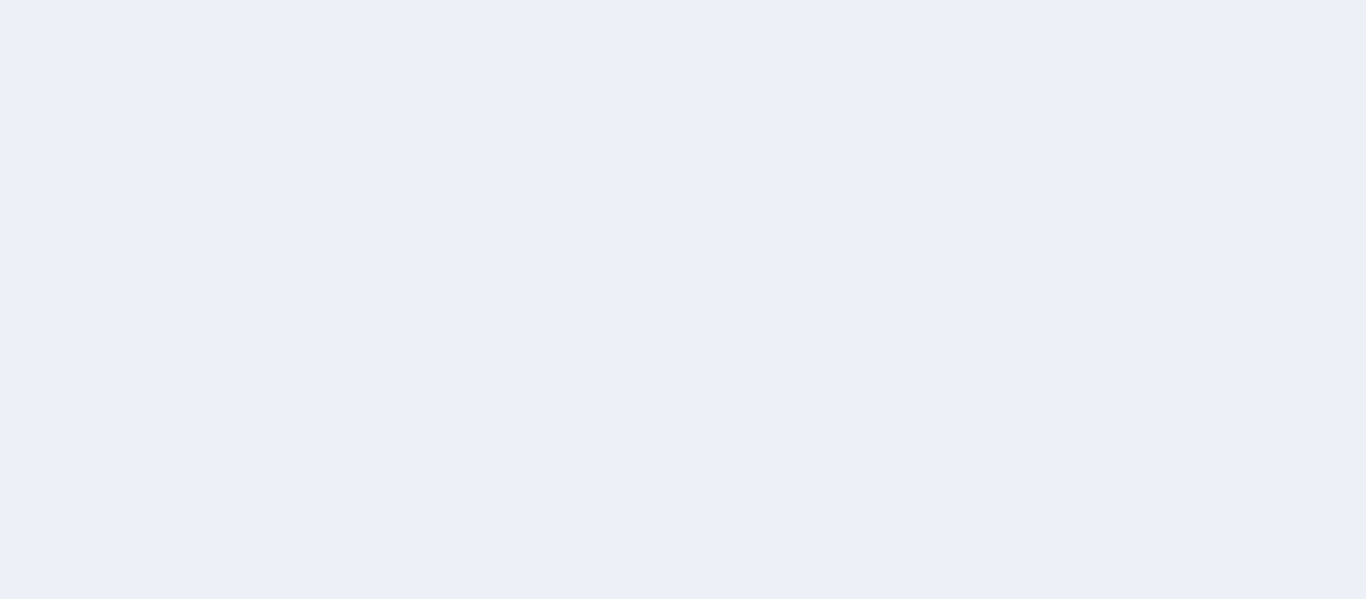 scroll, scrollTop: 0, scrollLeft: 0, axis: both 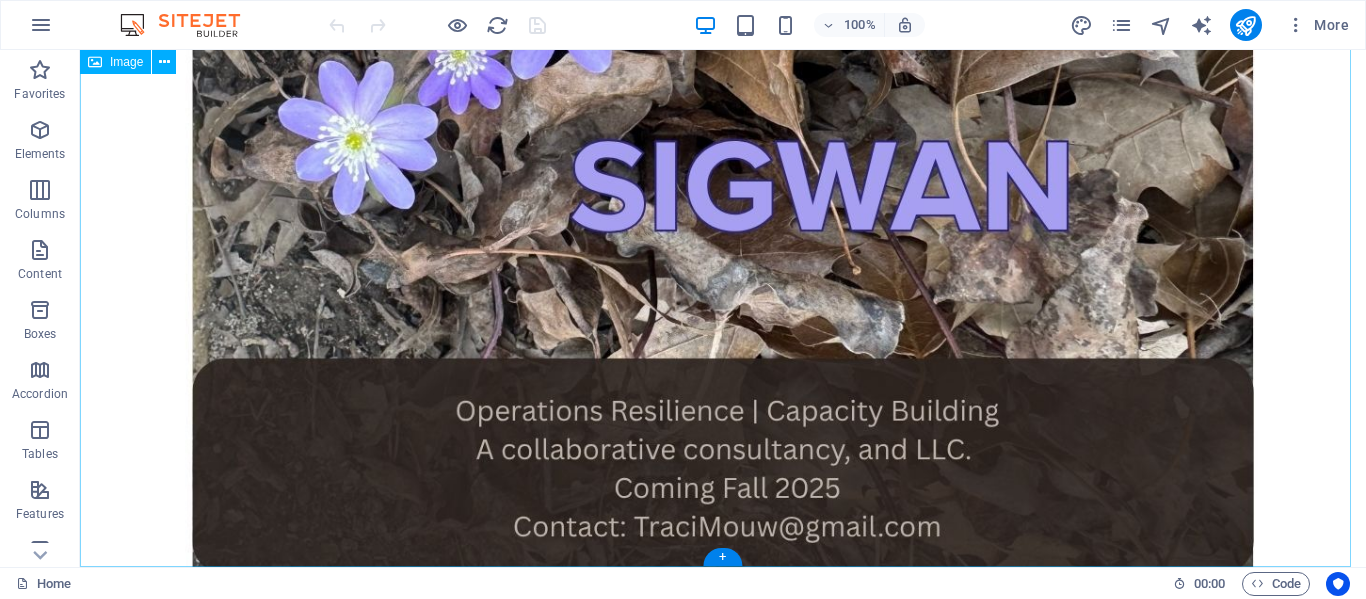 click at bounding box center [723, 213] 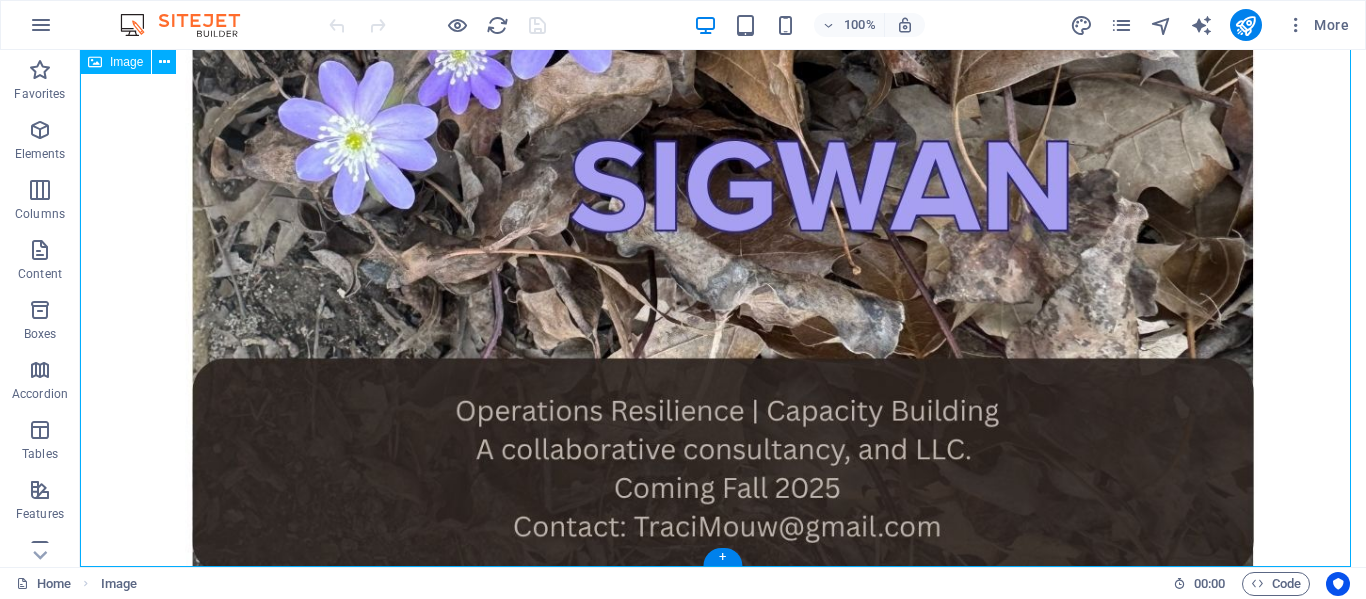 scroll, scrollTop: 0, scrollLeft: 0, axis: both 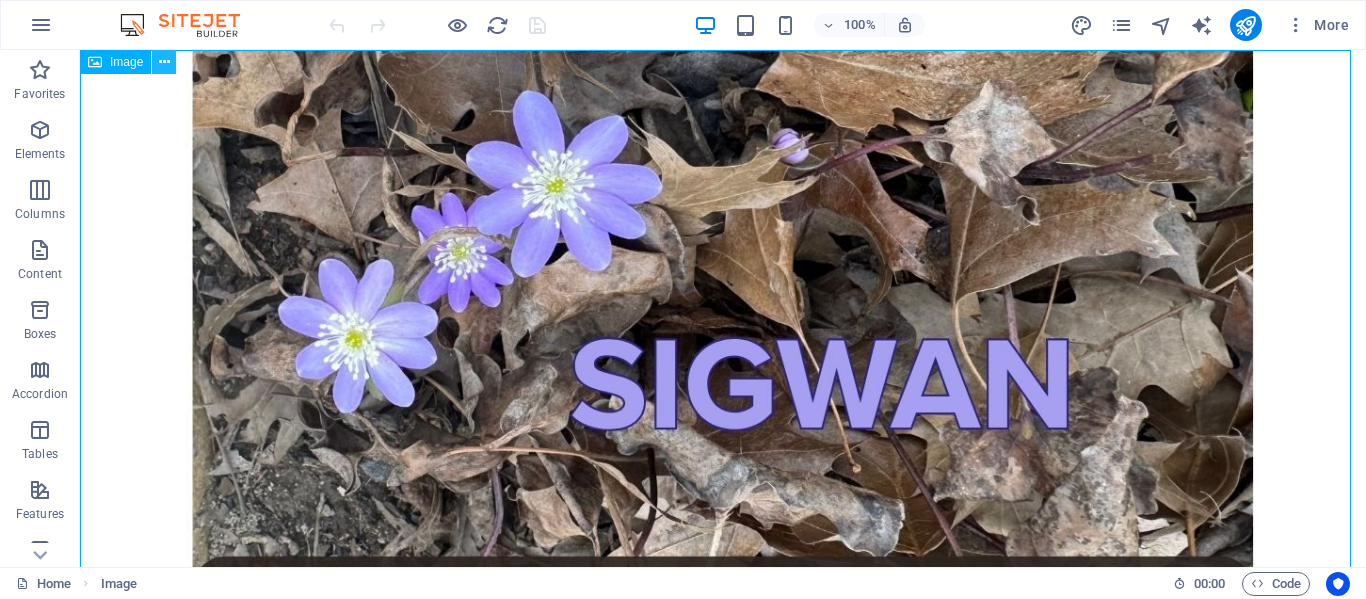 click at bounding box center [164, 62] 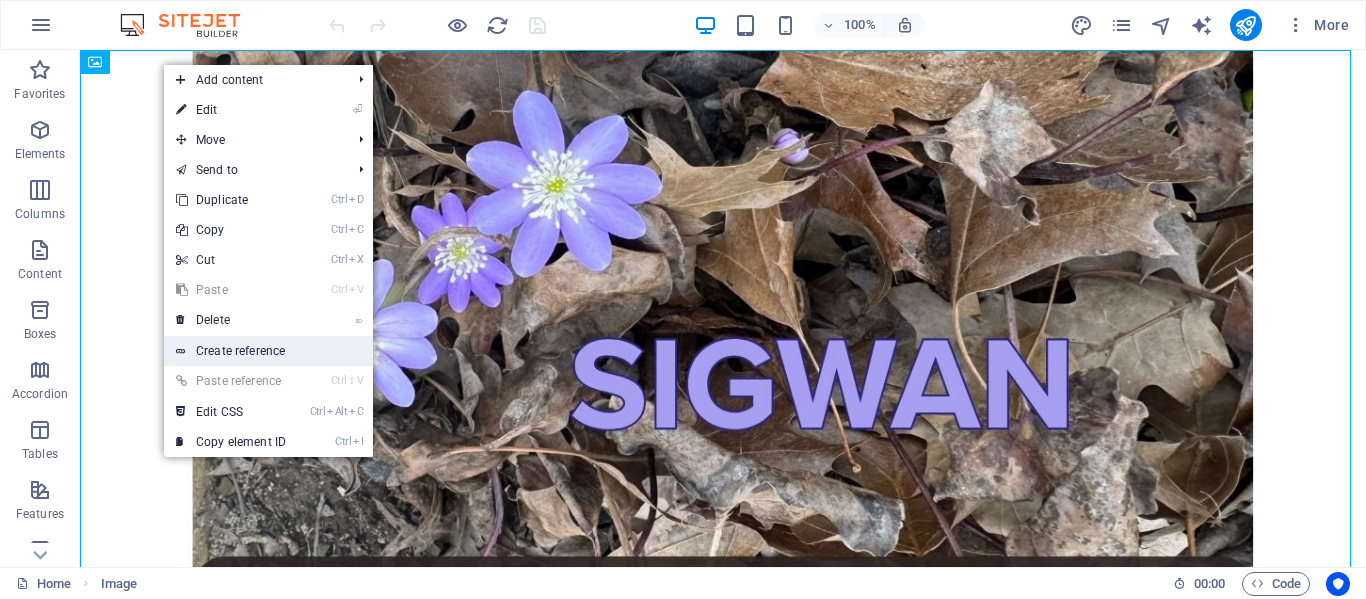 click on "Create reference" at bounding box center [268, 351] 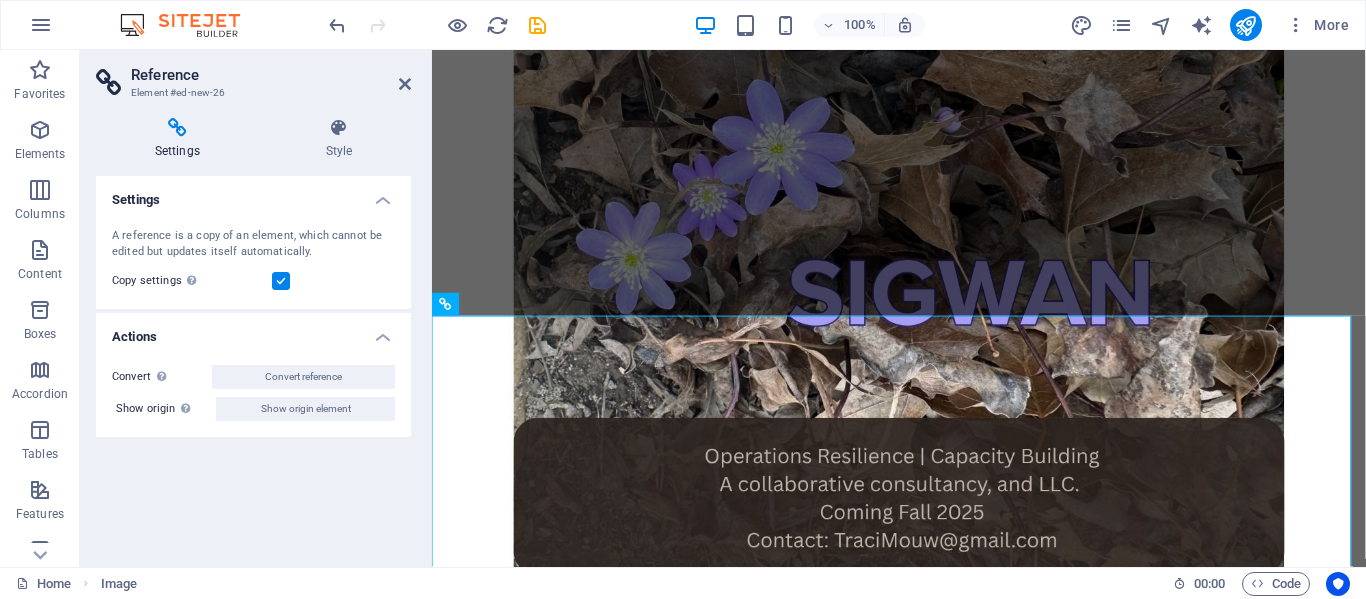 scroll, scrollTop: 544, scrollLeft: 0, axis: vertical 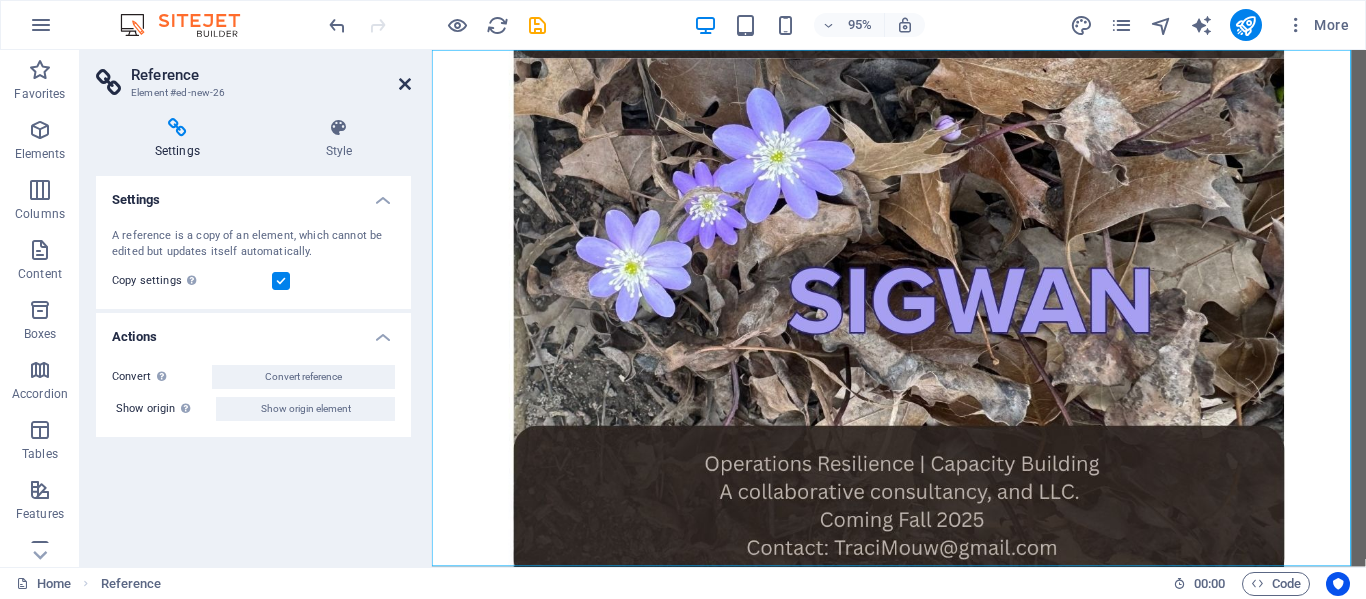 click at bounding box center [405, 84] 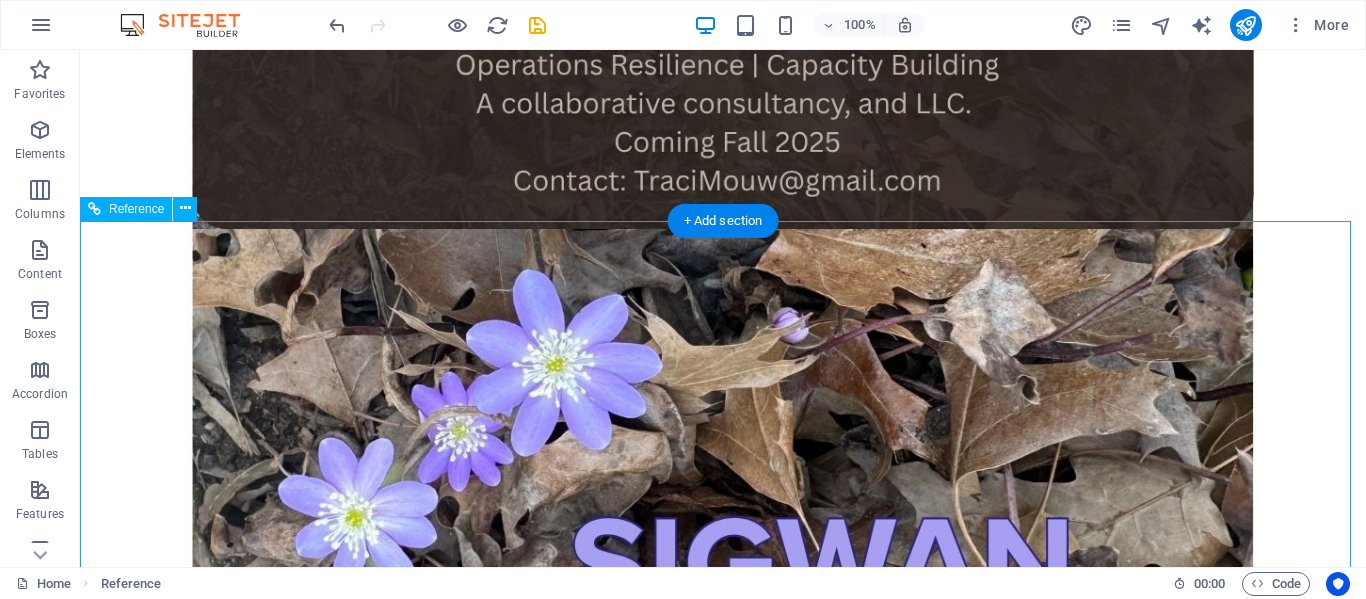 click at bounding box center [723, 590] 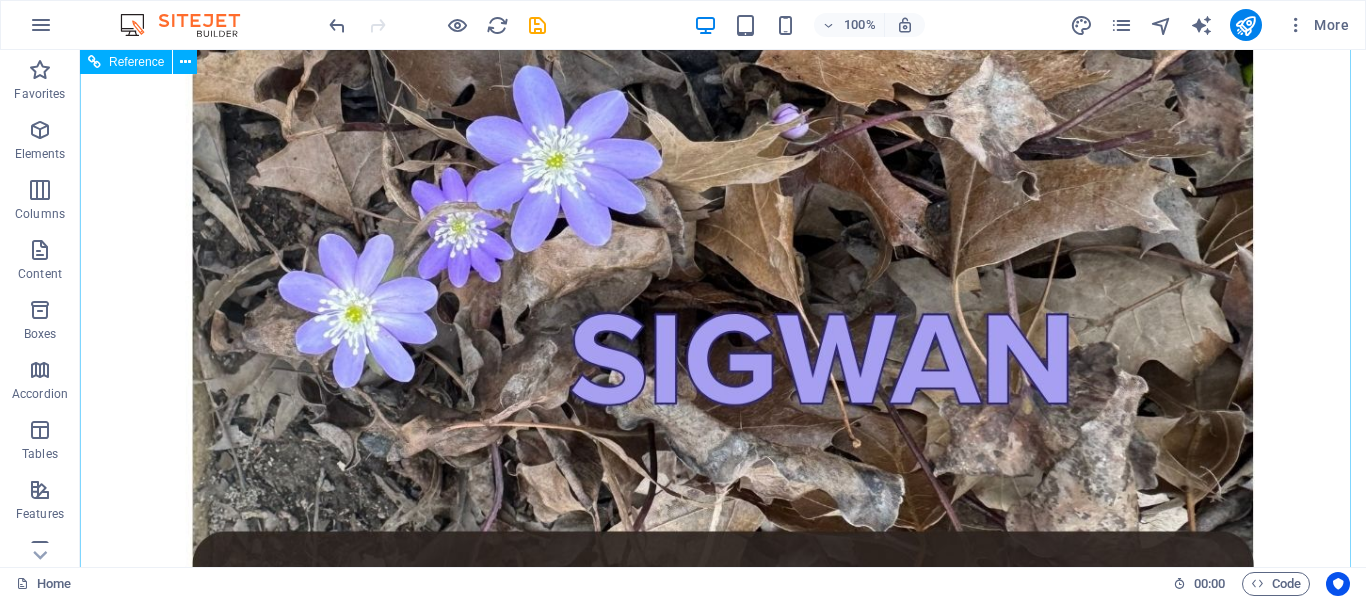 scroll, scrollTop: 485, scrollLeft: 0, axis: vertical 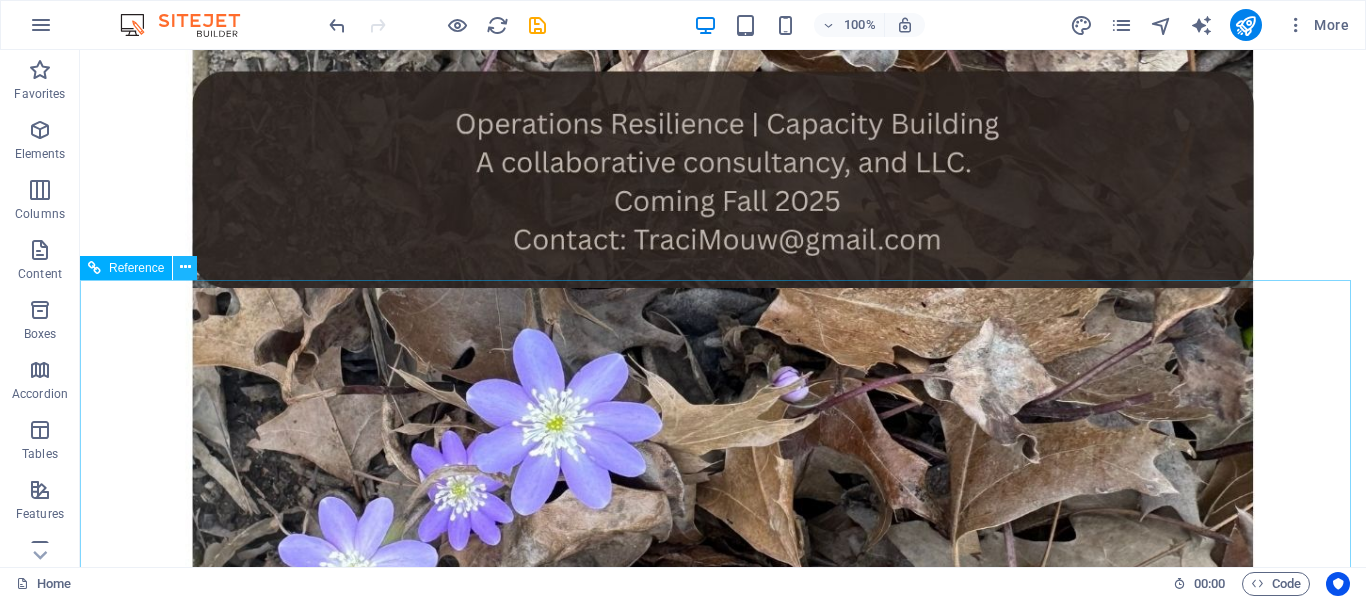 click at bounding box center [185, 267] 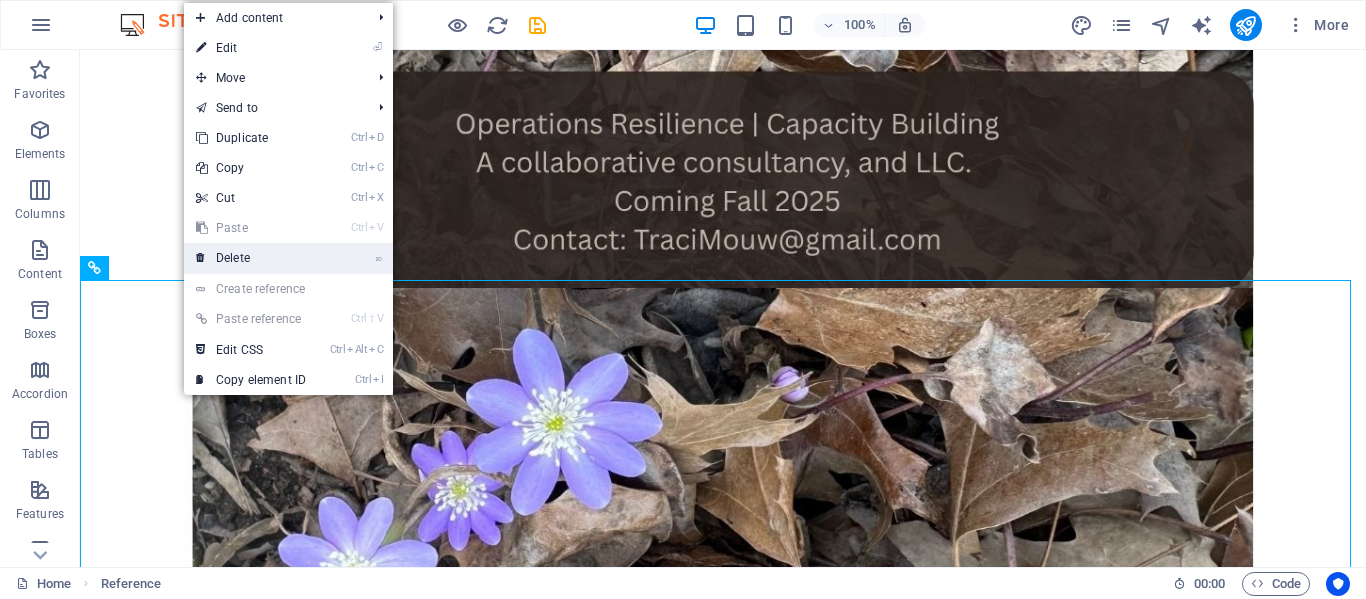 click on "⌦  Delete" at bounding box center [251, 258] 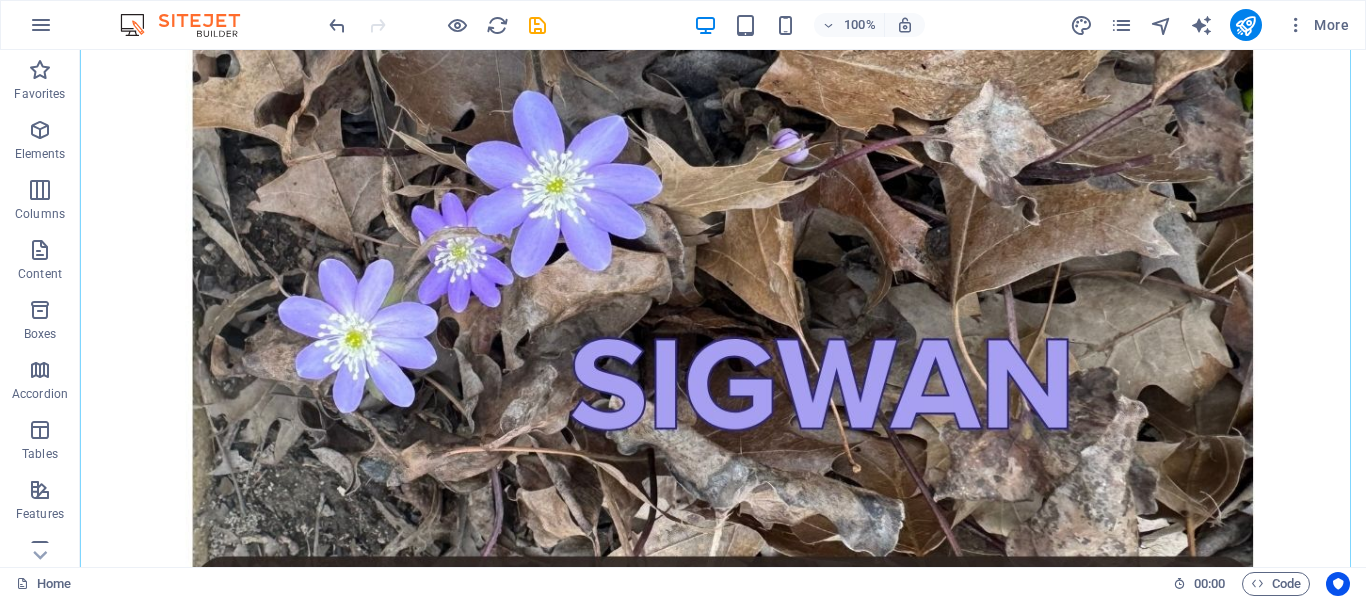 scroll, scrollTop: 198, scrollLeft: 0, axis: vertical 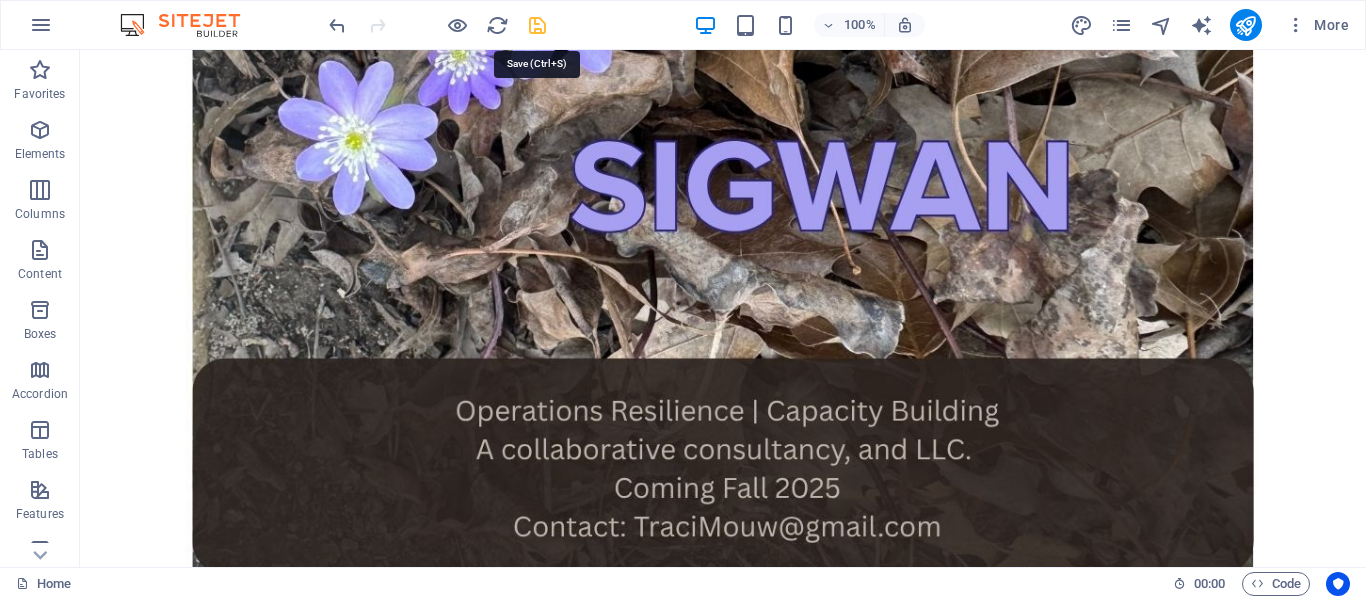 click at bounding box center (537, 25) 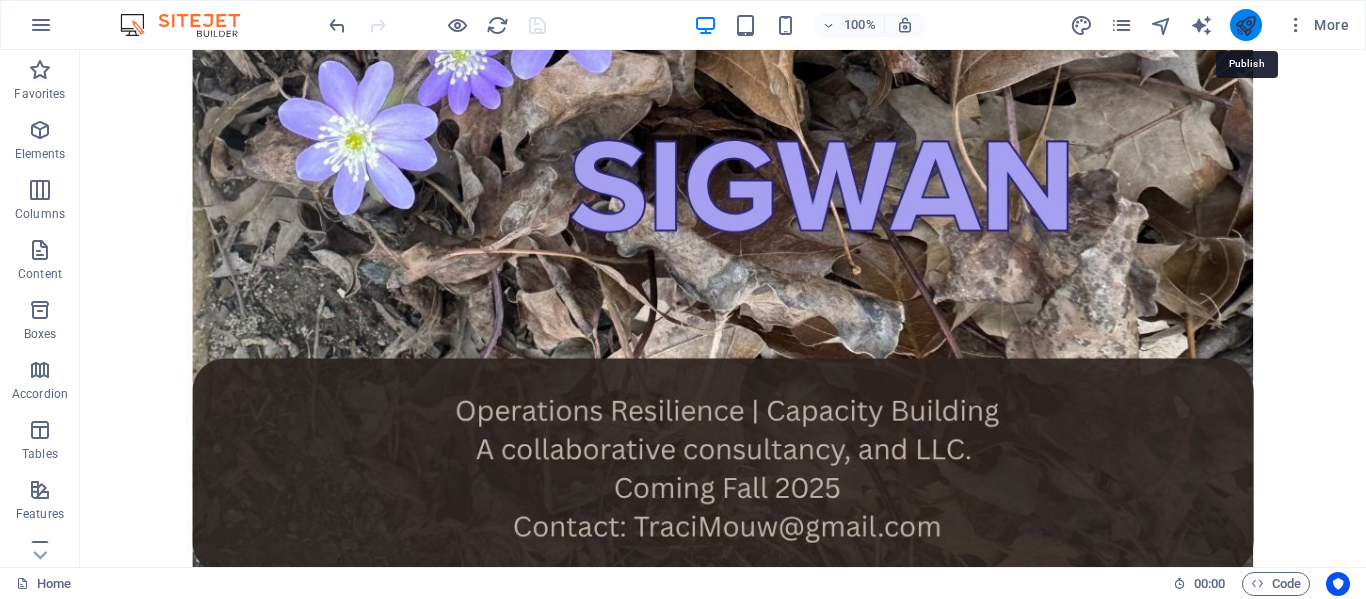 click at bounding box center (1245, 25) 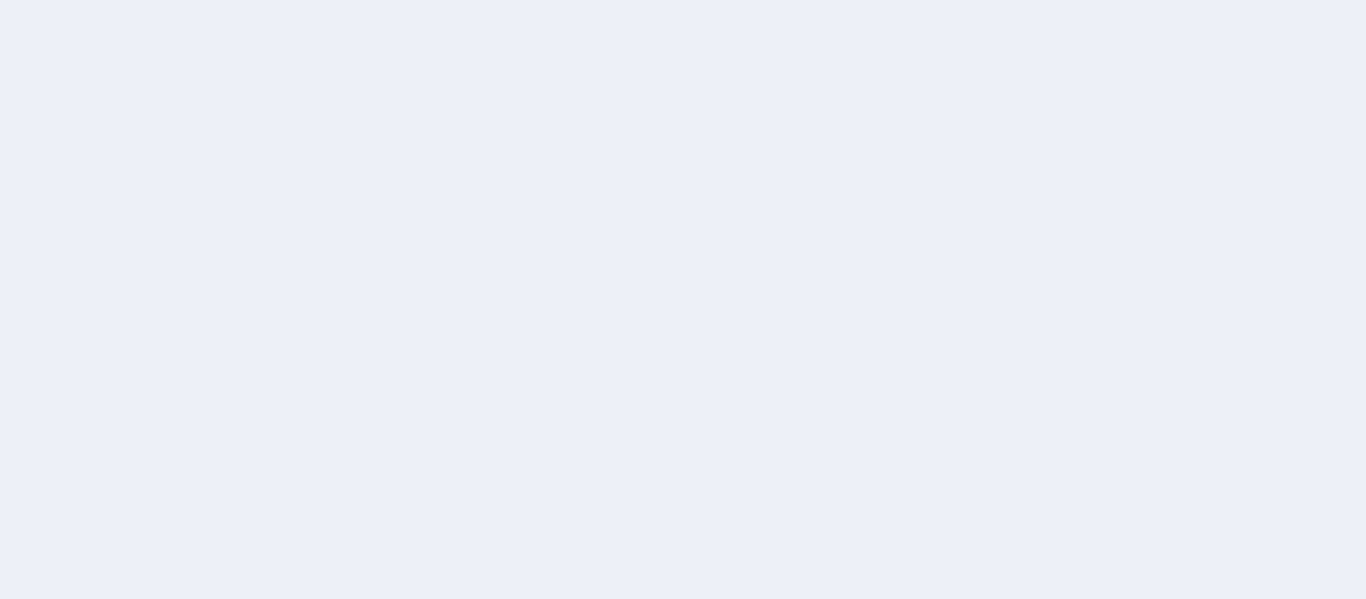 scroll, scrollTop: 0, scrollLeft: 0, axis: both 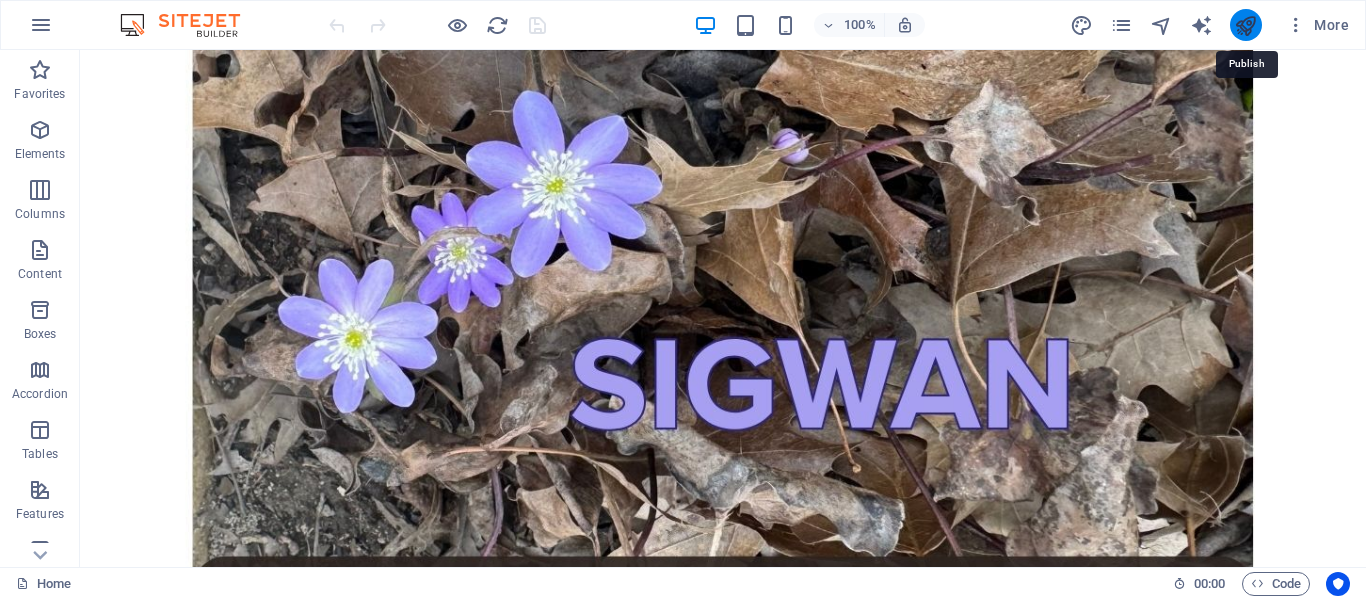 click at bounding box center [1245, 25] 